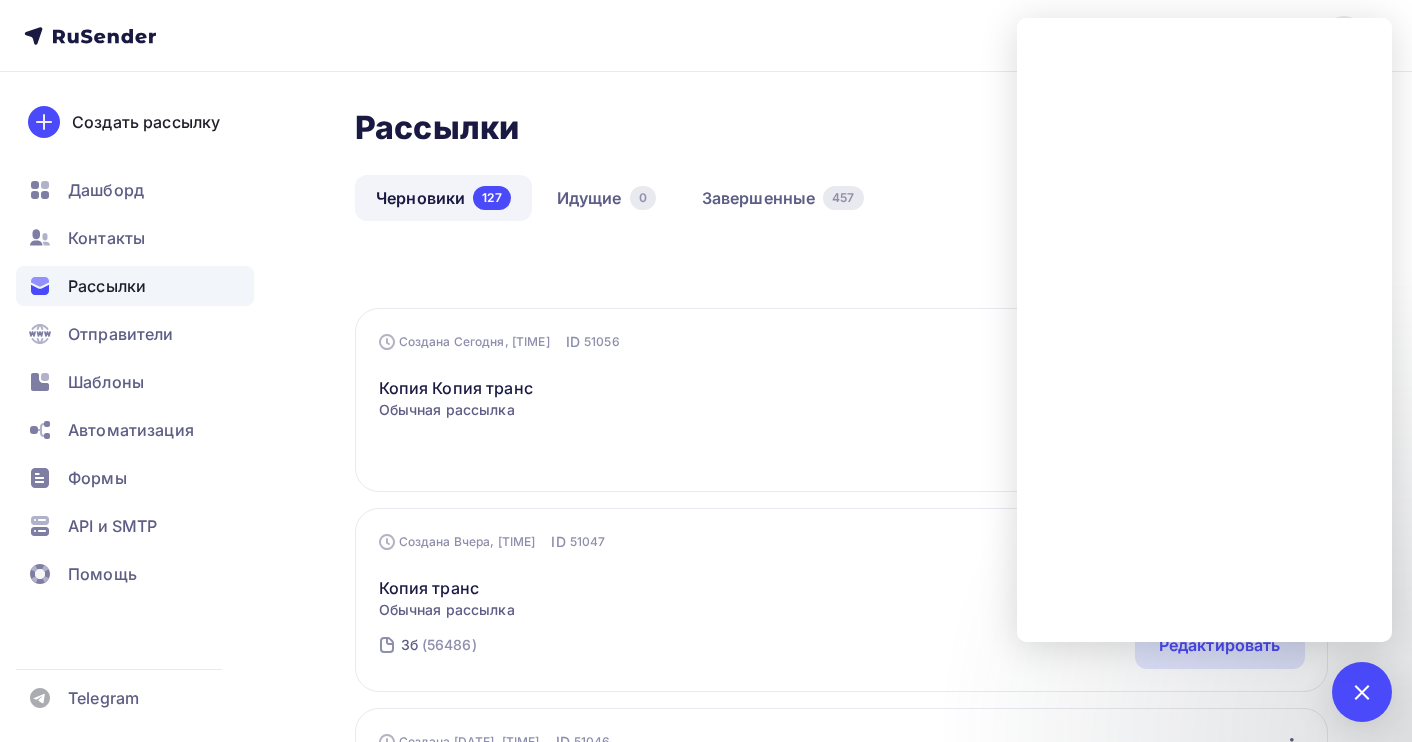 scroll, scrollTop: 0, scrollLeft: 0, axis: both 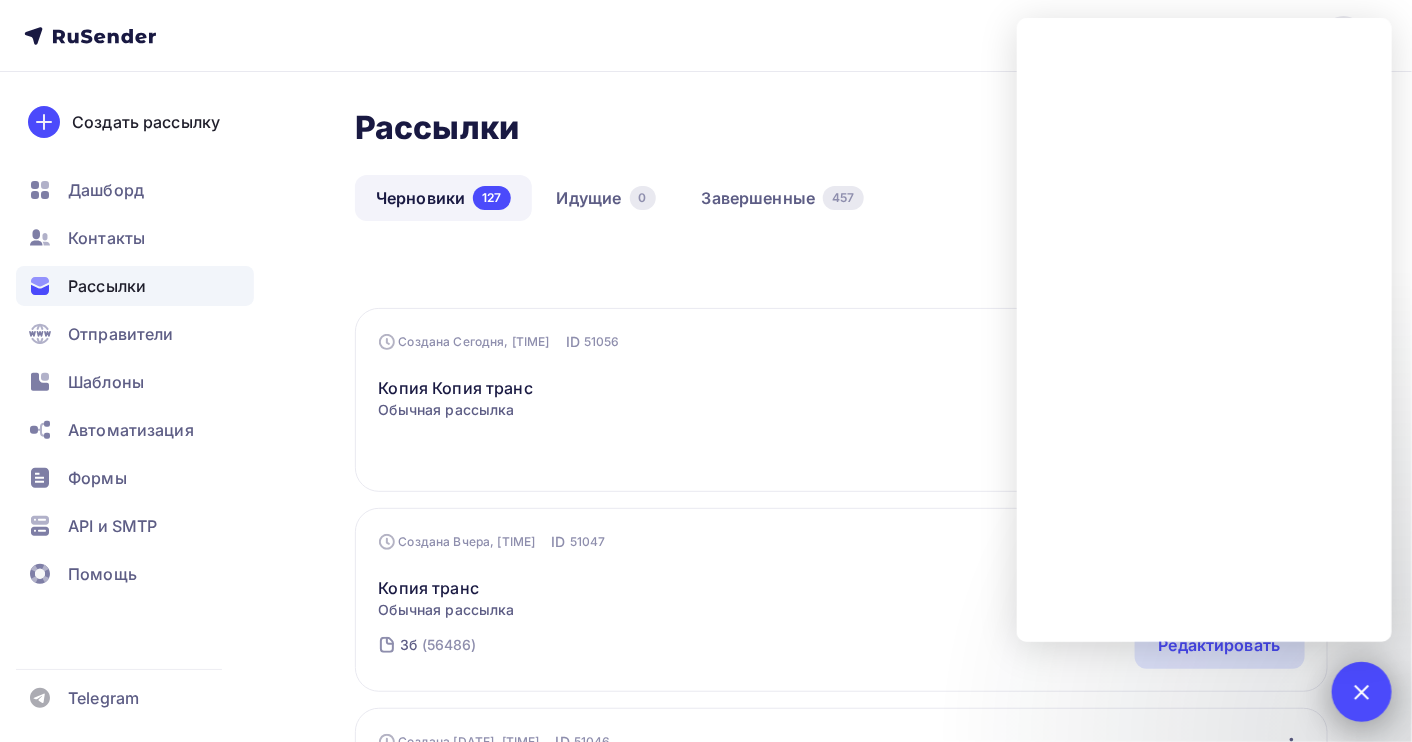 click at bounding box center (1361, 691) 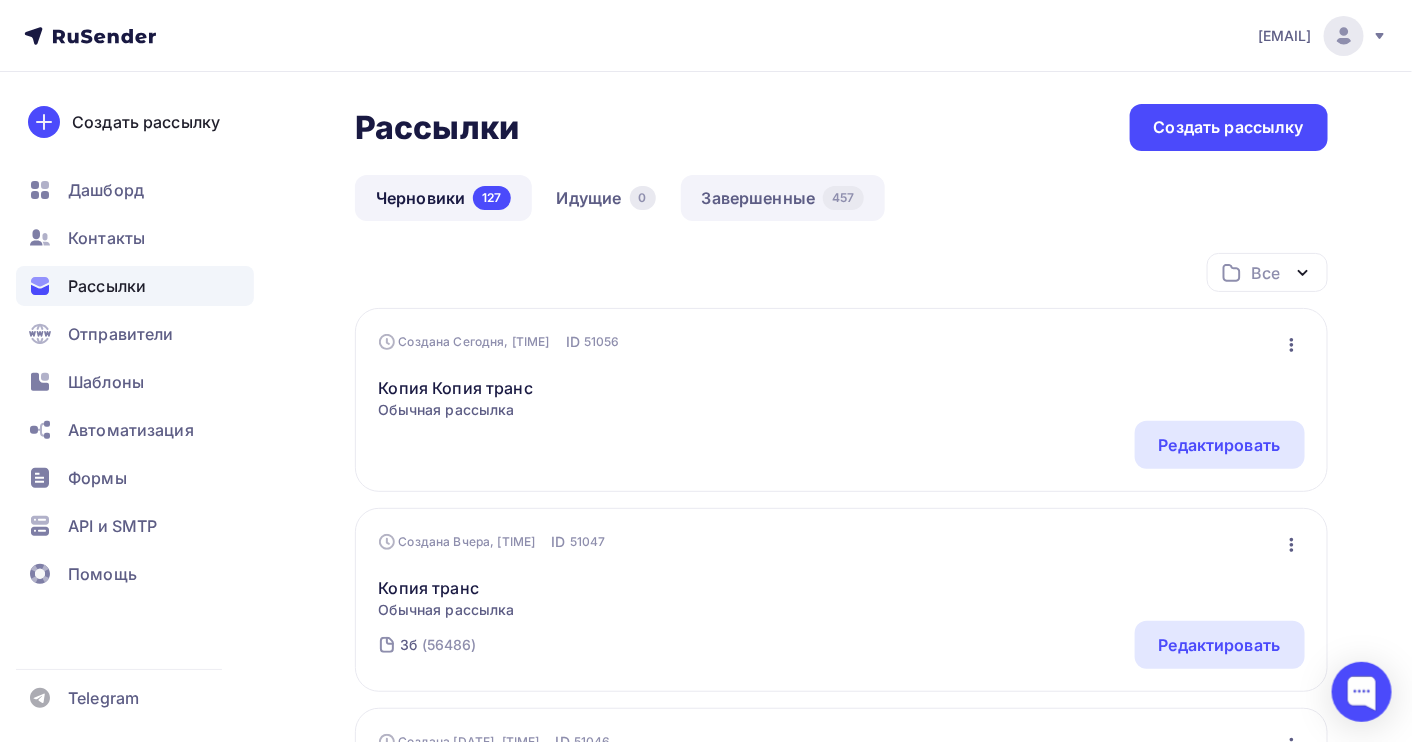 click on "Завершенные
457" at bounding box center [783, 198] 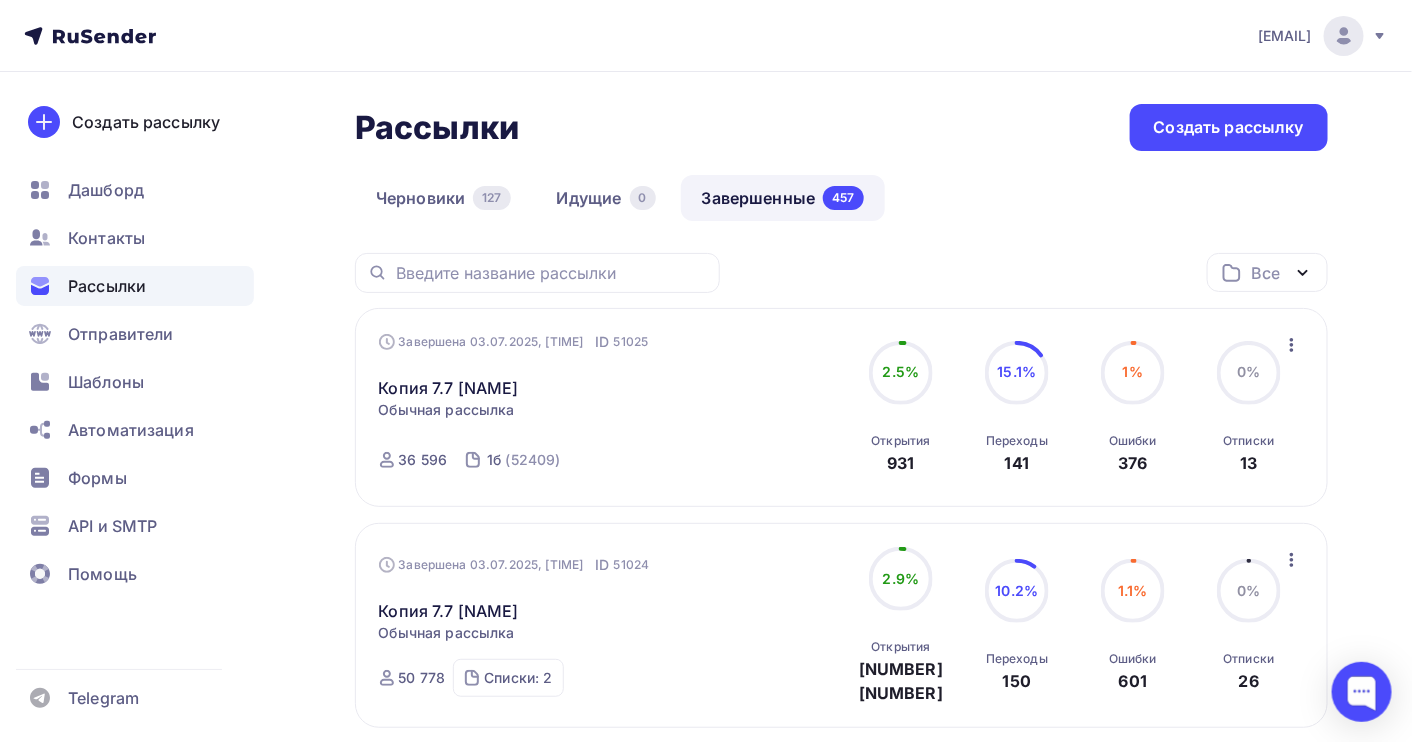 click on "[EMAIL]" at bounding box center (1285, 36) 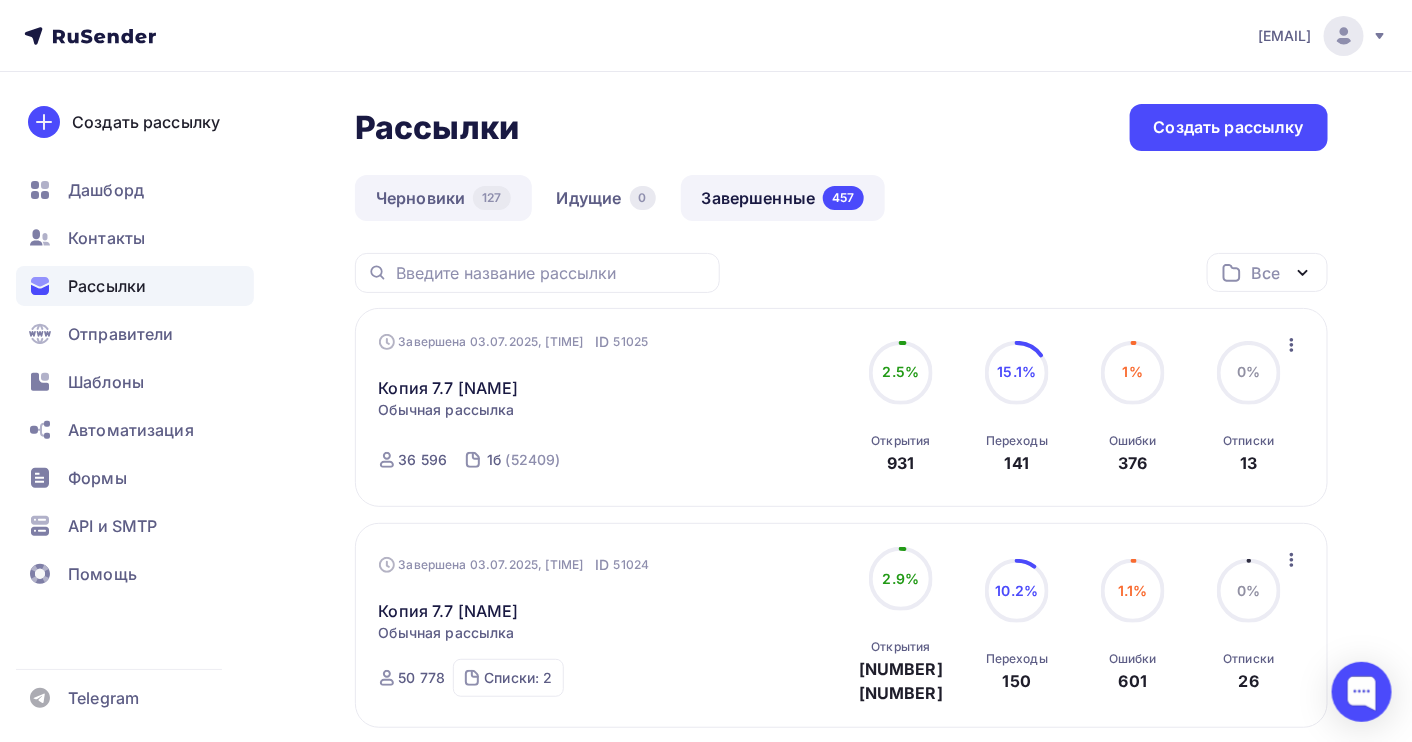 click on "Черновики
127" at bounding box center [443, 198] 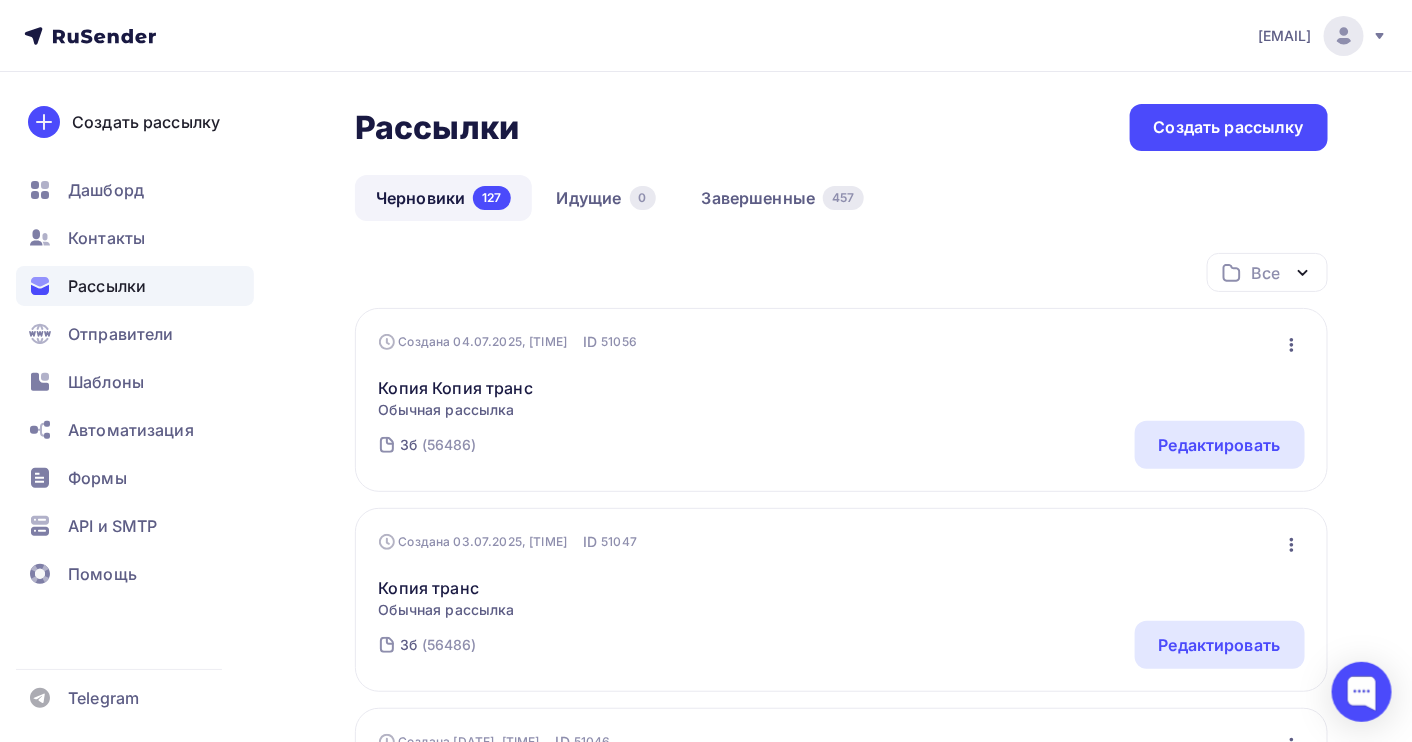 click at bounding box center (1292, 345) 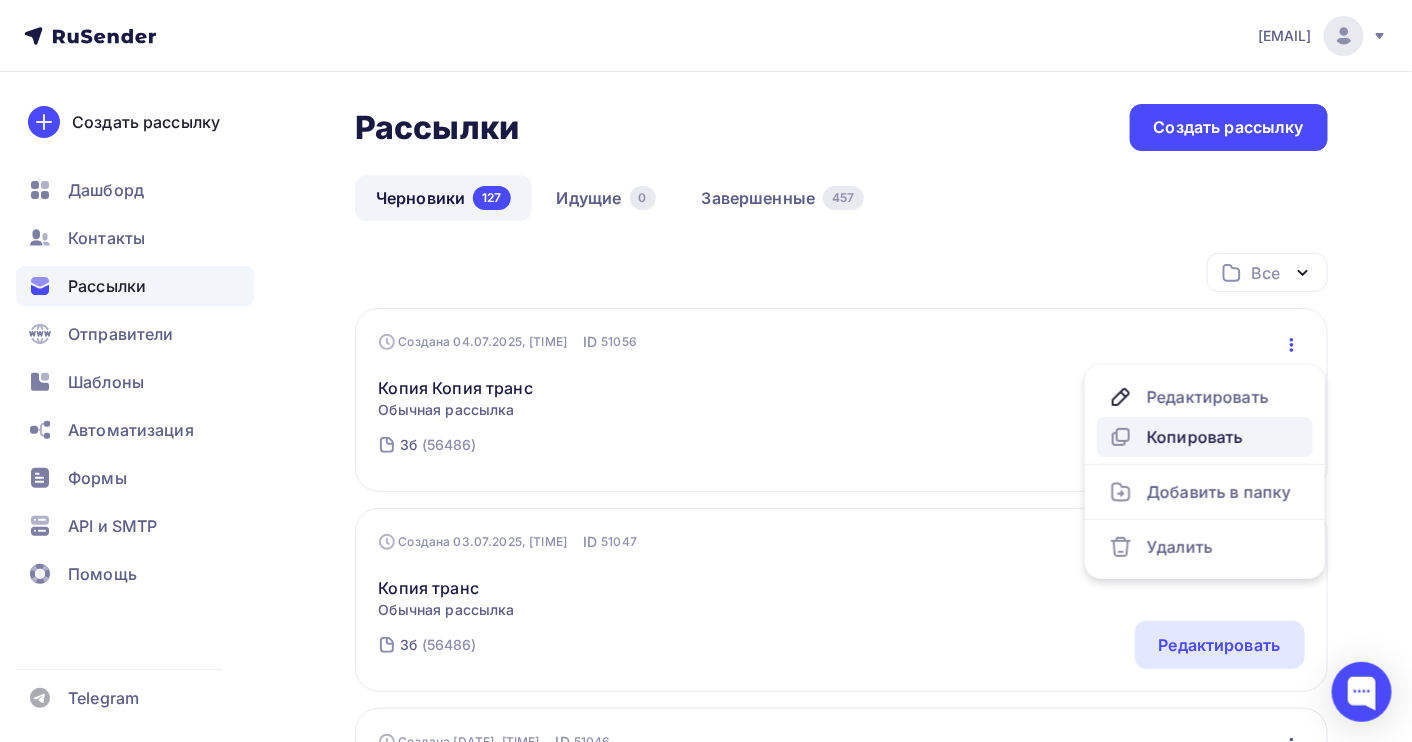 click on "Копировать" at bounding box center [1205, 397] 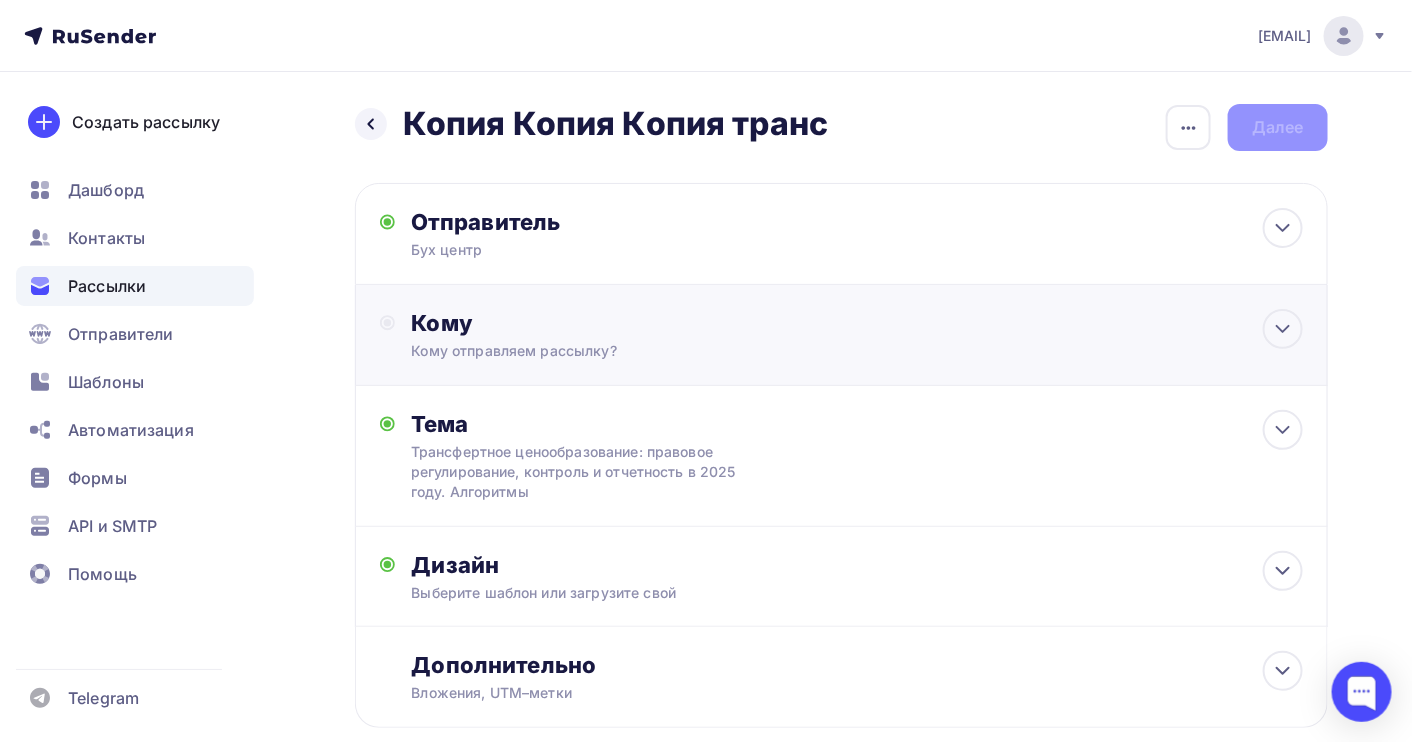 click on "Кому" at bounding box center [627, 222] 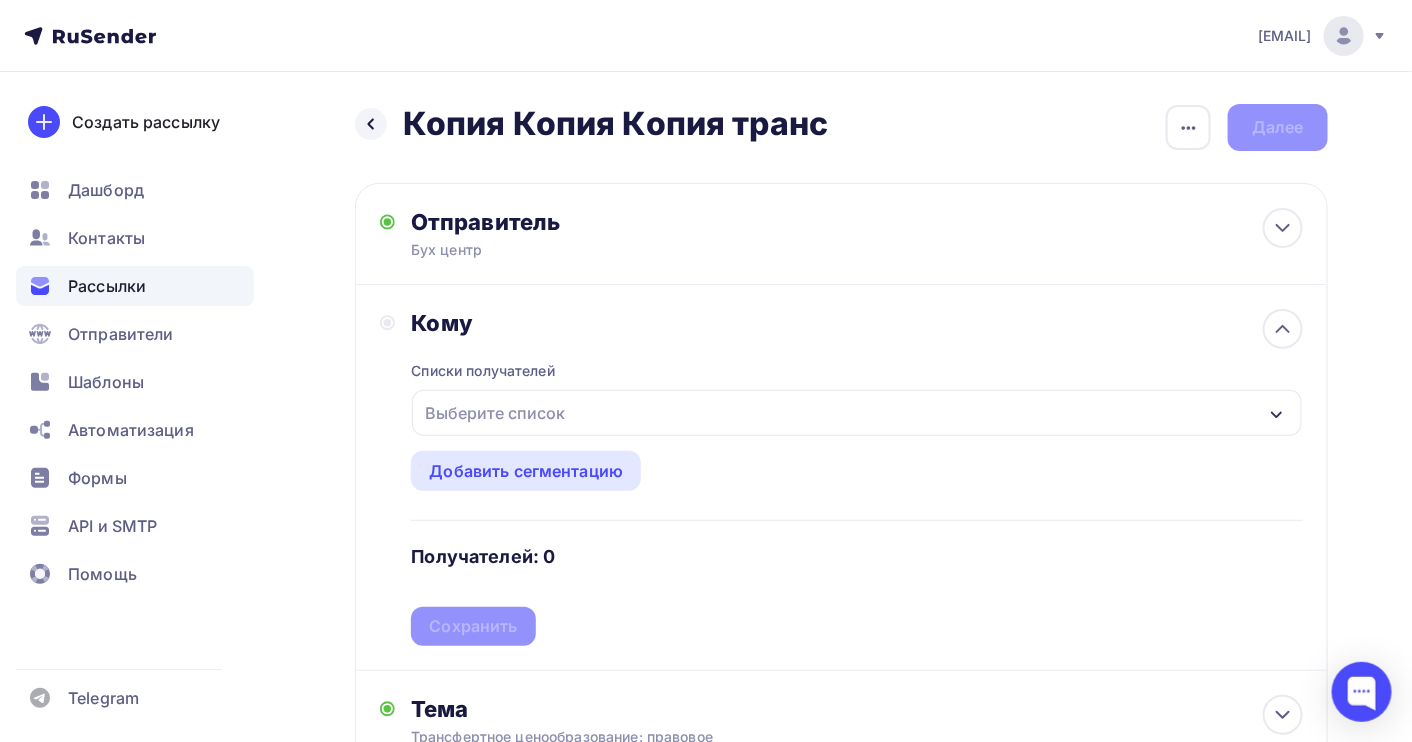 click on "Выберите список" at bounding box center (857, 413) 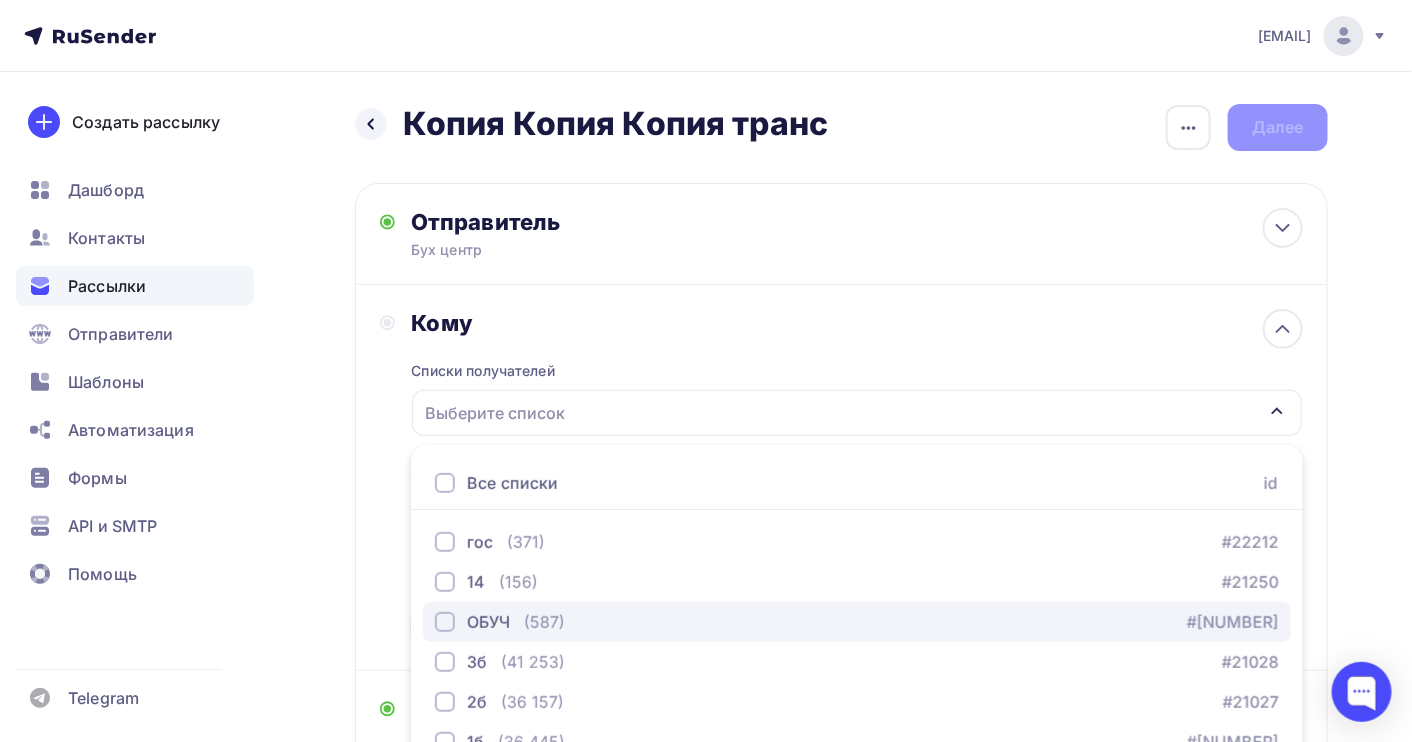 scroll, scrollTop: 221, scrollLeft: 0, axis: vertical 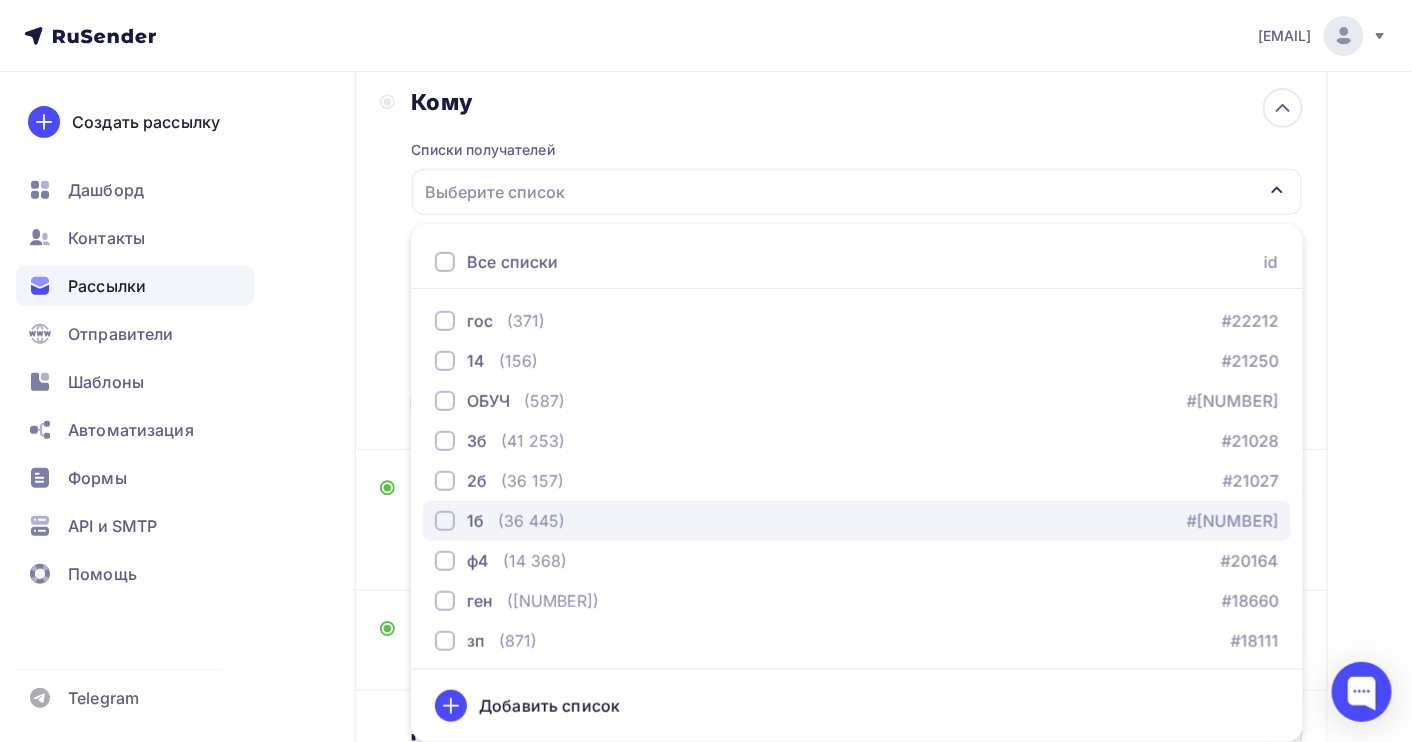 click on "(36 445)" at bounding box center [526, 321] 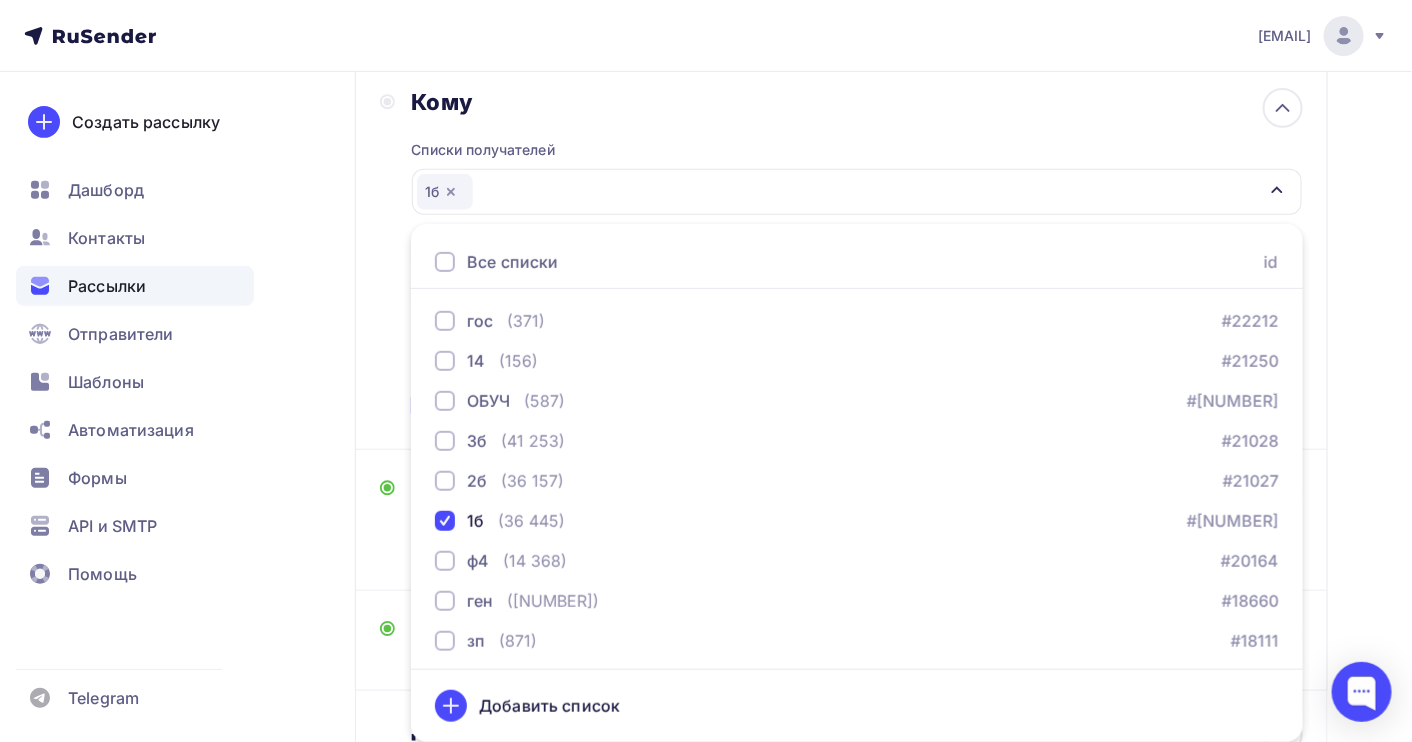 click on "Назад
Копия Копия Копия  транс
Копия Копия Копия  транс
Закончить позже
Переименовать рассылку
Удалить
Далее
Отправитель
Бух центр
Email  *
[EMAIL]
[EMAIL]           [EMAIL]               Добавить отправителя
Рекомендуем  добавить почту на домене , чтобы рассылка не попала в «Спам»
Имя                 Сохранить
[TIME]         Кому
1б" at bounding box center [706, 386] 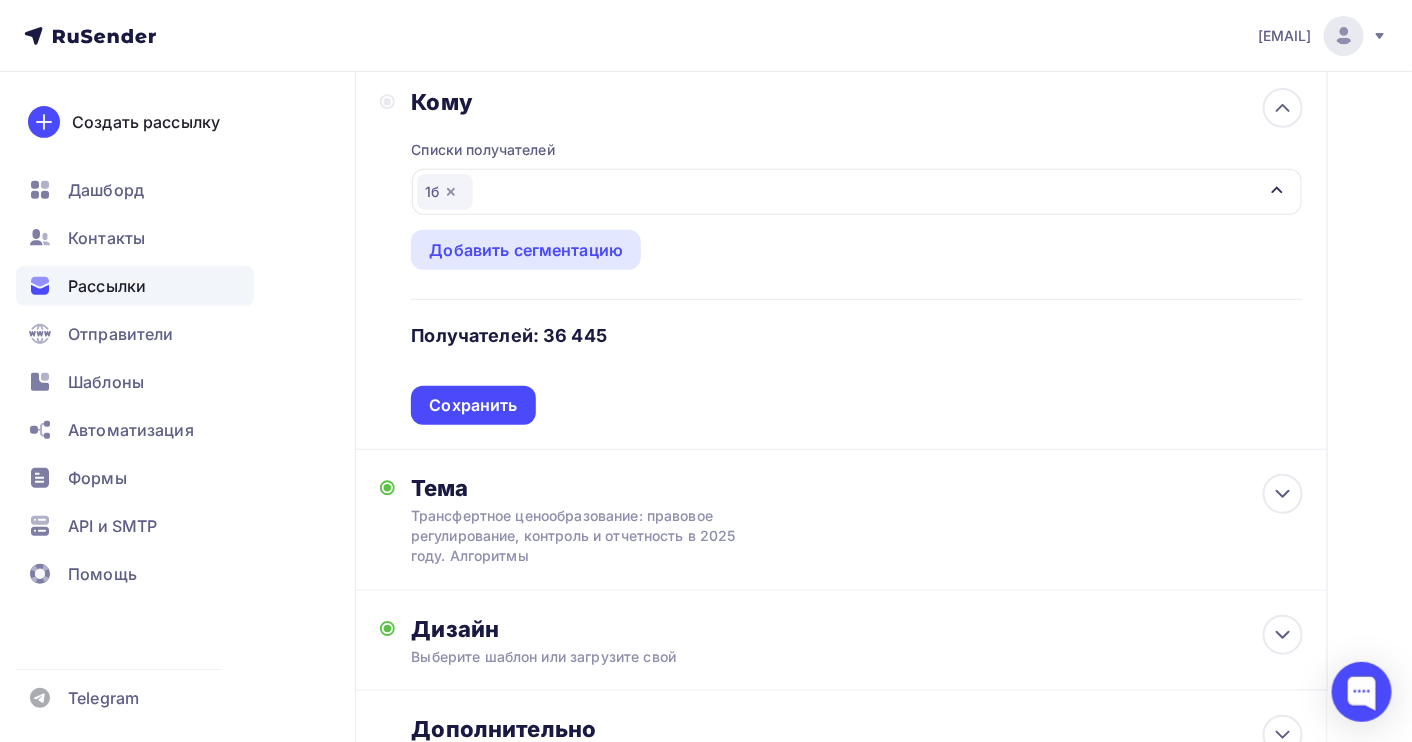 click on "Сохранить" at bounding box center (473, 405) 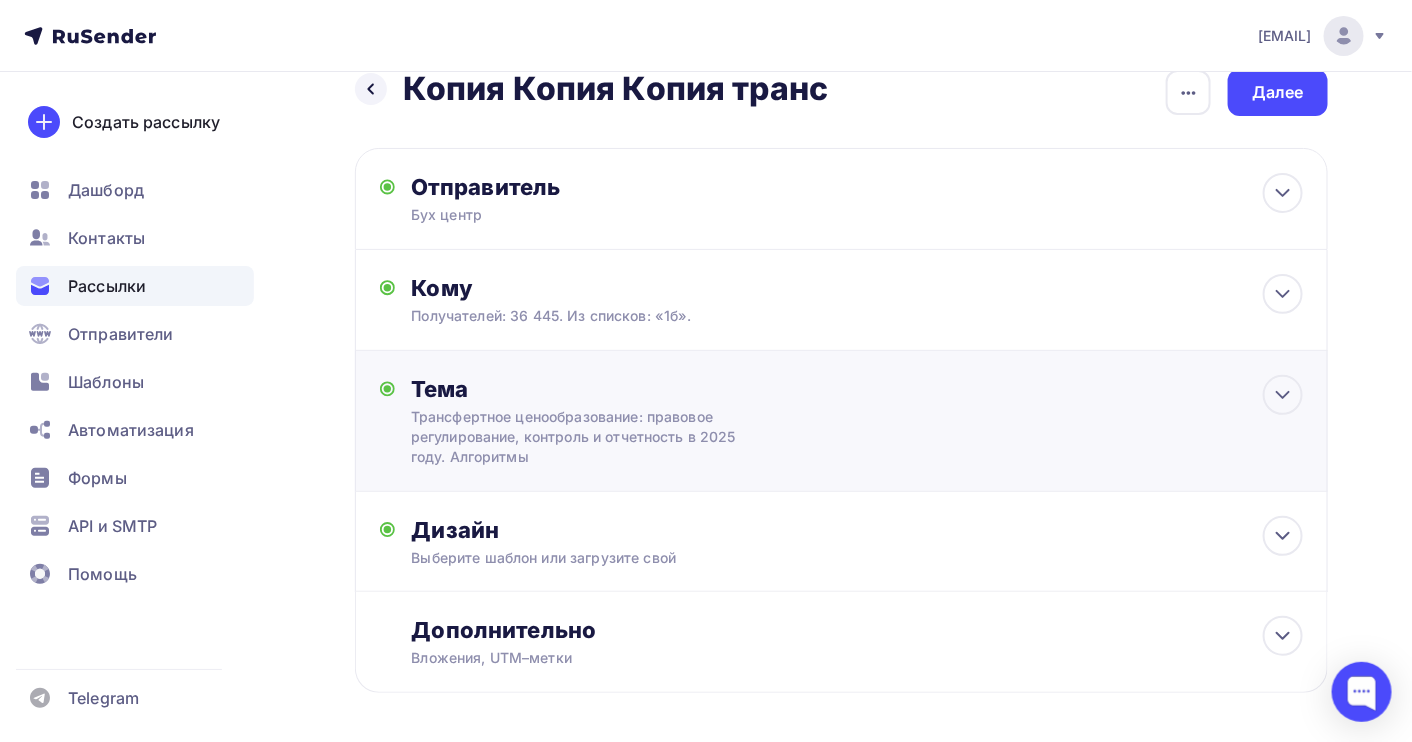 scroll, scrollTop: 0, scrollLeft: 0, axis: both 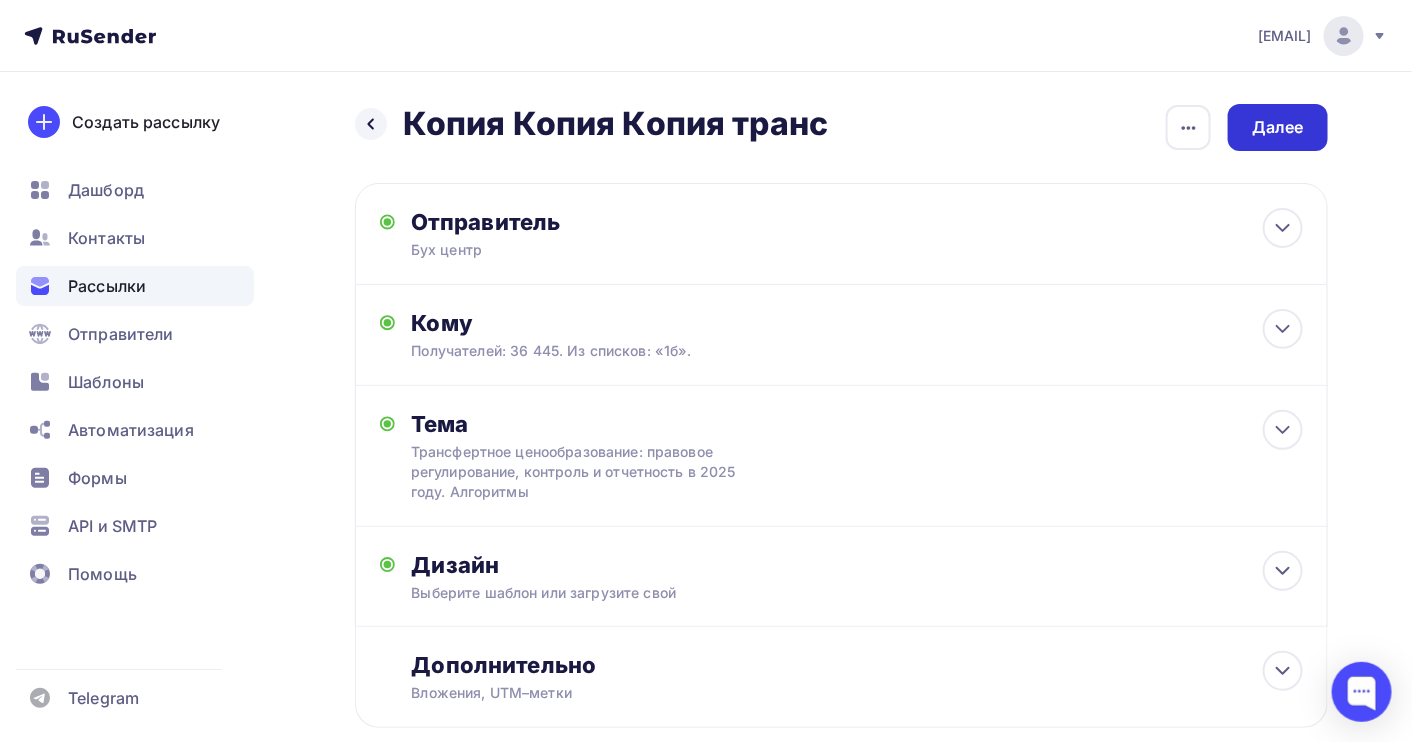 click on "Далее" at bounding box center (1278, 127) 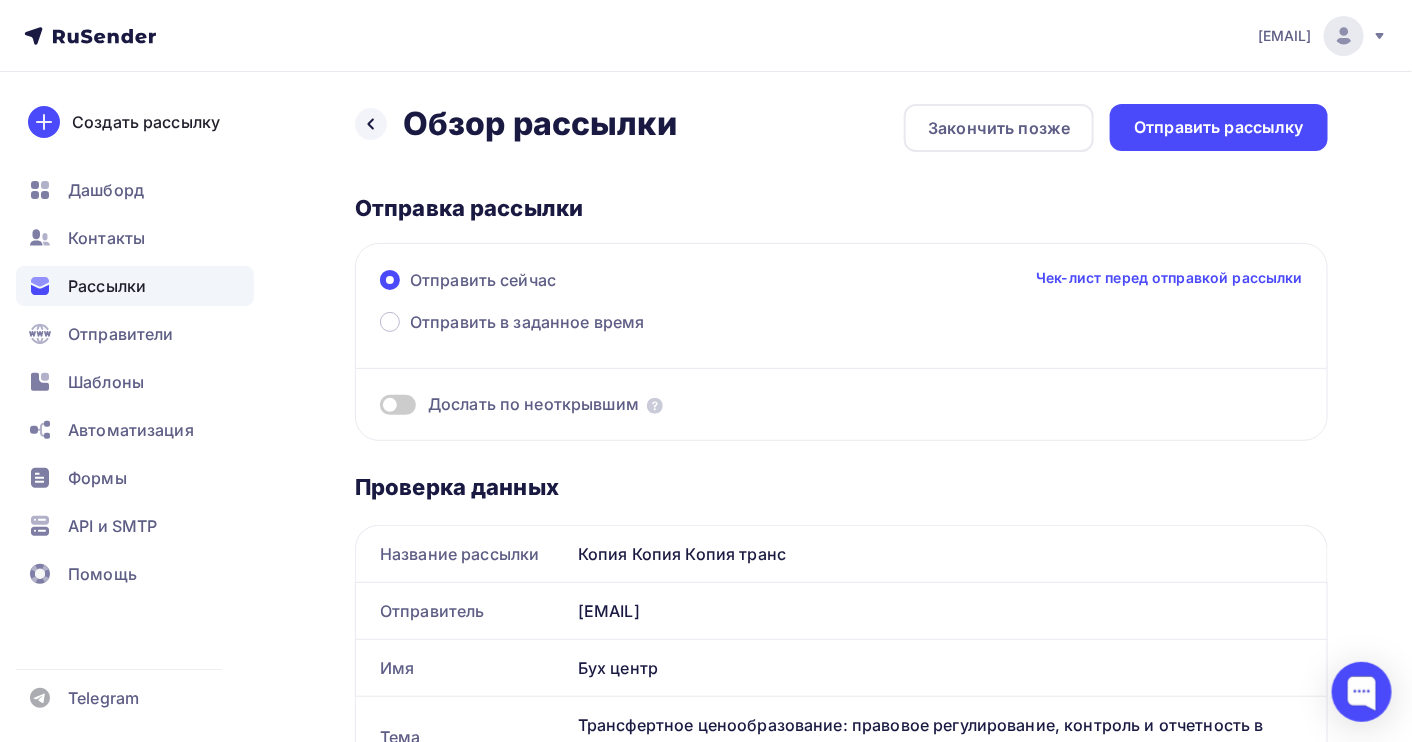 scroll, scrollTop: 0, scrollLeft: 0, axis: both 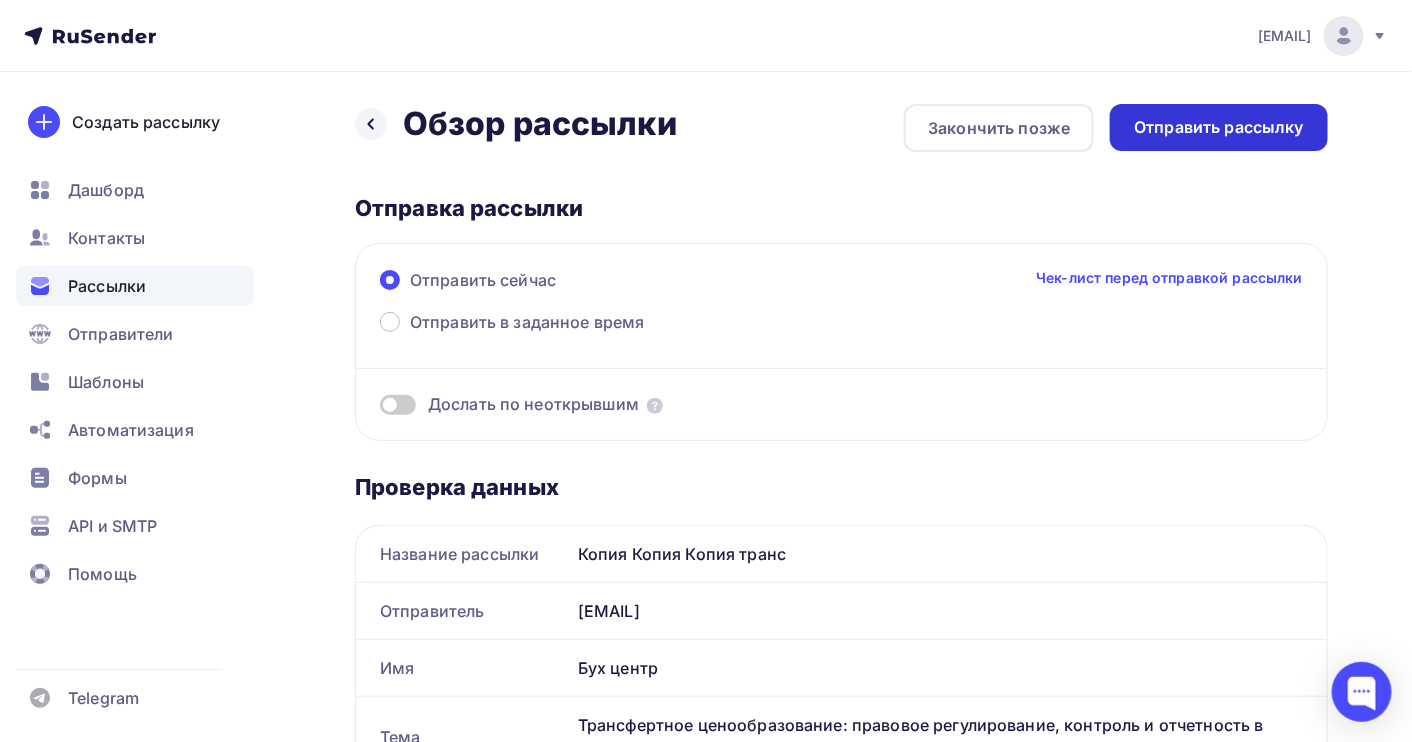 click on "Отправить рассылку" at bounding box center [1219, 127] 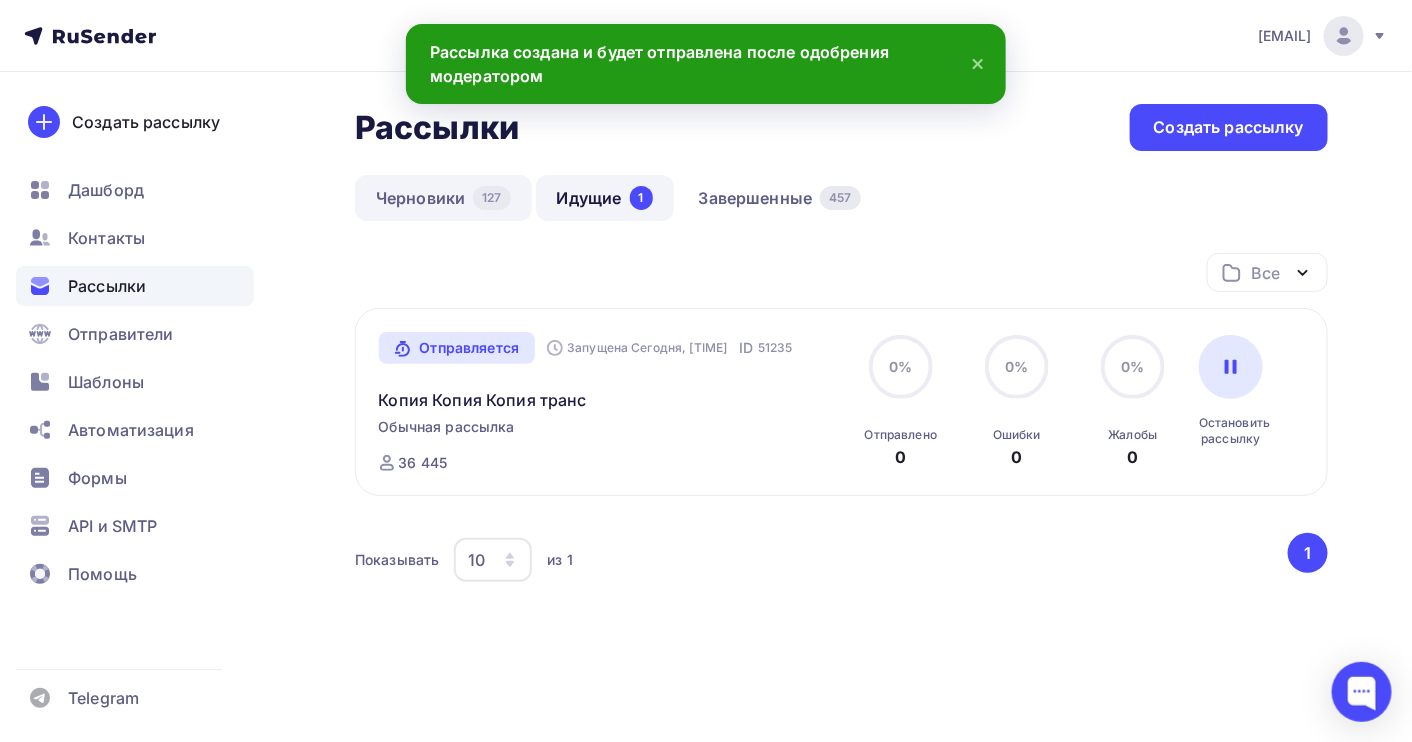 click on "Черновики
127" at bounding box center [443, 198] 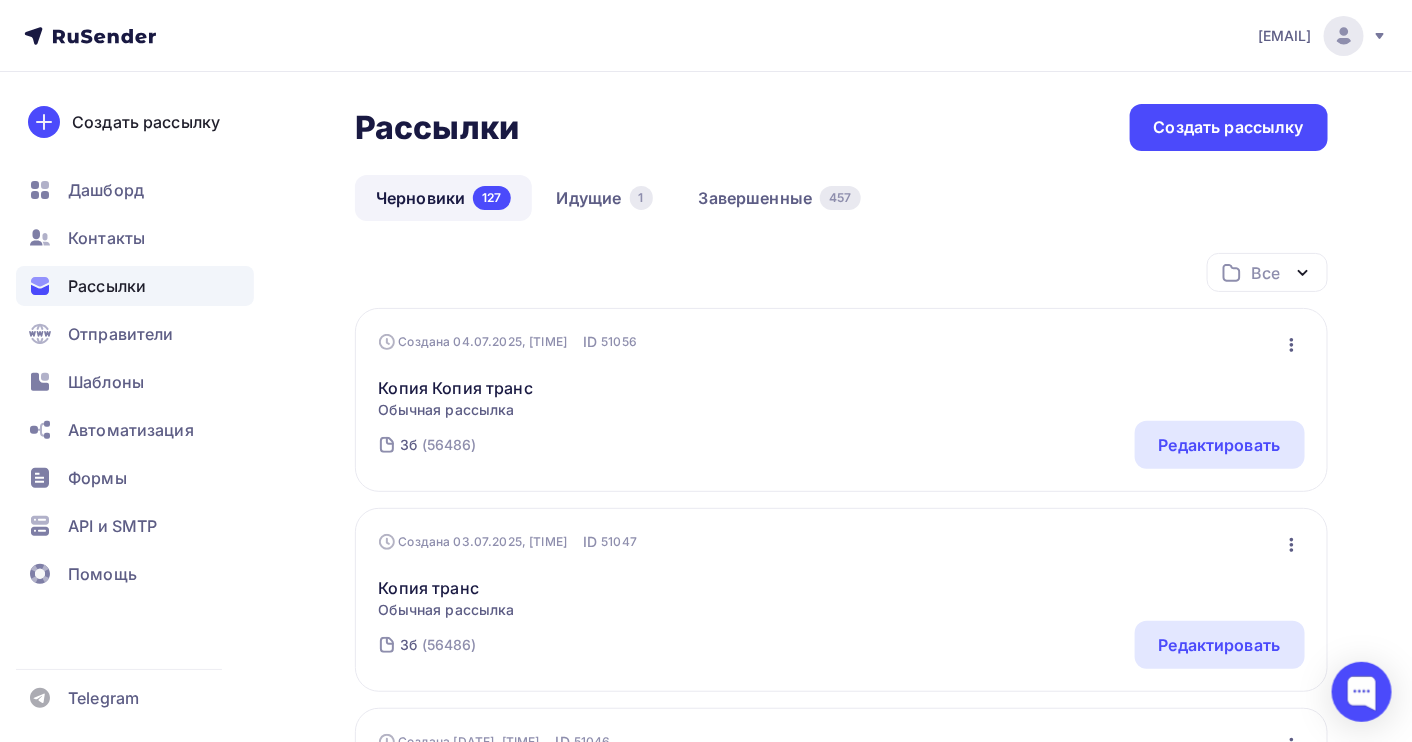 click at bounding box center [1292, 345] 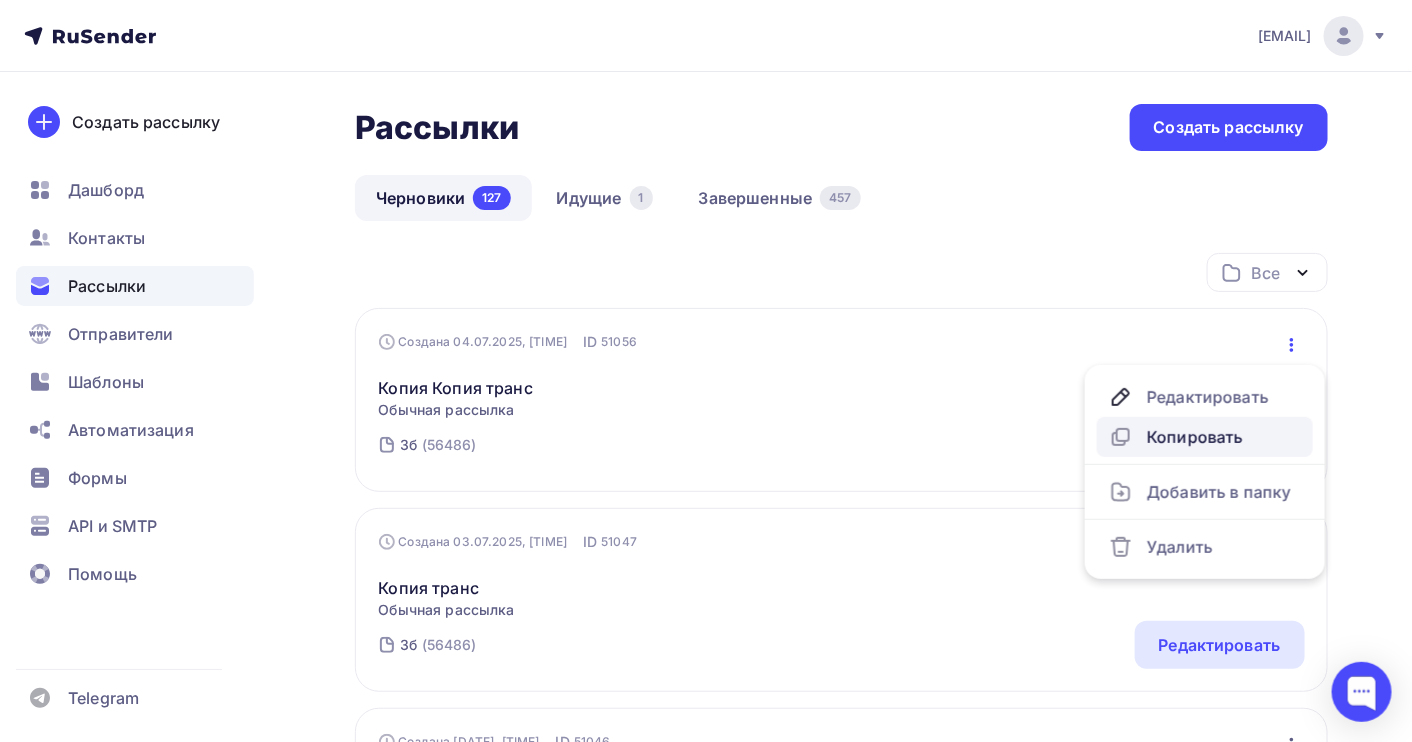 click on "Копировать" at bounding box center (1205, 397) 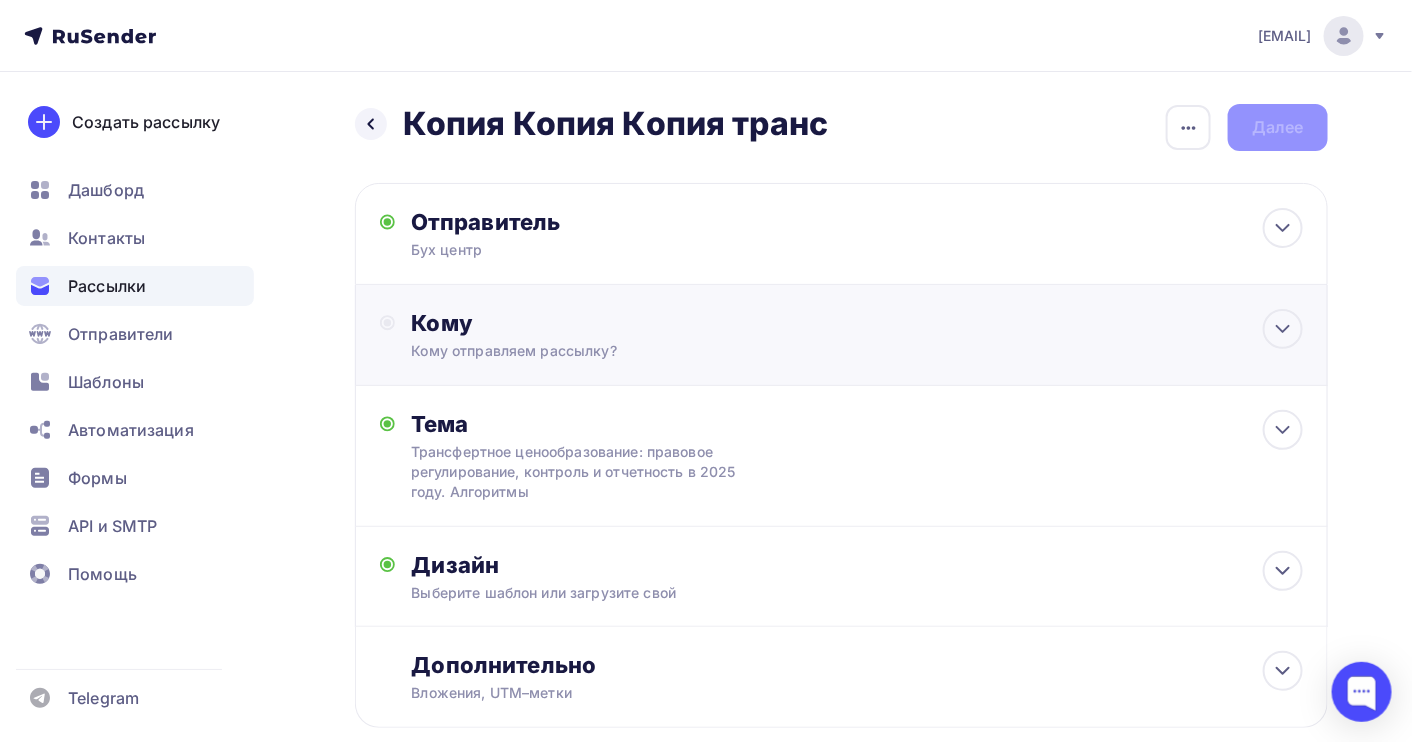 click on "Кому отправляем рассылку?" at bounding box center [606, 250] 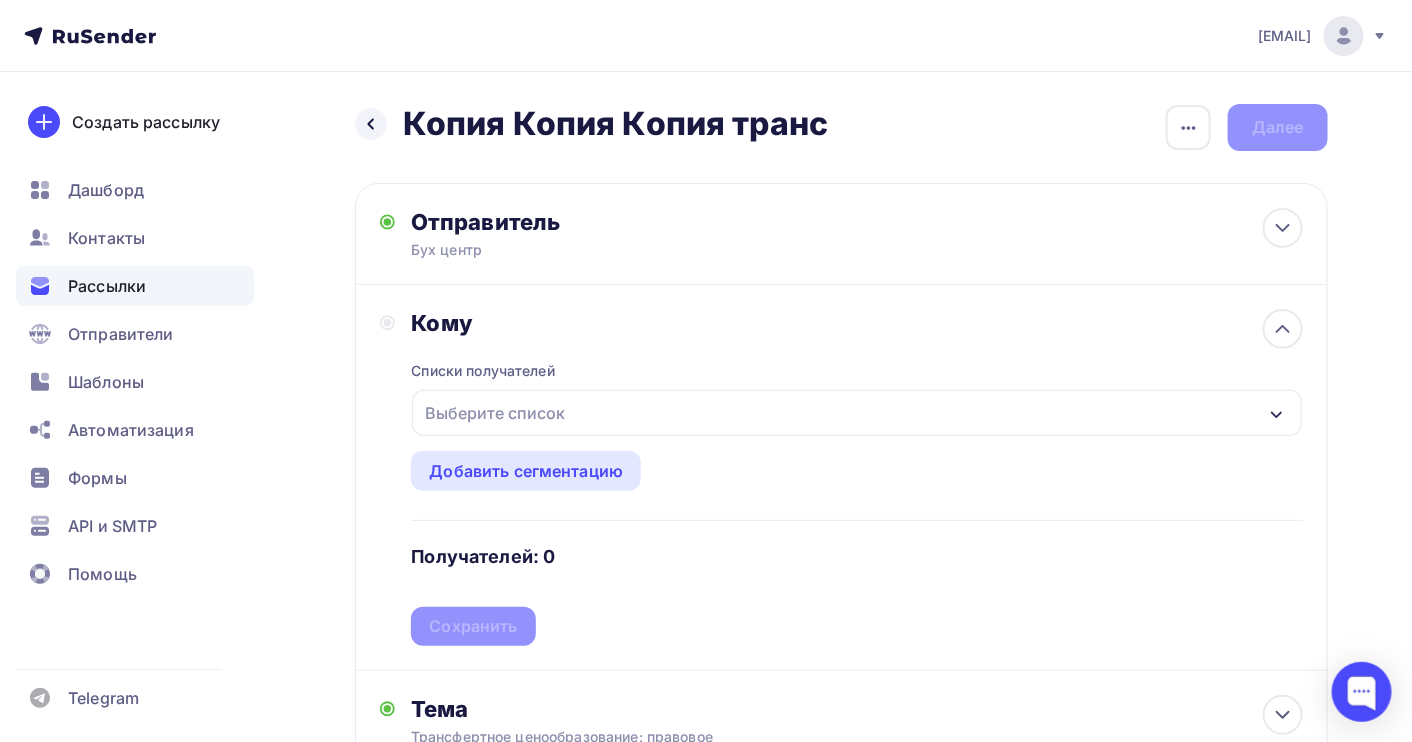 click on "Выберите список" at bounding box center [857, 413] 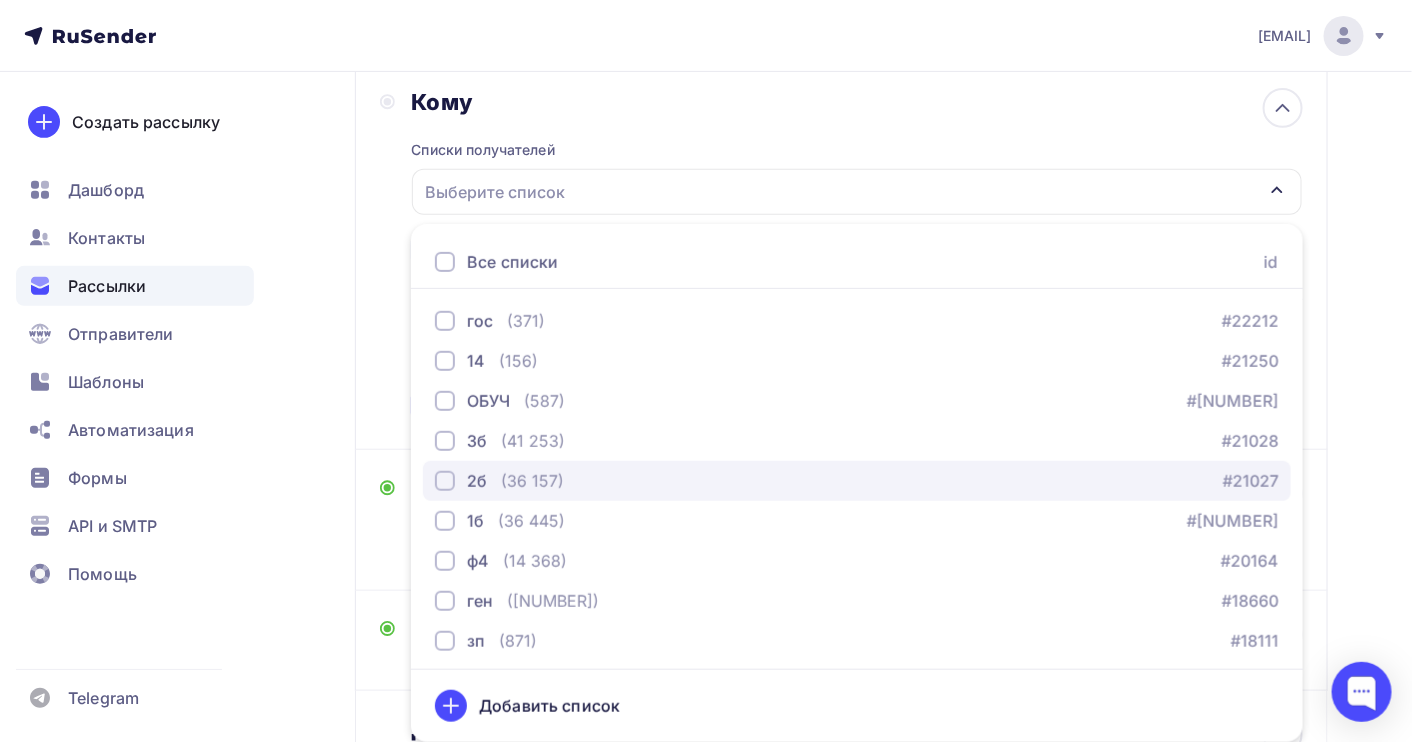 click on "(36 157)" at bounding box center (526, 321) 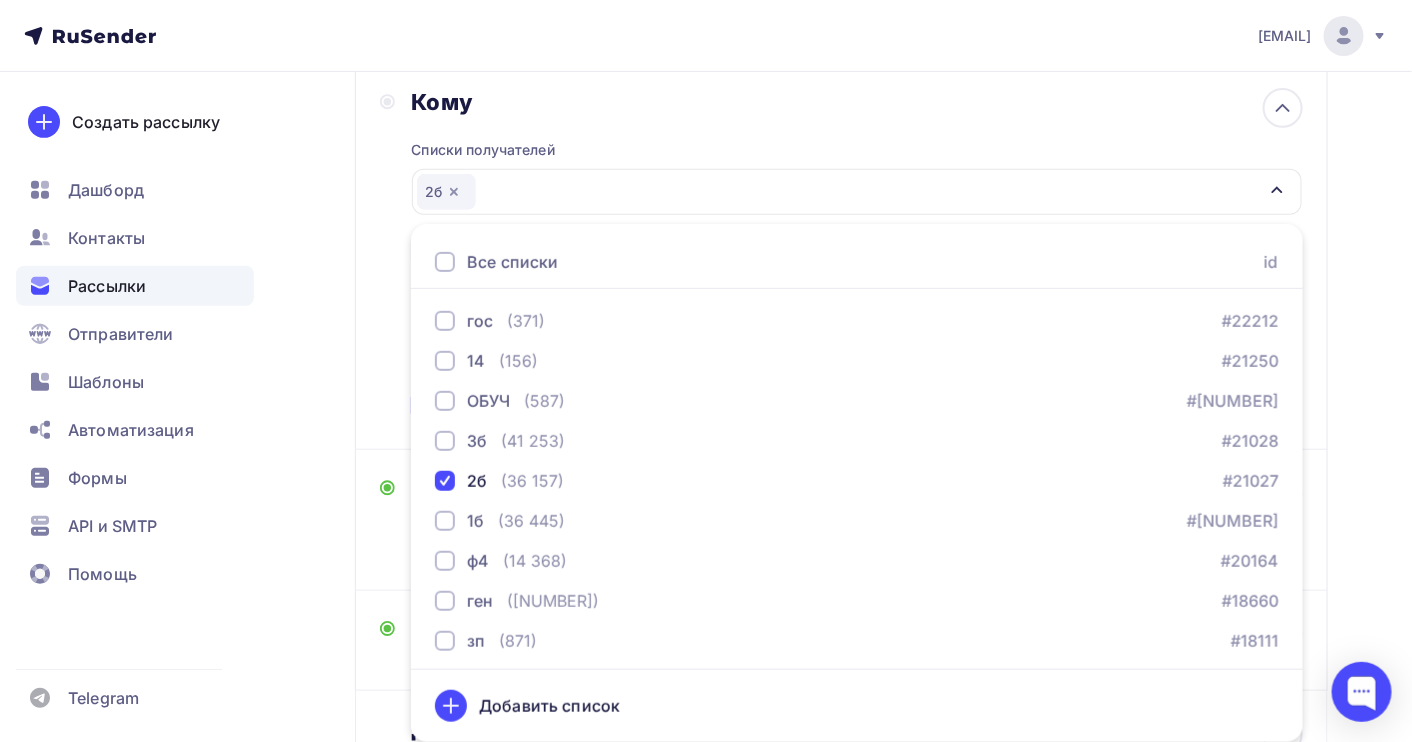 click on "Назад
Копия Копия Копия  транс
Копия Копия Копия  транс
Закончить позже
Переименовать рассылку
Удалить
Далее
Отправитель
Бух центр
Email  *
[EMAIL]
[EMAIL]           [EMAIL]               Добавить отправителя
Рекомендуем  добавить почту на домене , чтобы рассылка не попала в «Спам»
Имя                 Сохранить
[TIME]         Кому
[NUMBER]" at bounding box center [706, 386] 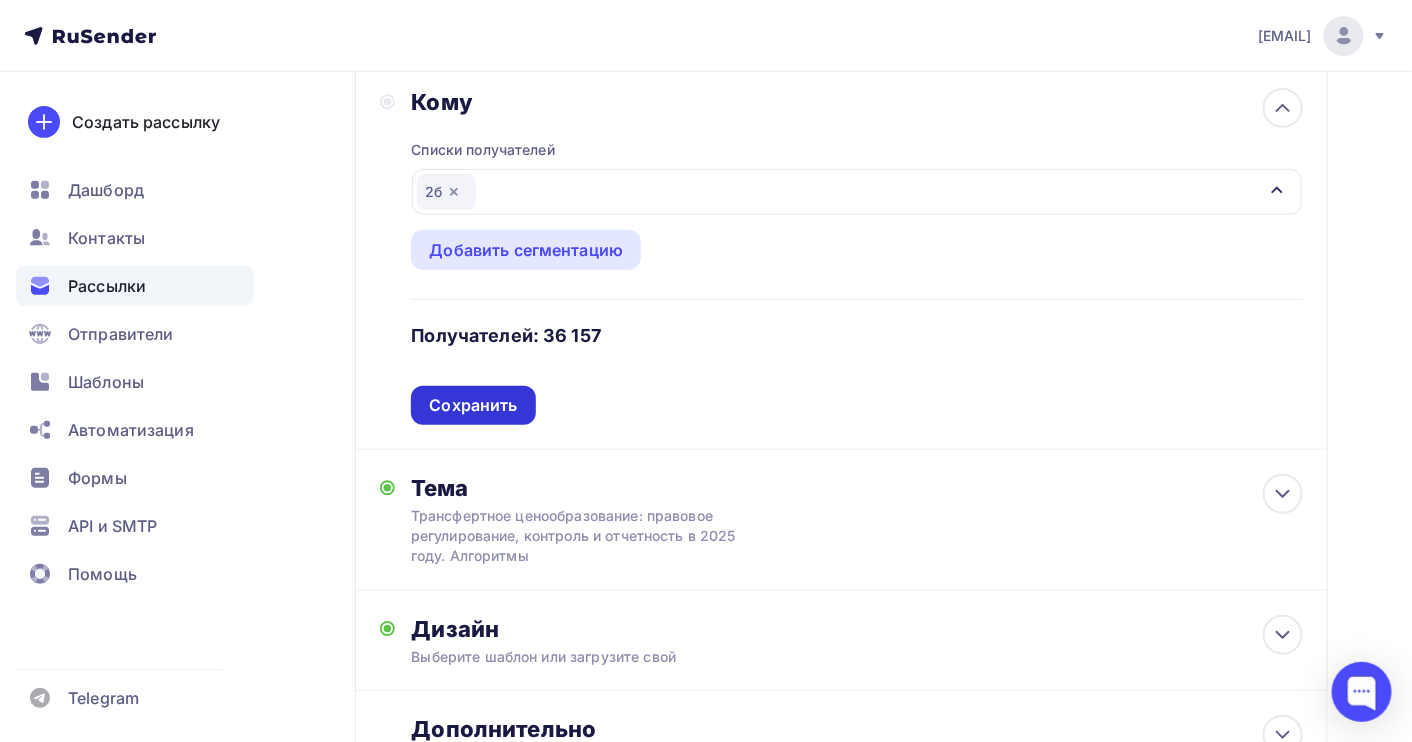click on "Сохранить" at bounding box center (473, 405) 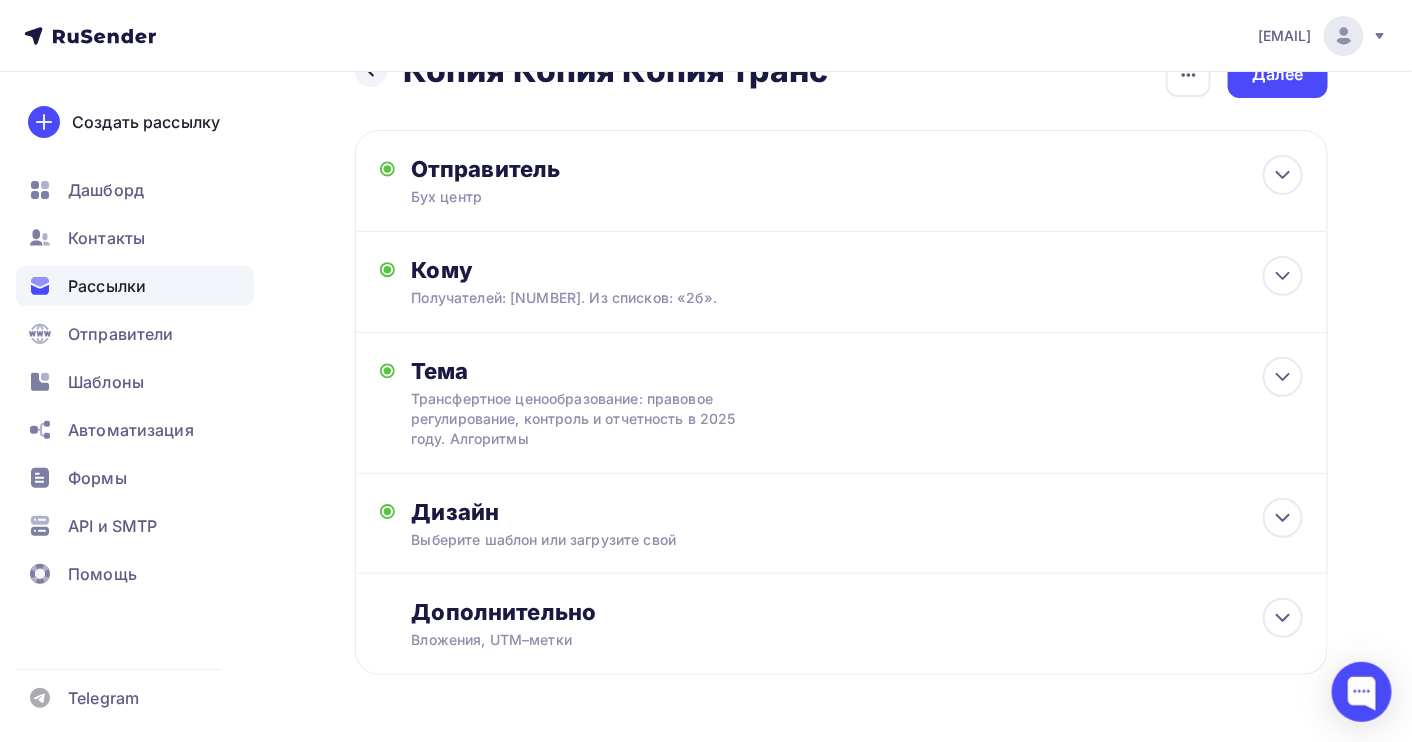 scroll, scrollTop: 0, scrollLeft: 0, axis: both 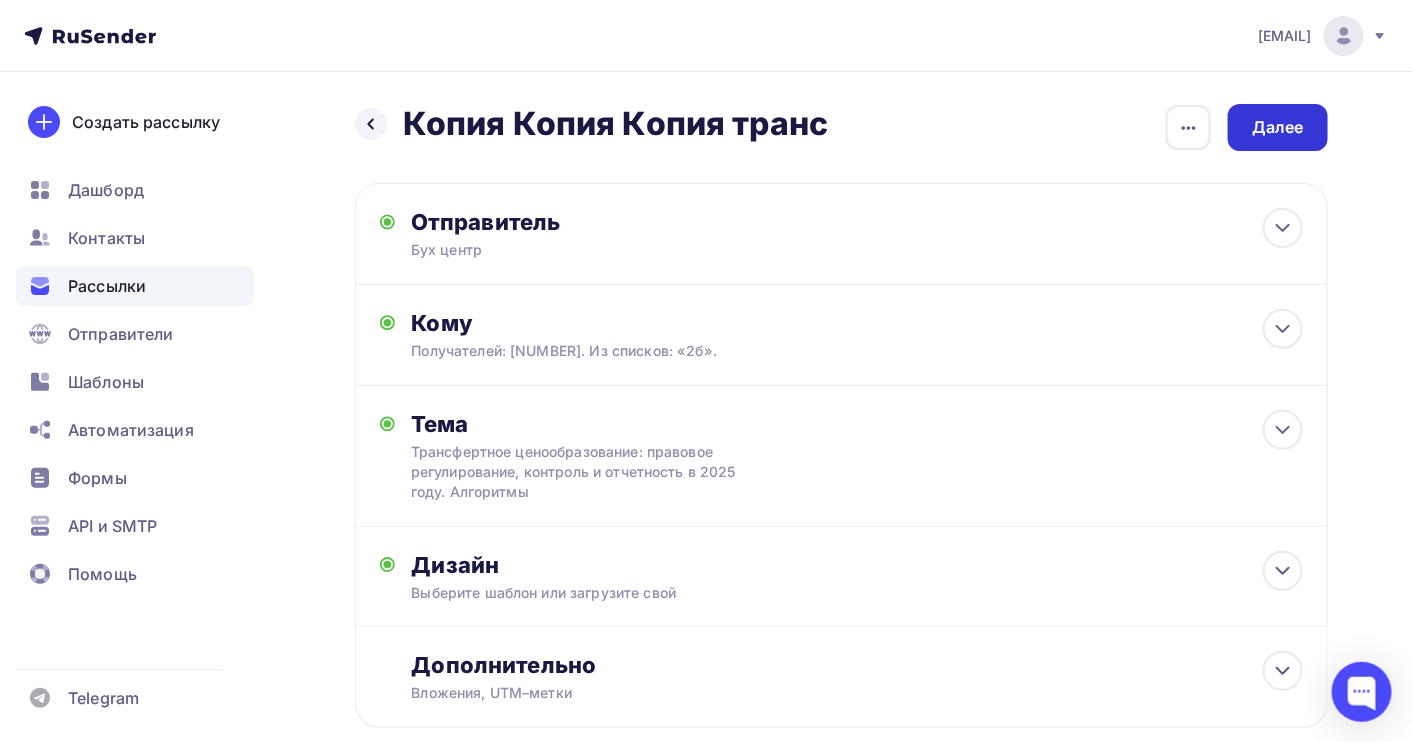 click on "Далее" at bounding box center (1278, 127) 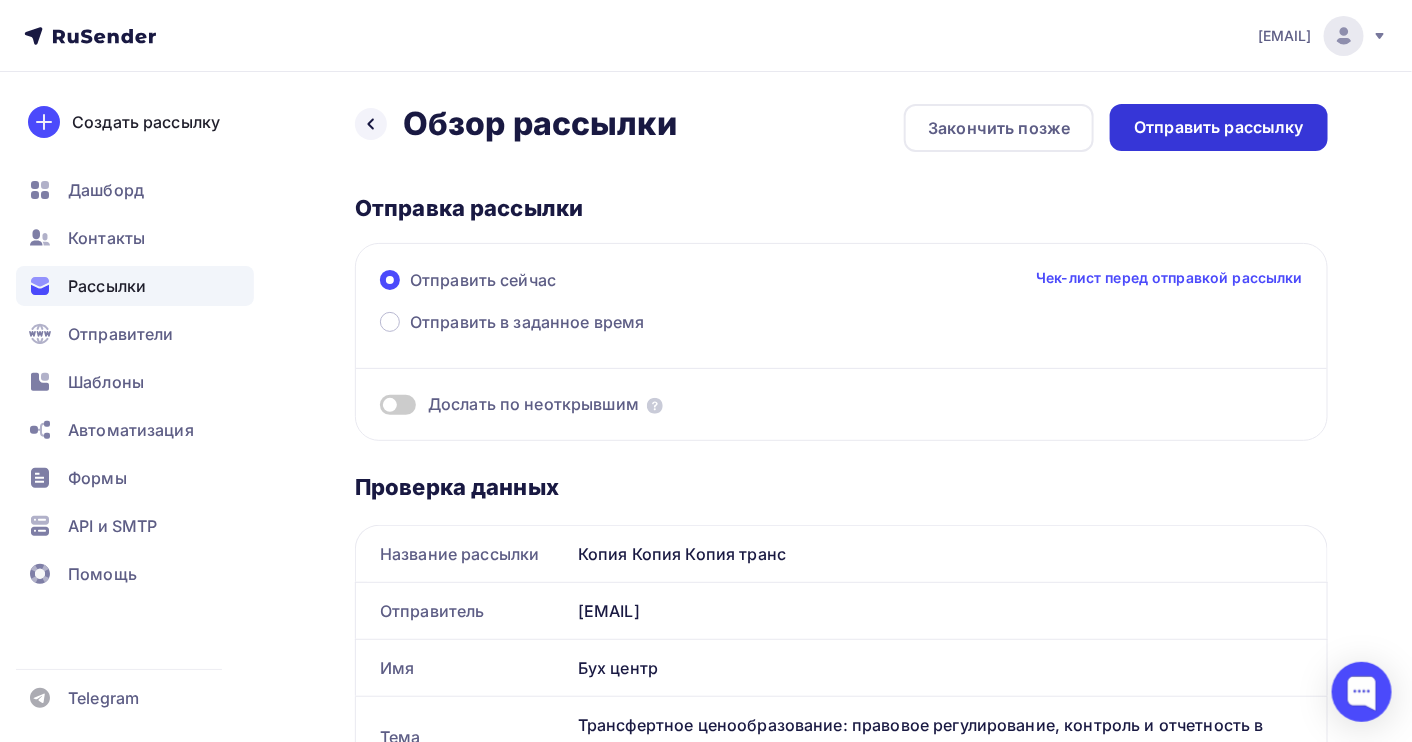 scroll, scrollTop: 0, scrollLeft: 0, axis: both 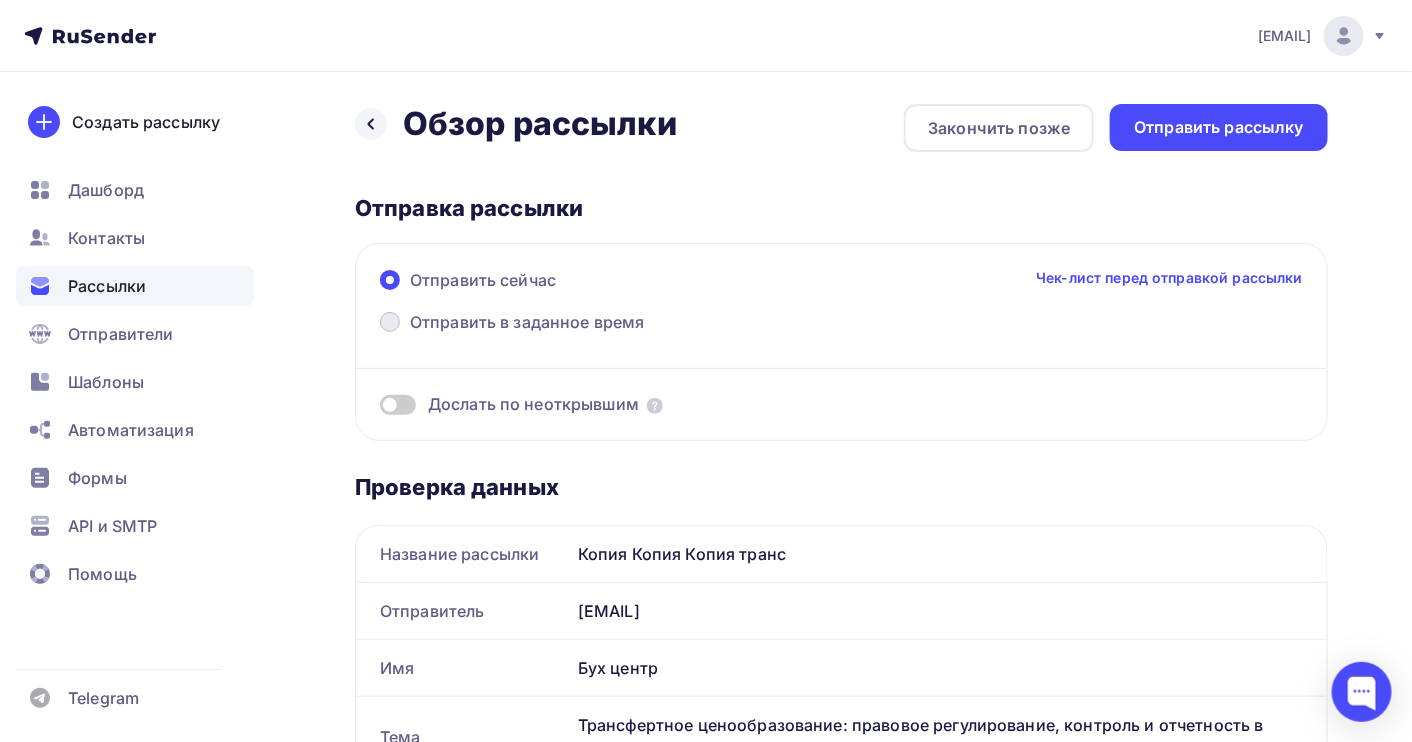 click on "Отправить в заданное время" at bounding box center [512, 324] 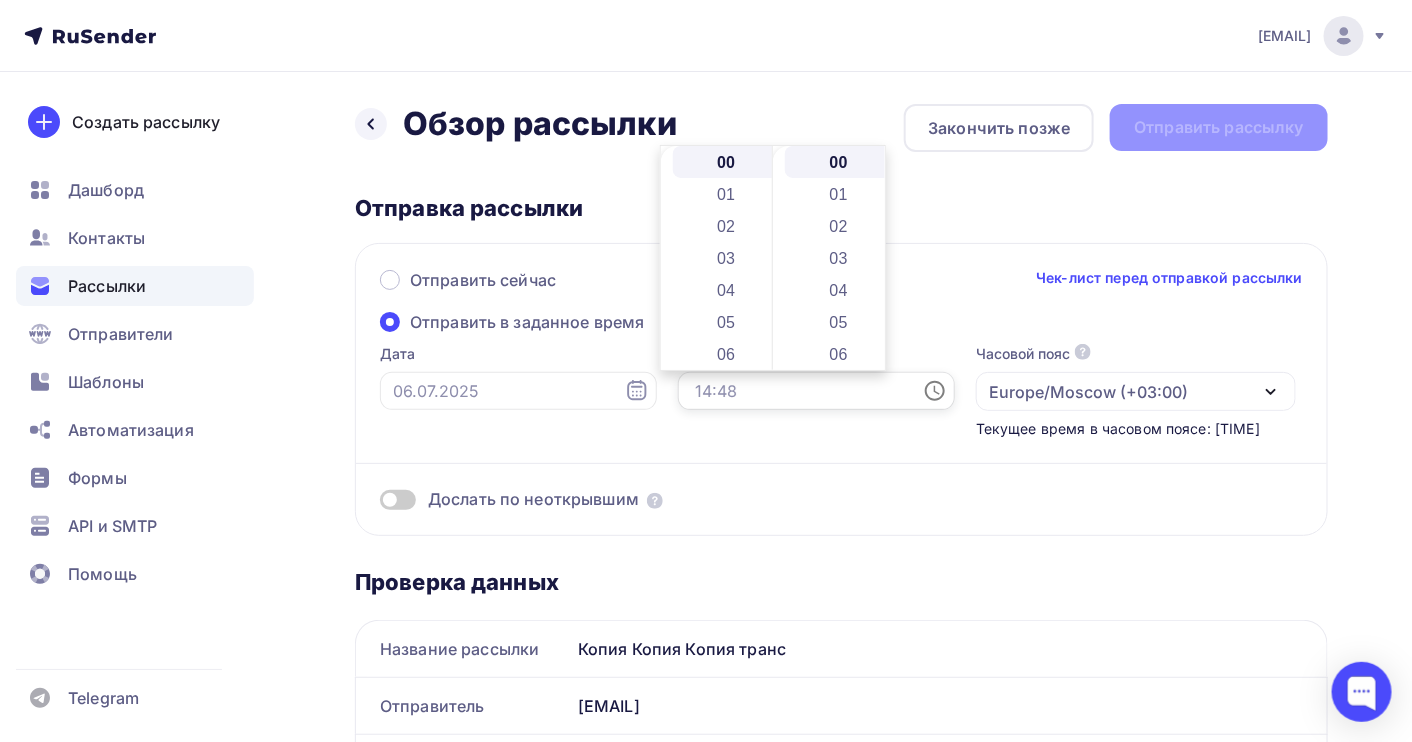 click at bounding box center [816, 391] 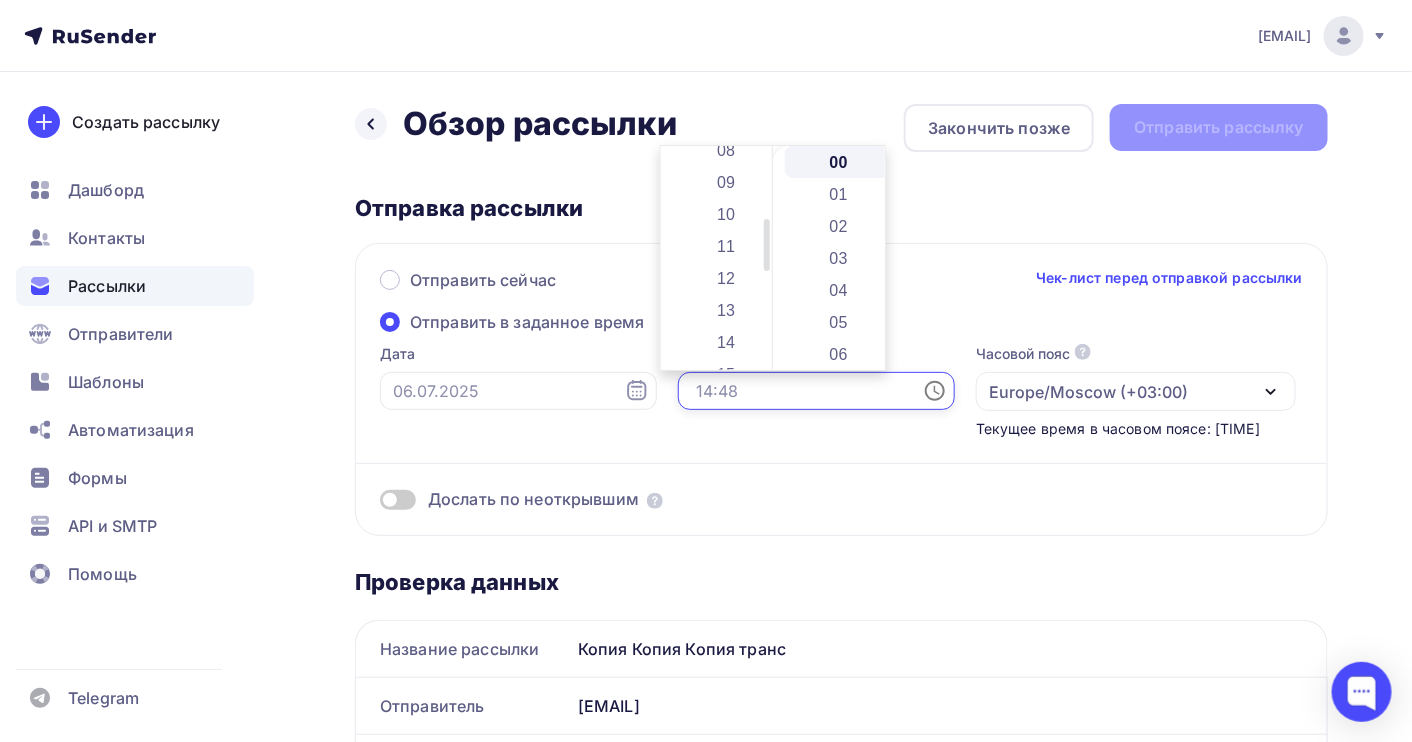 scroll, scrollTop: 266, scrollLeft: 0, axis: vertical 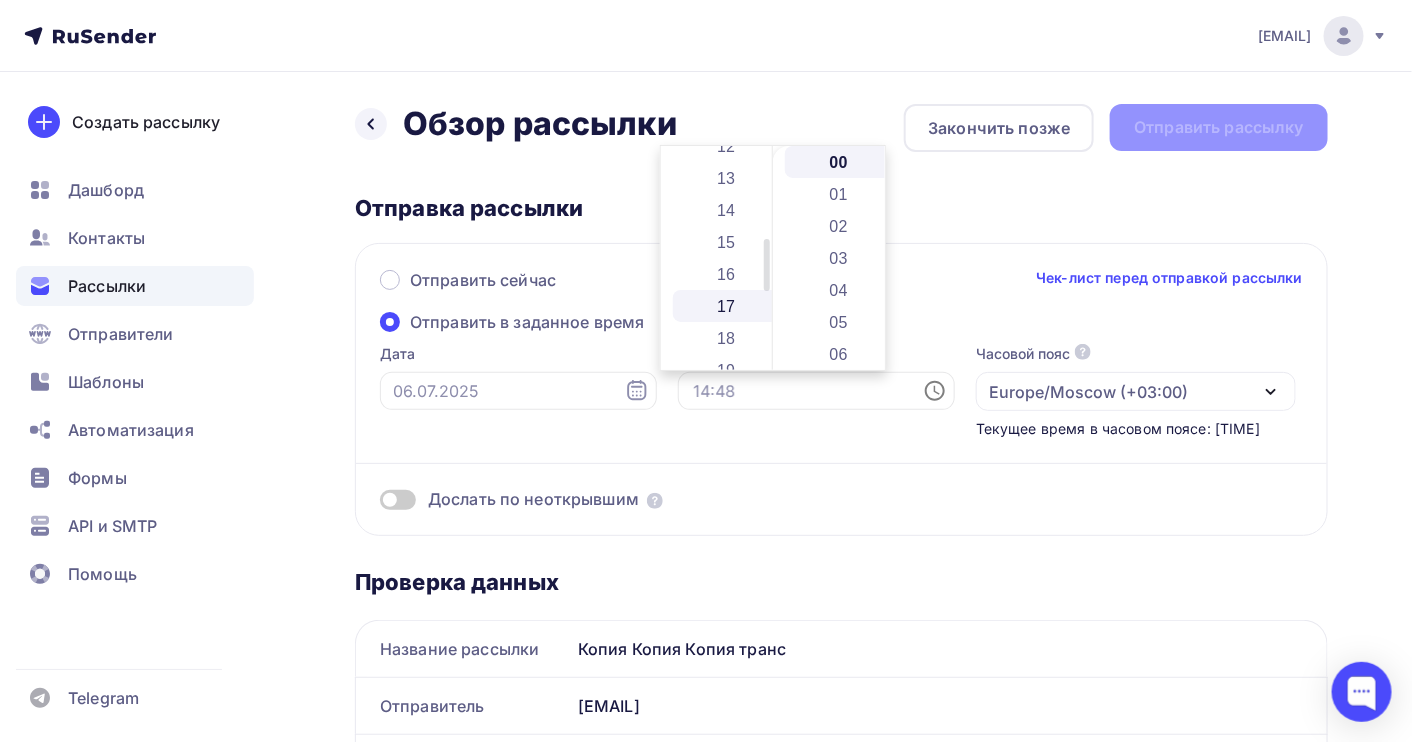 click on "17" at bounding box center (728, 306) 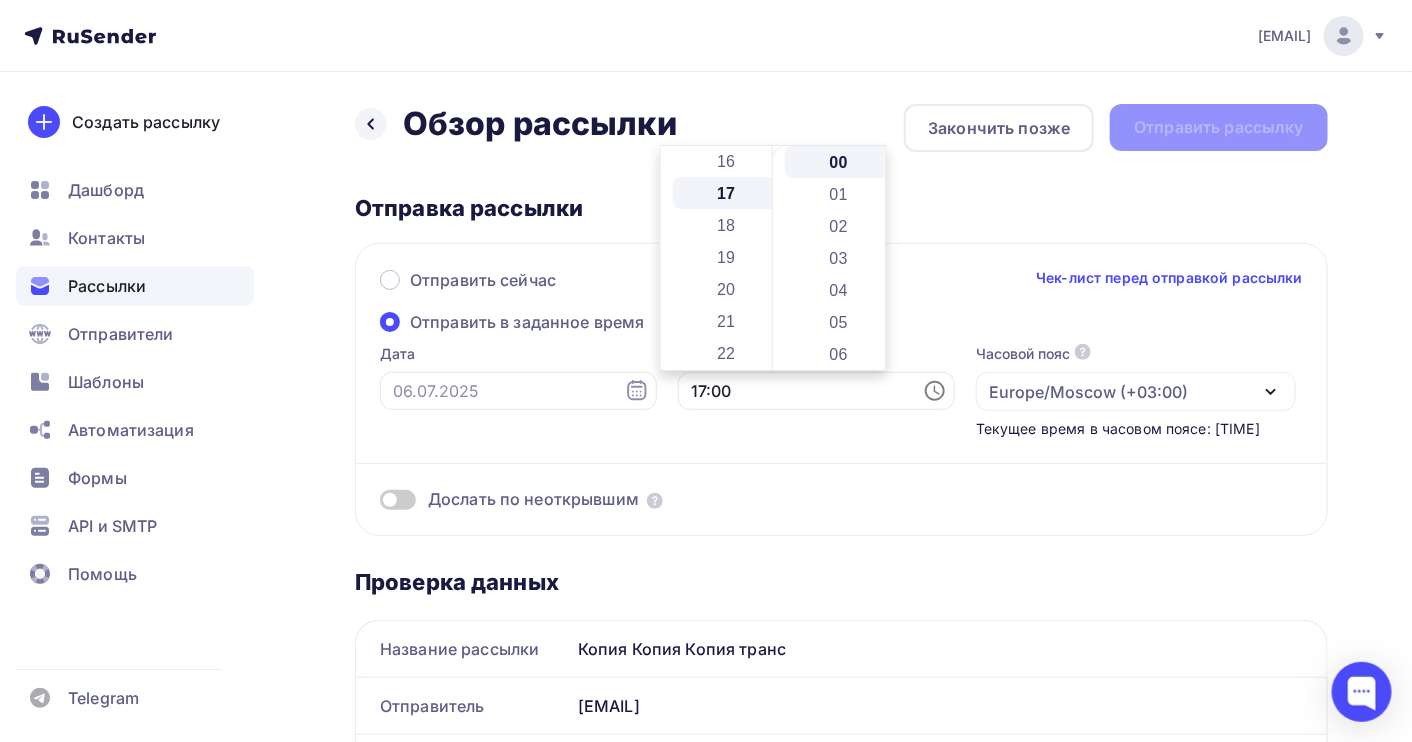 scroll, scrollTop: 543, scrollLeft: 0, axis: vertical 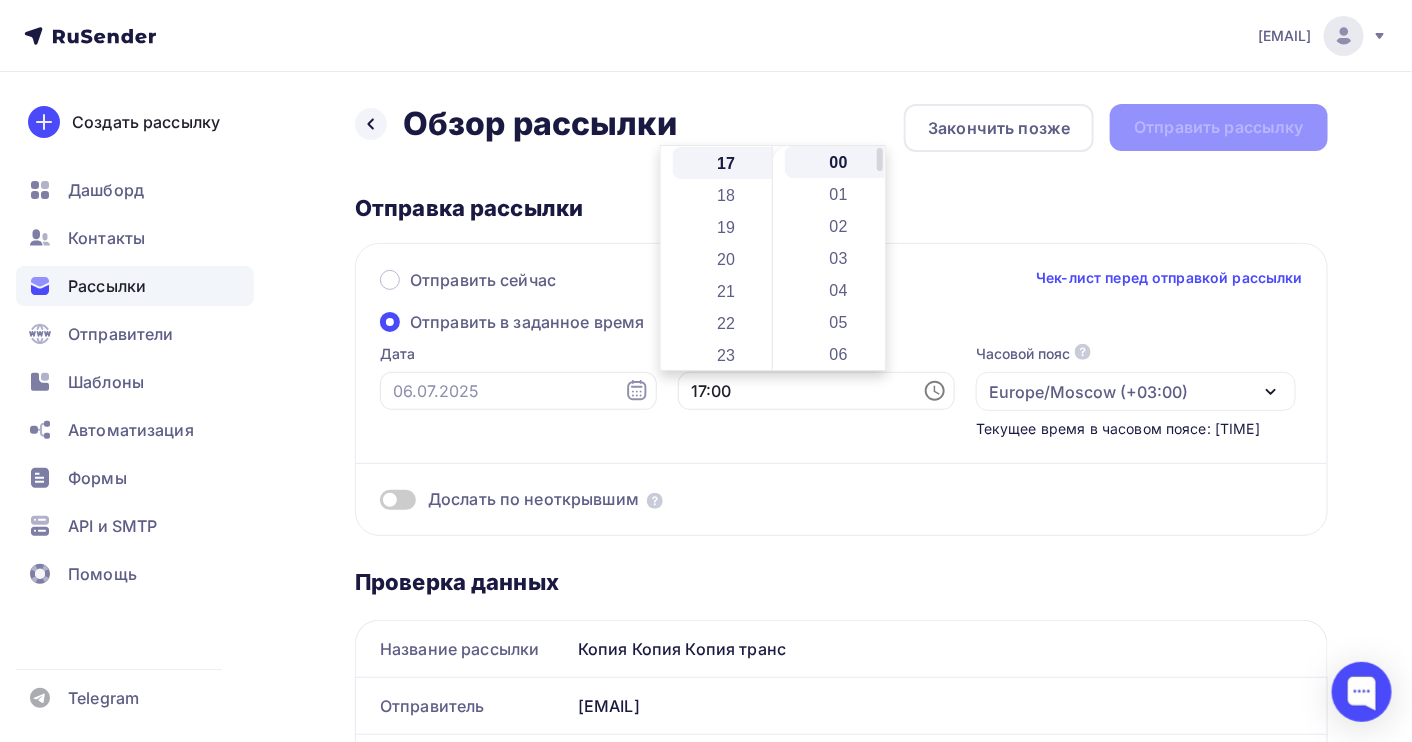 drag, startPoint x: 844, startPoint y: 260, endPoint x: 772, endPoint y: 291, distance: 78.39005 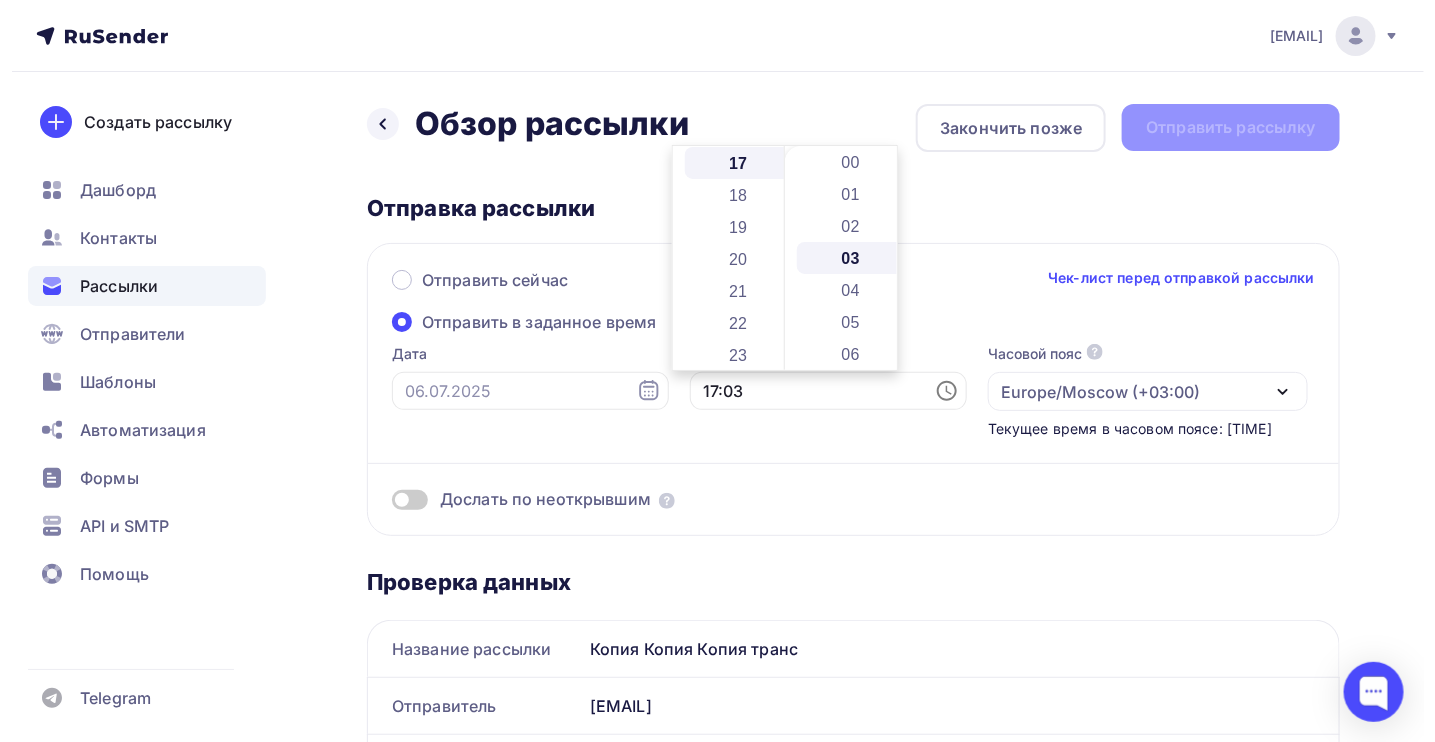 scroll, scrollTop: 95, scrollLeft: 0, axis: vertical 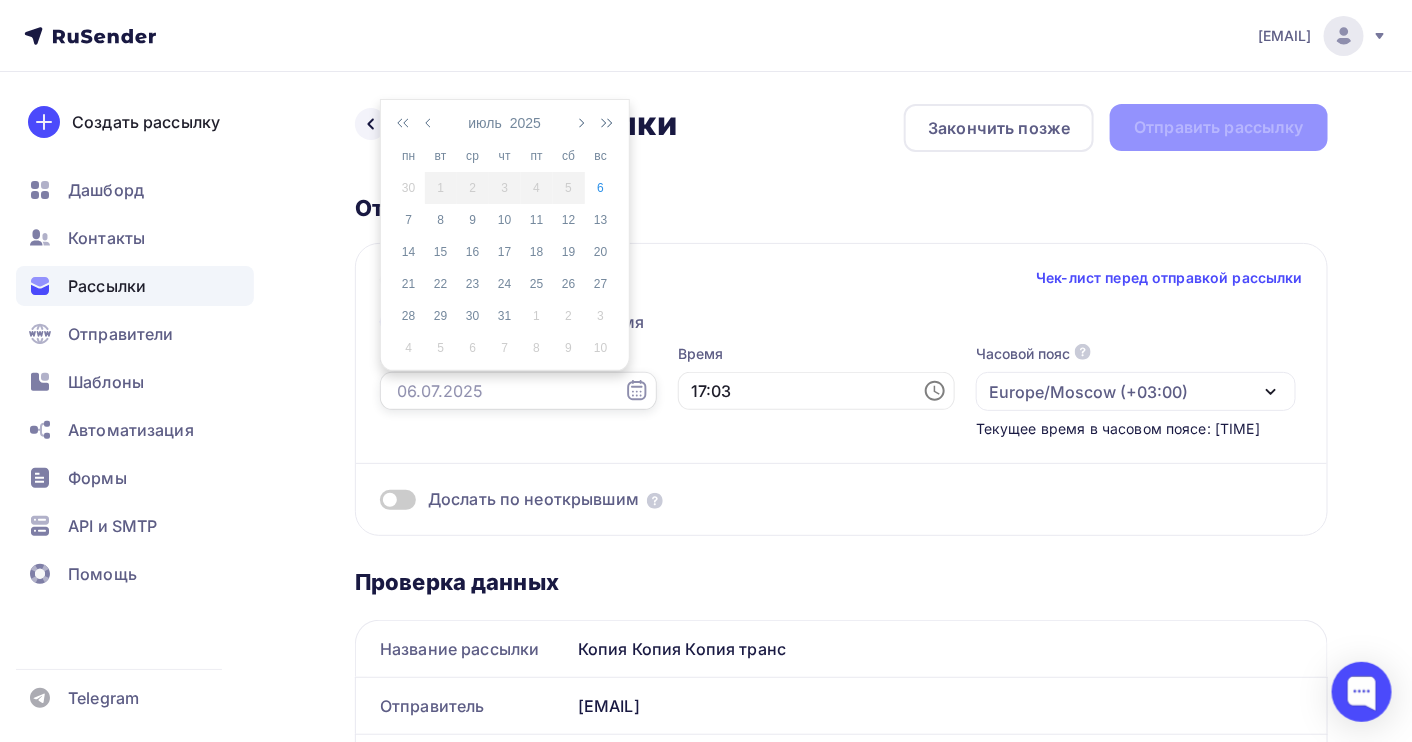 click at bounding box center (518, 391) 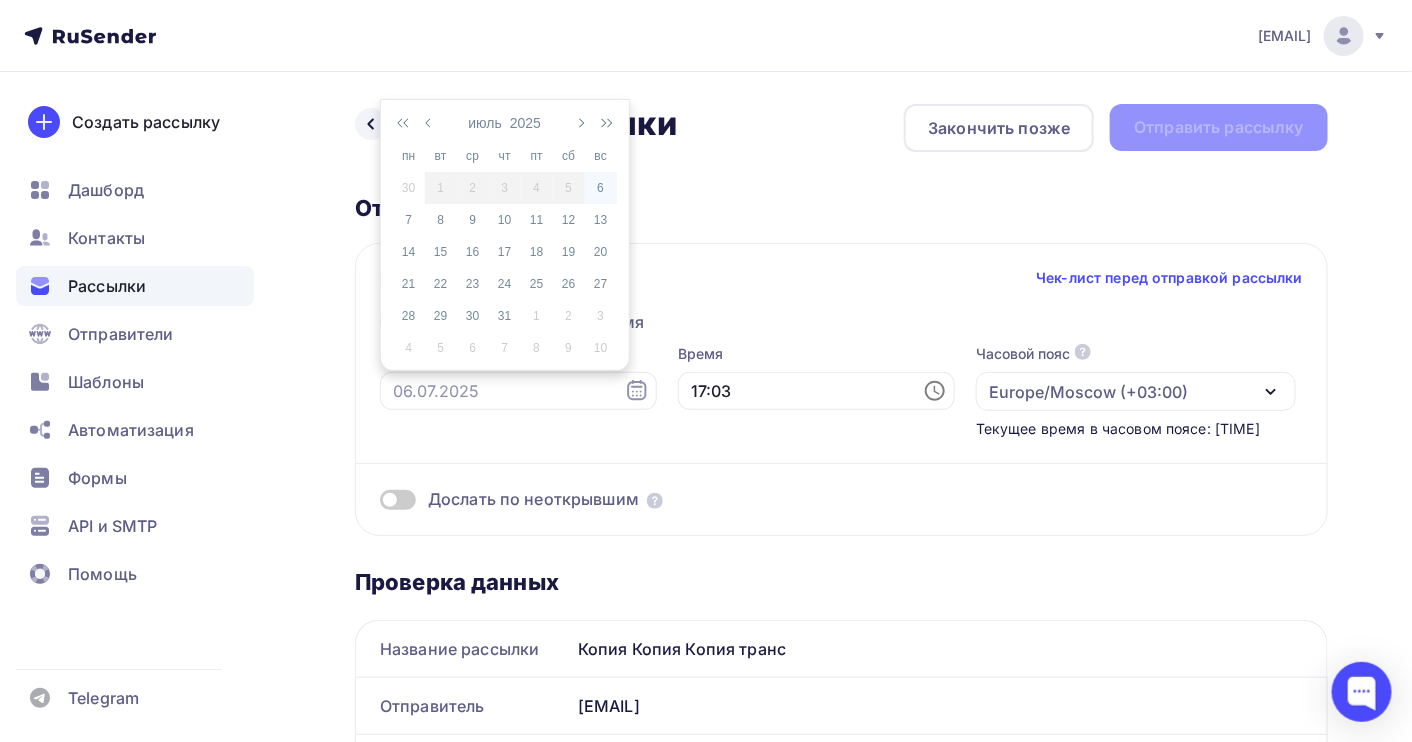 click on "6" at bounding box center (601, 188) 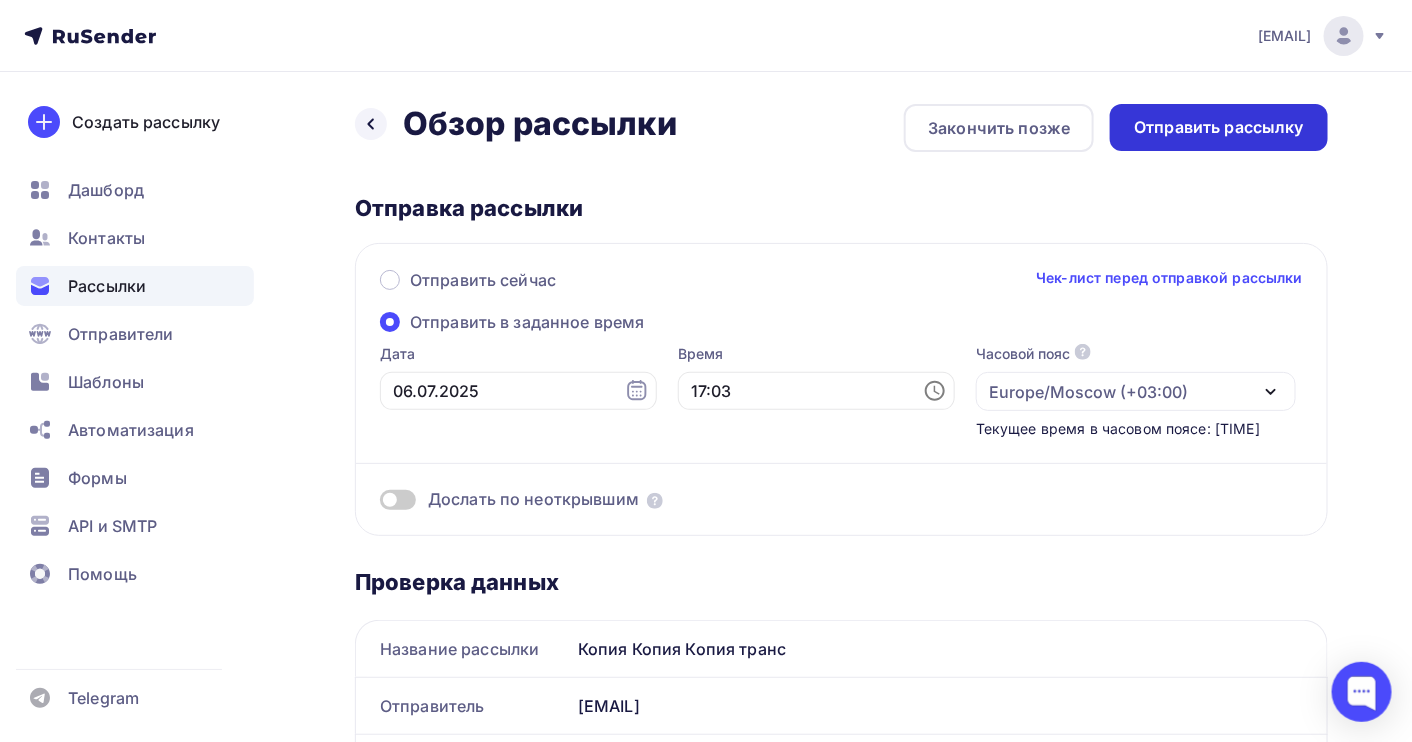 click on "Отправить рассылку" at bounding box center [1219, 127] 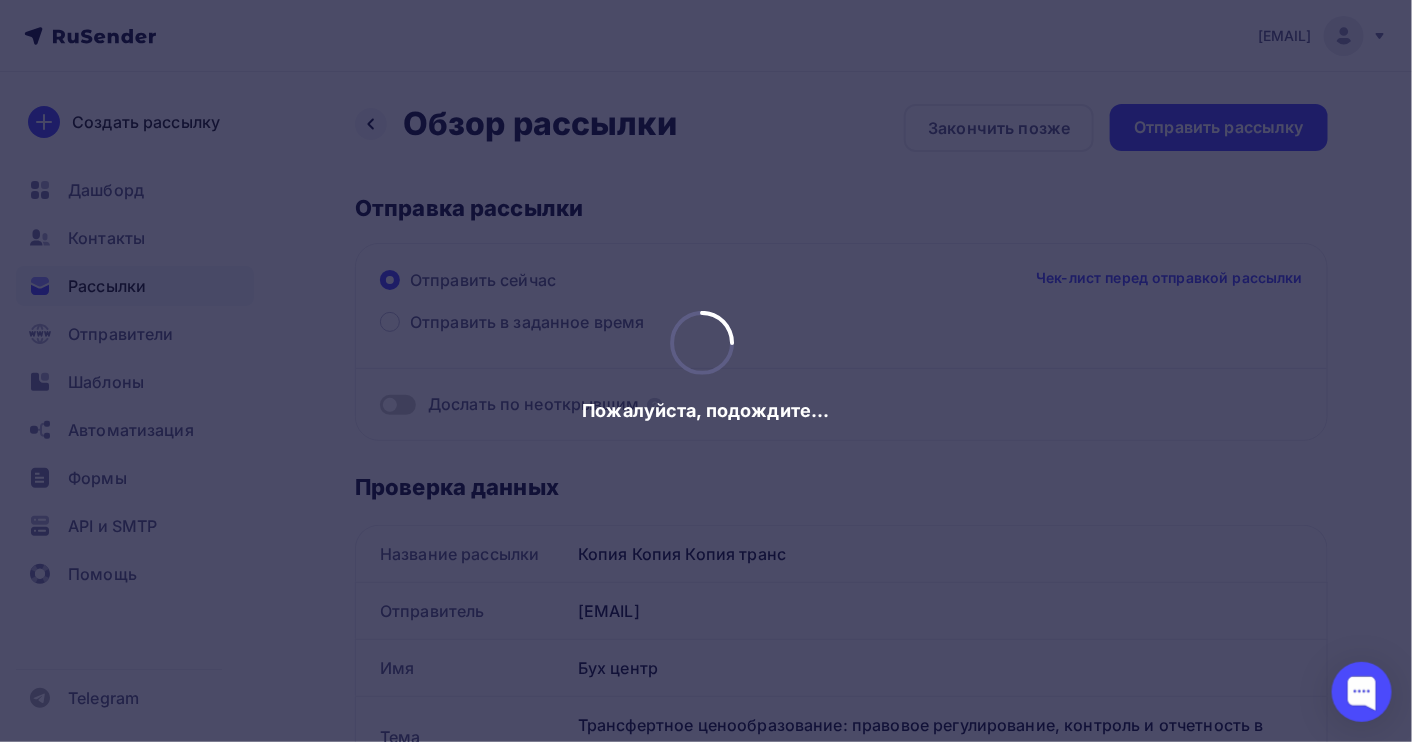 scroll, scrollTop: 0, scrollLeft: 0, axis: both 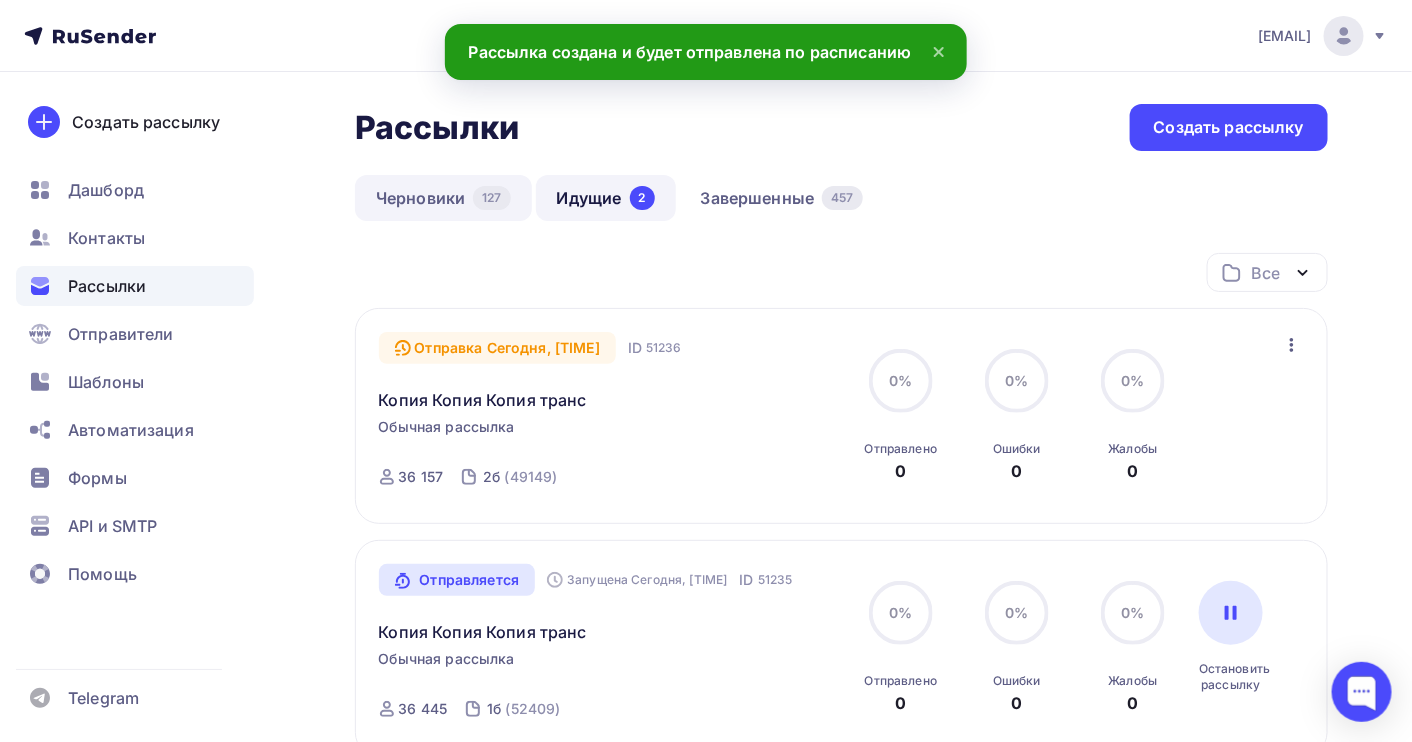 click on "Черновики
127" at bounding box center (443, 198) 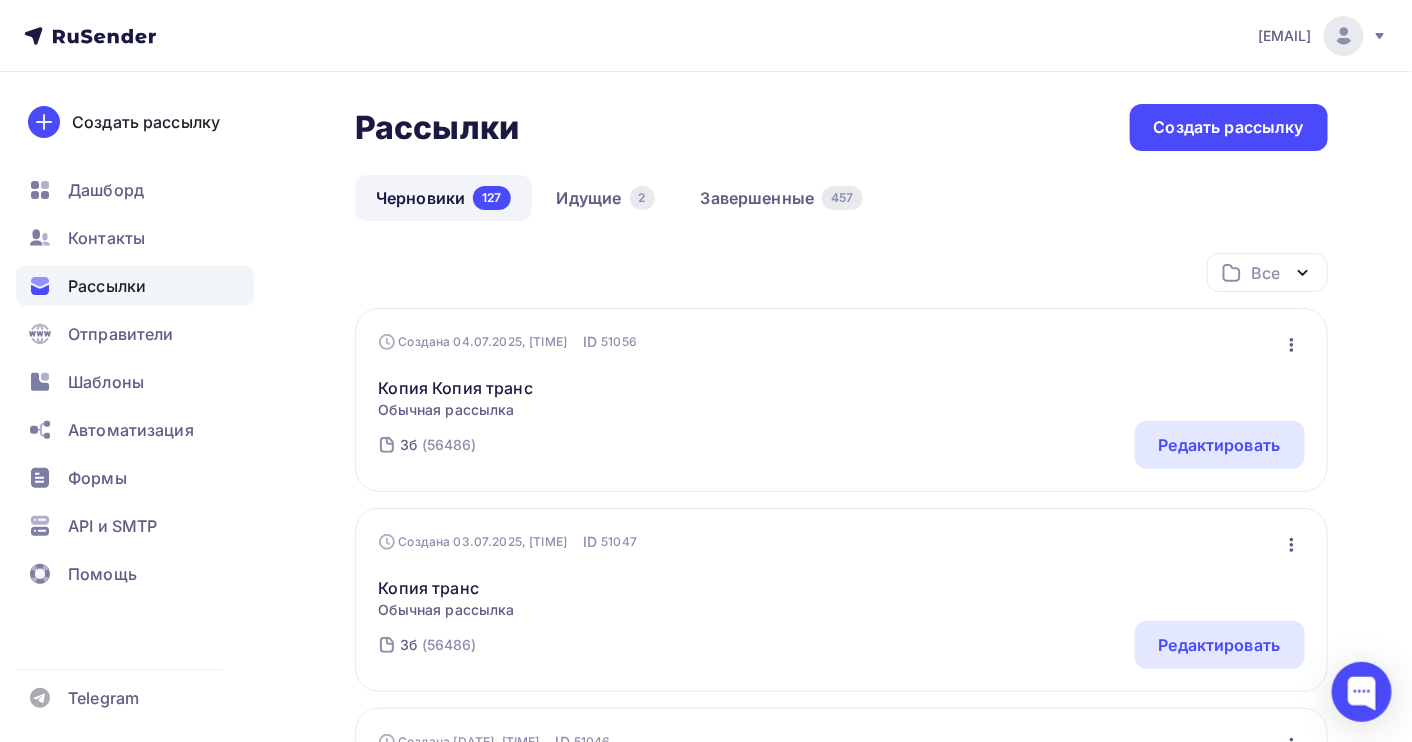click at bounding box center (1292, 345) 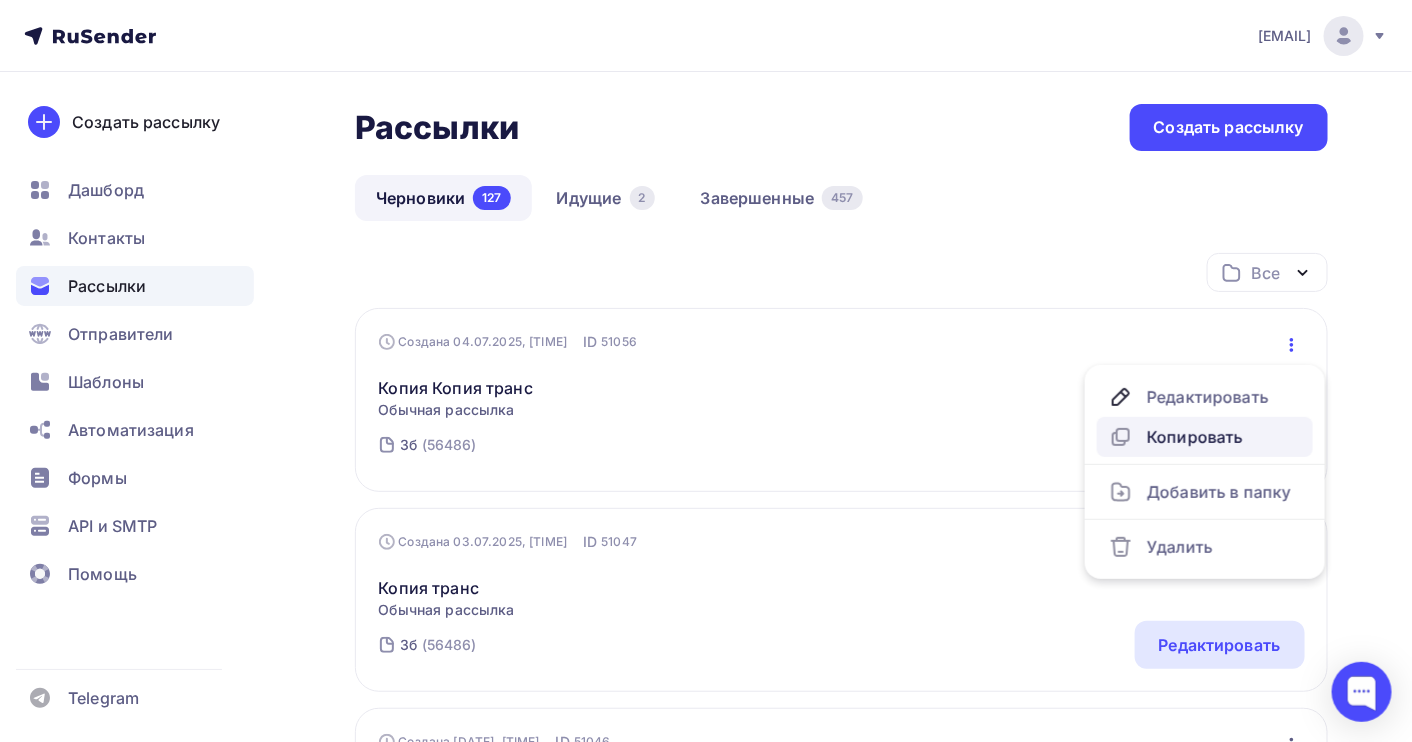 click on "Копировать" at bounding box center (1205, 397) 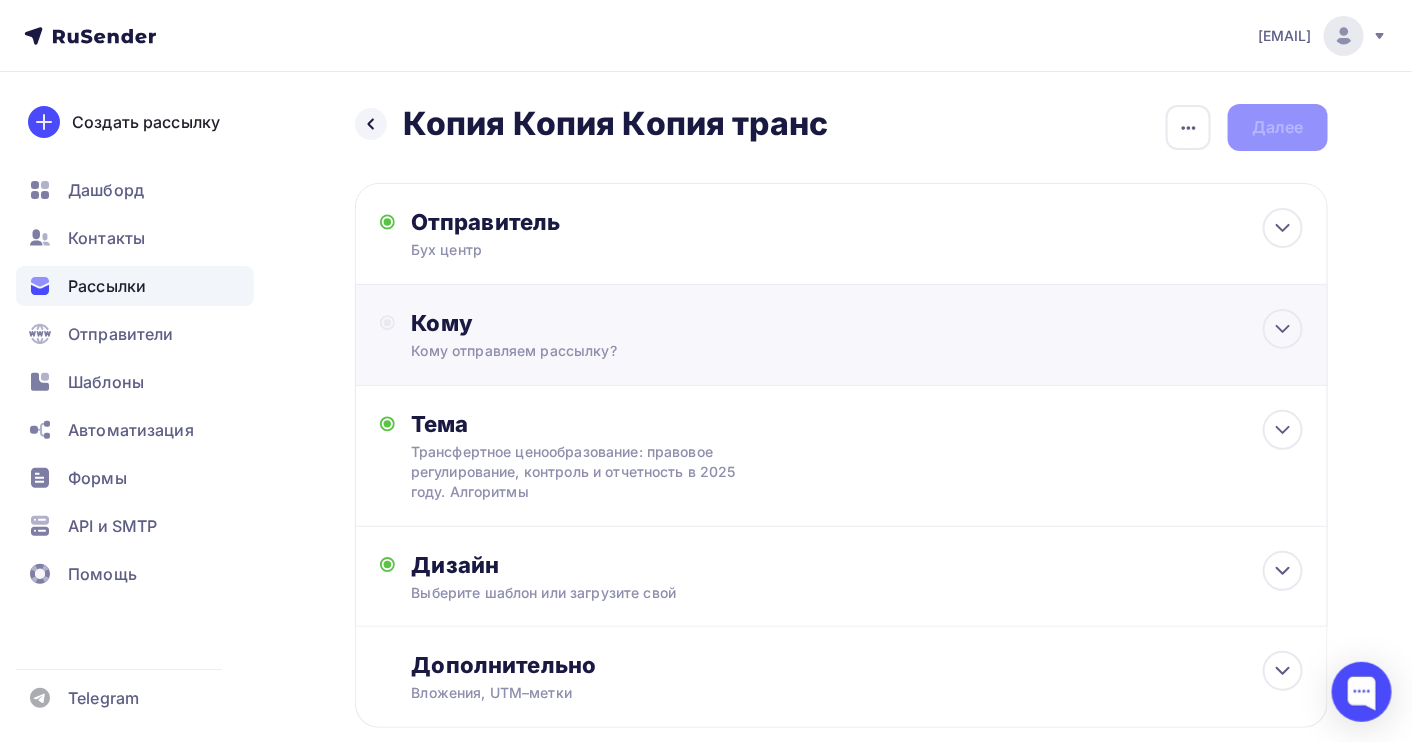 click on "Кому" at bounding box center [627, 222] 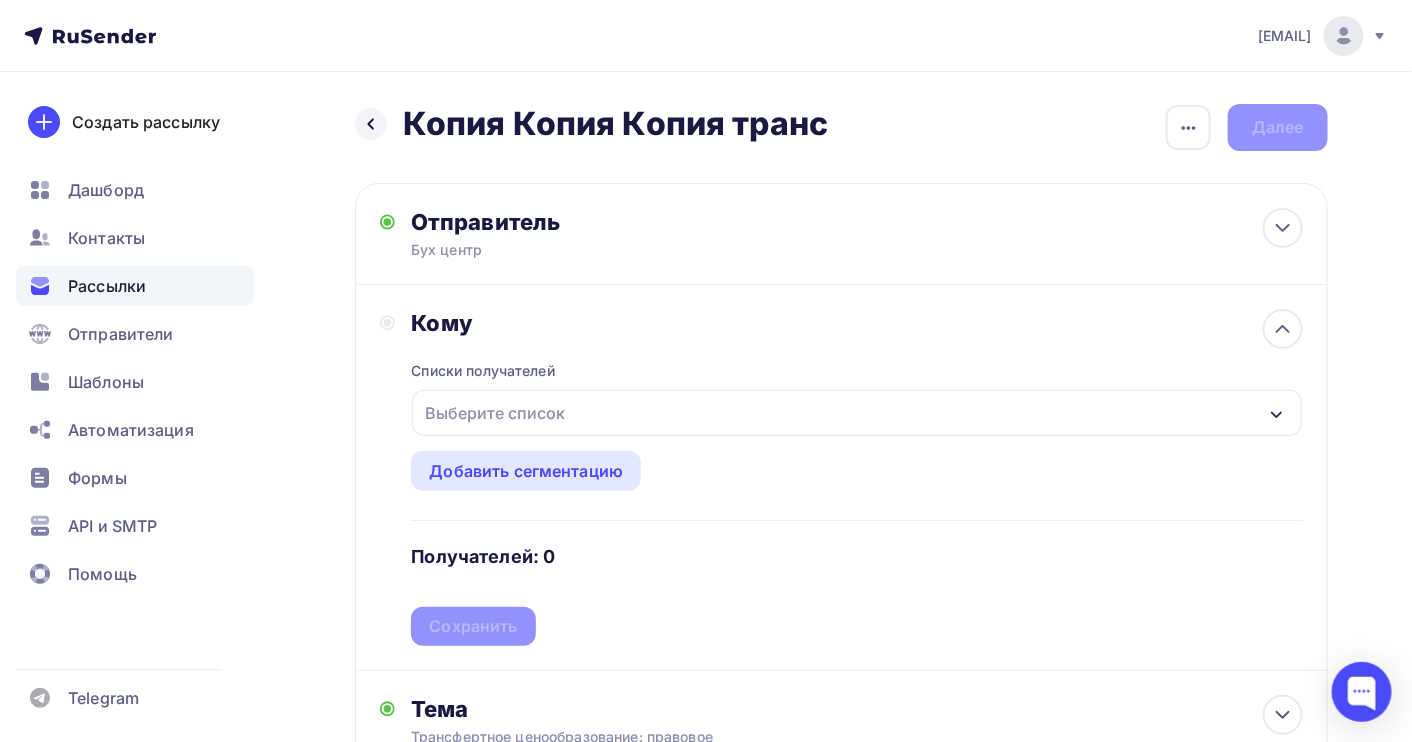 click on "Выберите список" at bounding box center [857, 413] 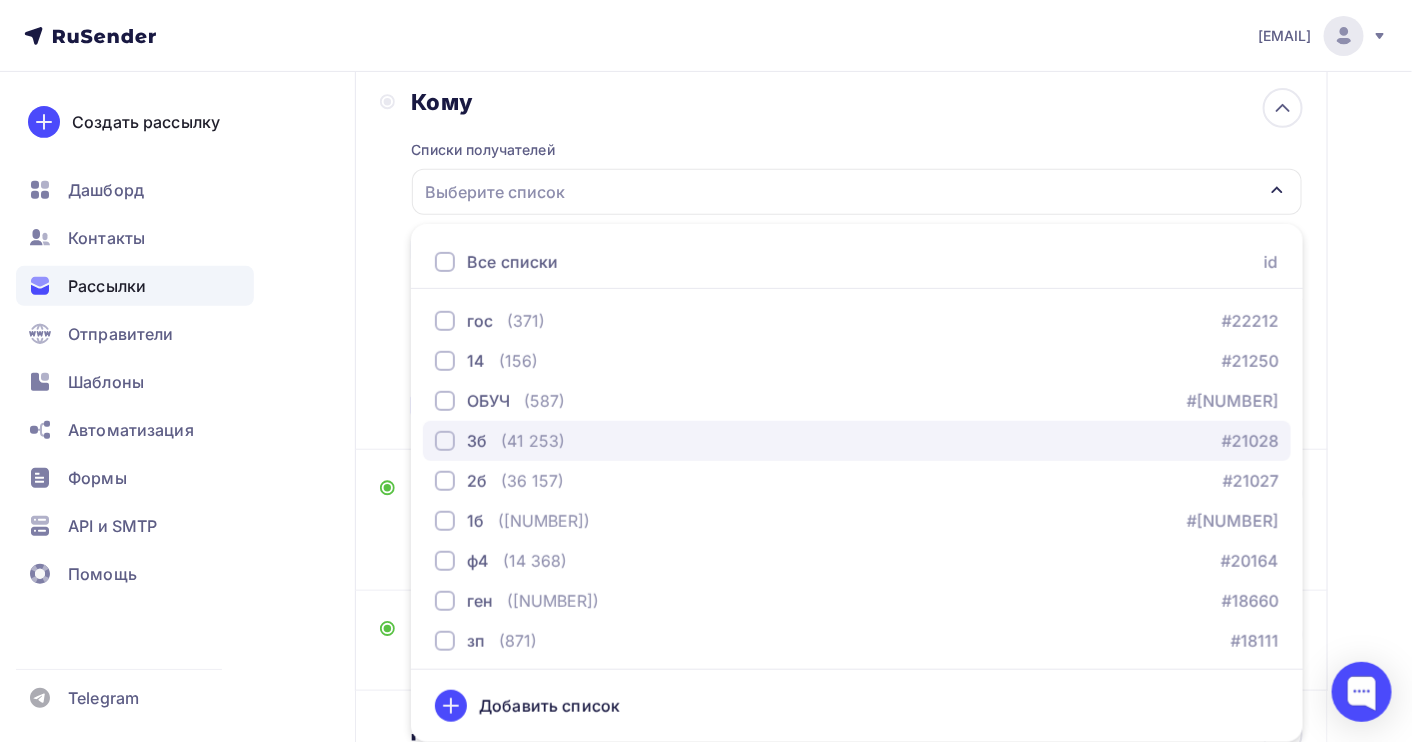 click on "3б
([NUMBER])
#21028" at bounding box center [857, 321] 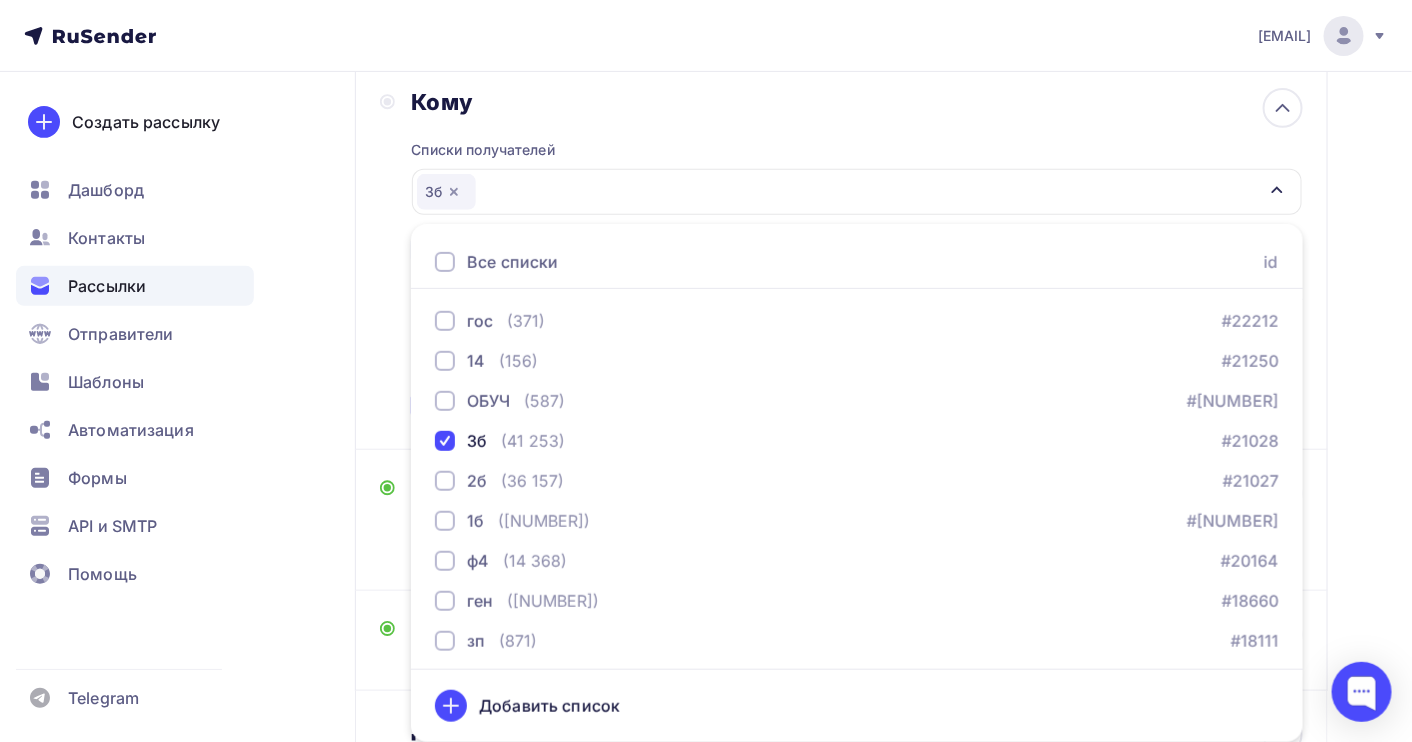 click on "Назад
Копия Копия Копия  транс
Копия Копия Копия  транс
Закончить позже
Переименовать рассылку
Удалить
Далее
Отправитель
Бух центр
Email  *
[EMAIL]
[EMAIL]           [EMAIL]               Добавить отправителя
Рекомендуем  добавить почту на домене , чтобы рассылка не попала в «Спам»
Имя                 Сохранить
[TIME]         Кому
3б" at bounding box center [706, 386] 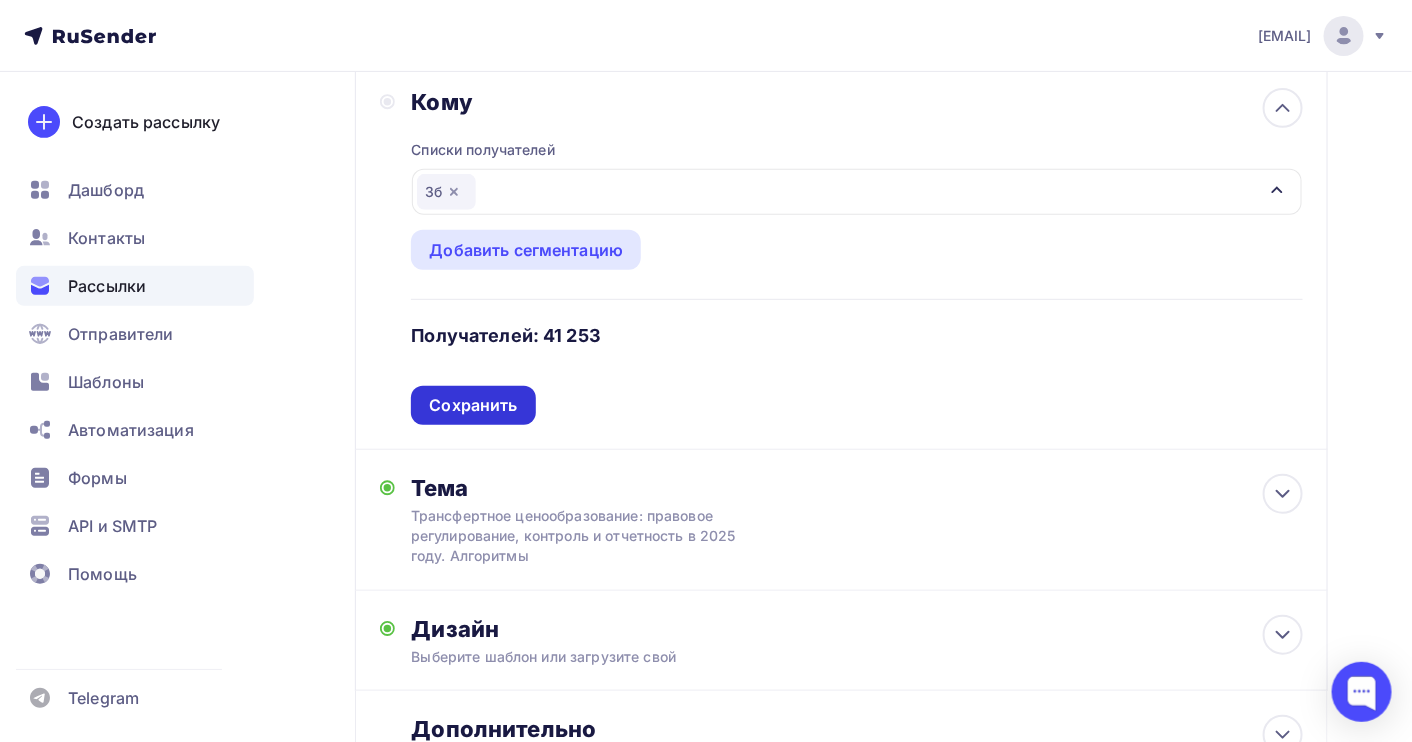 click on "Сохранить" at bounding box center [473, 405] 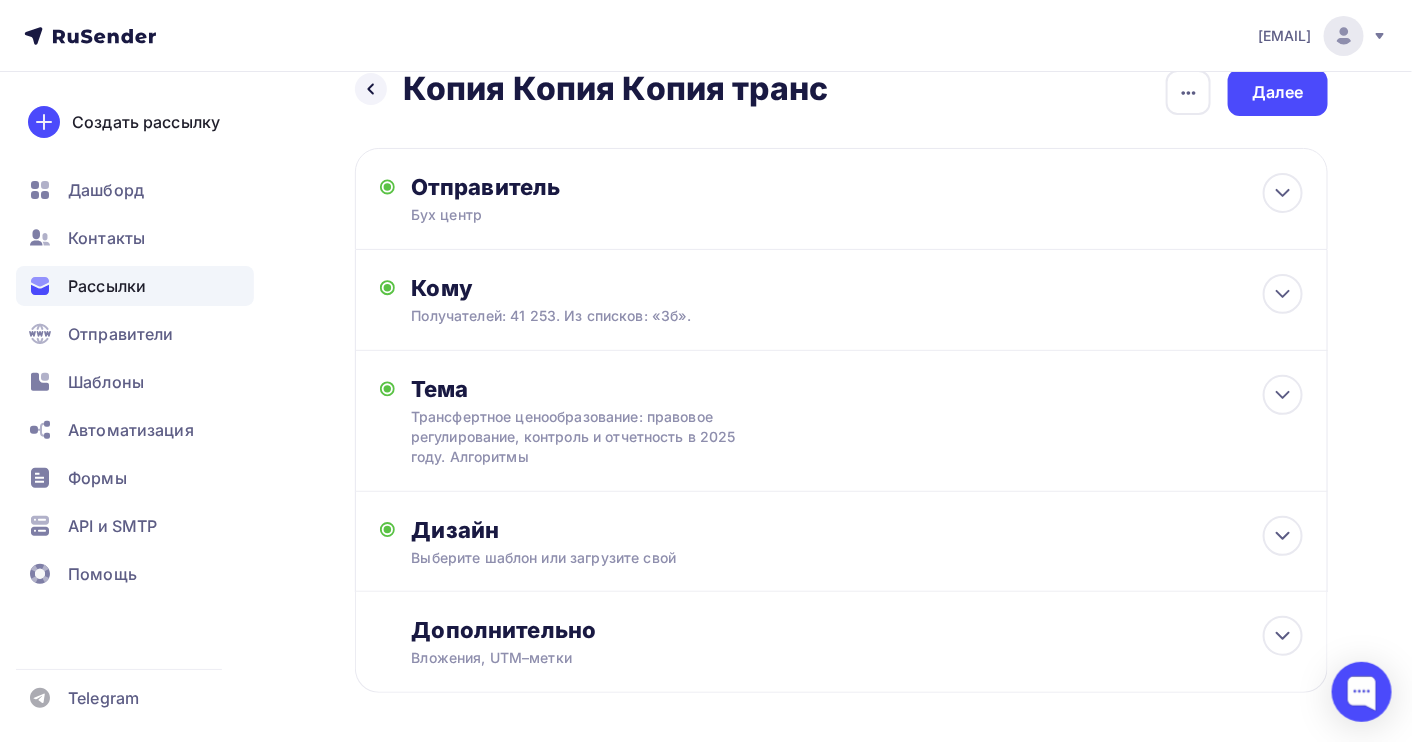 scroll, scrollTop: 0, scrollLeft: 0, axis: both 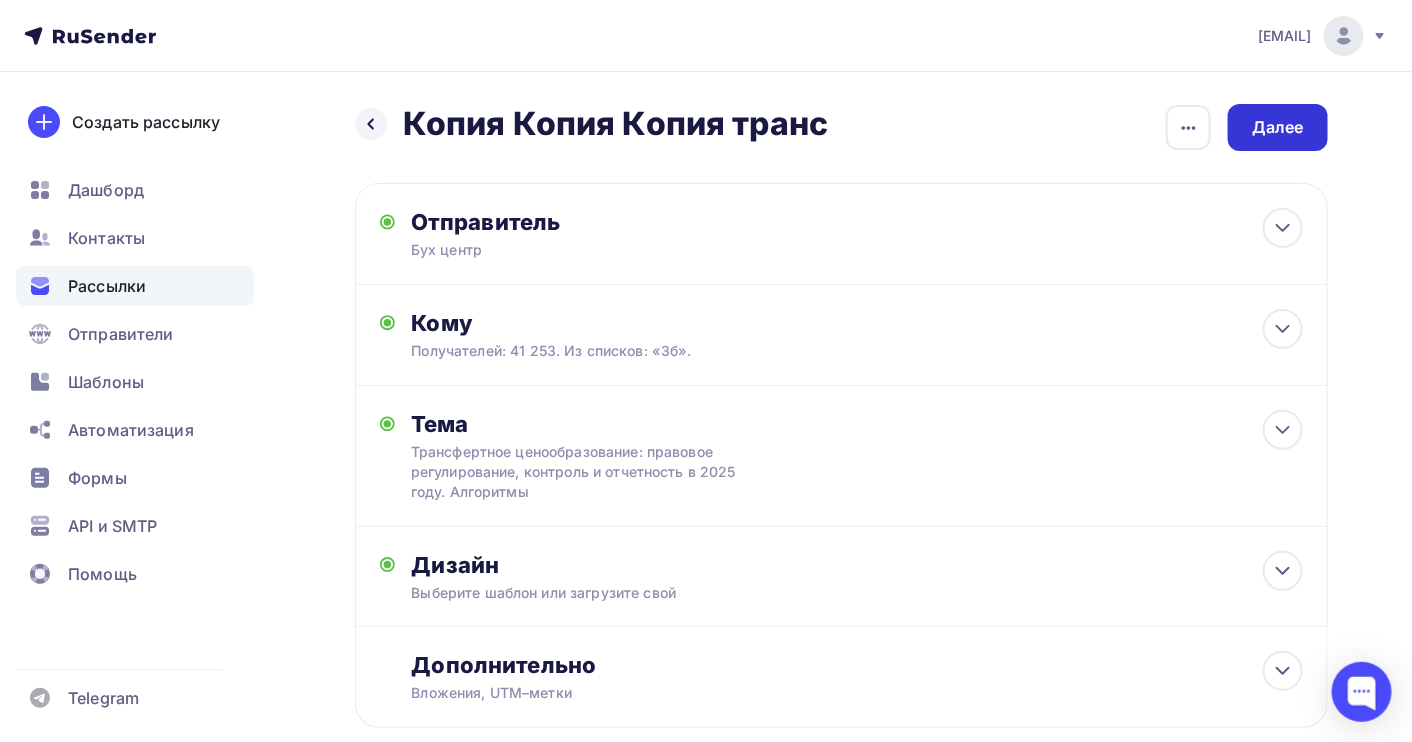 click on "Далее" at bounding box center [1278, 127] 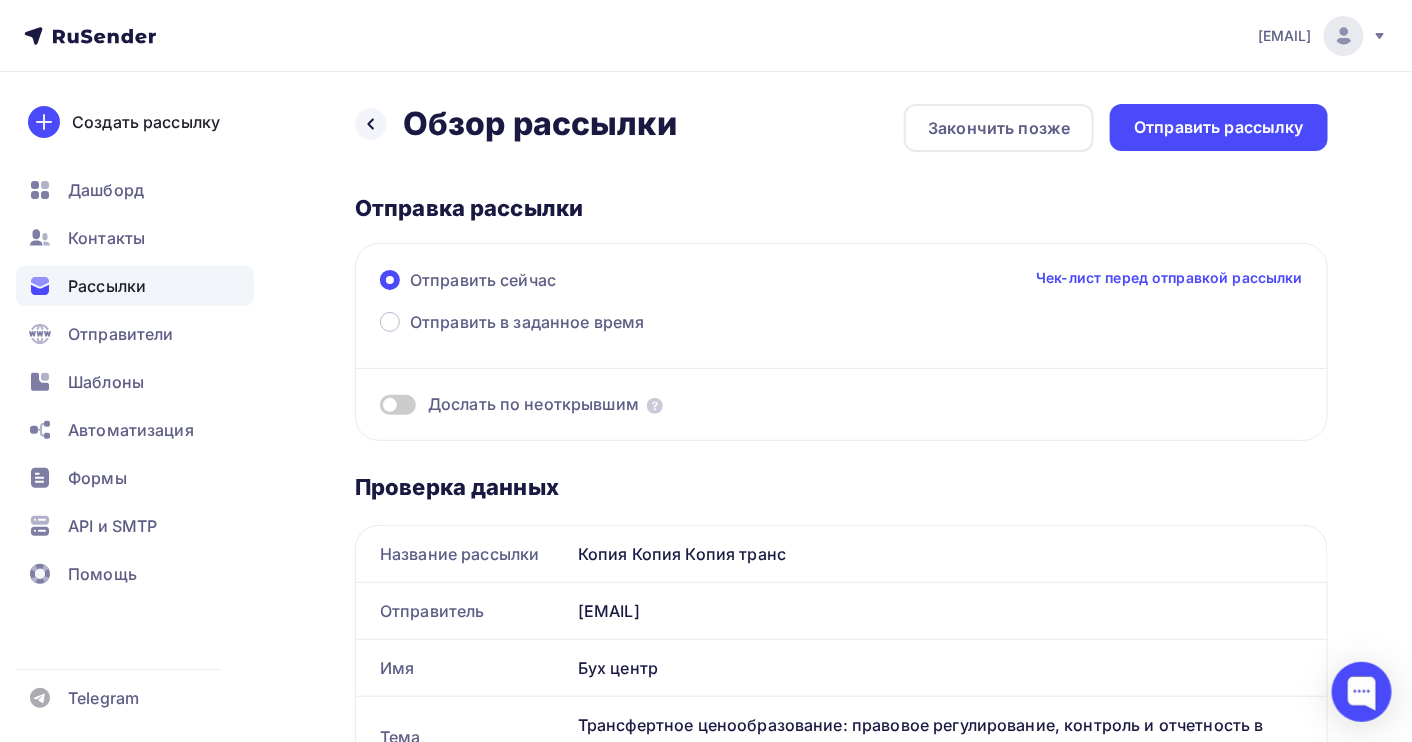 scroll, scrollTop: 0, scrollLeft: 0, axis: both 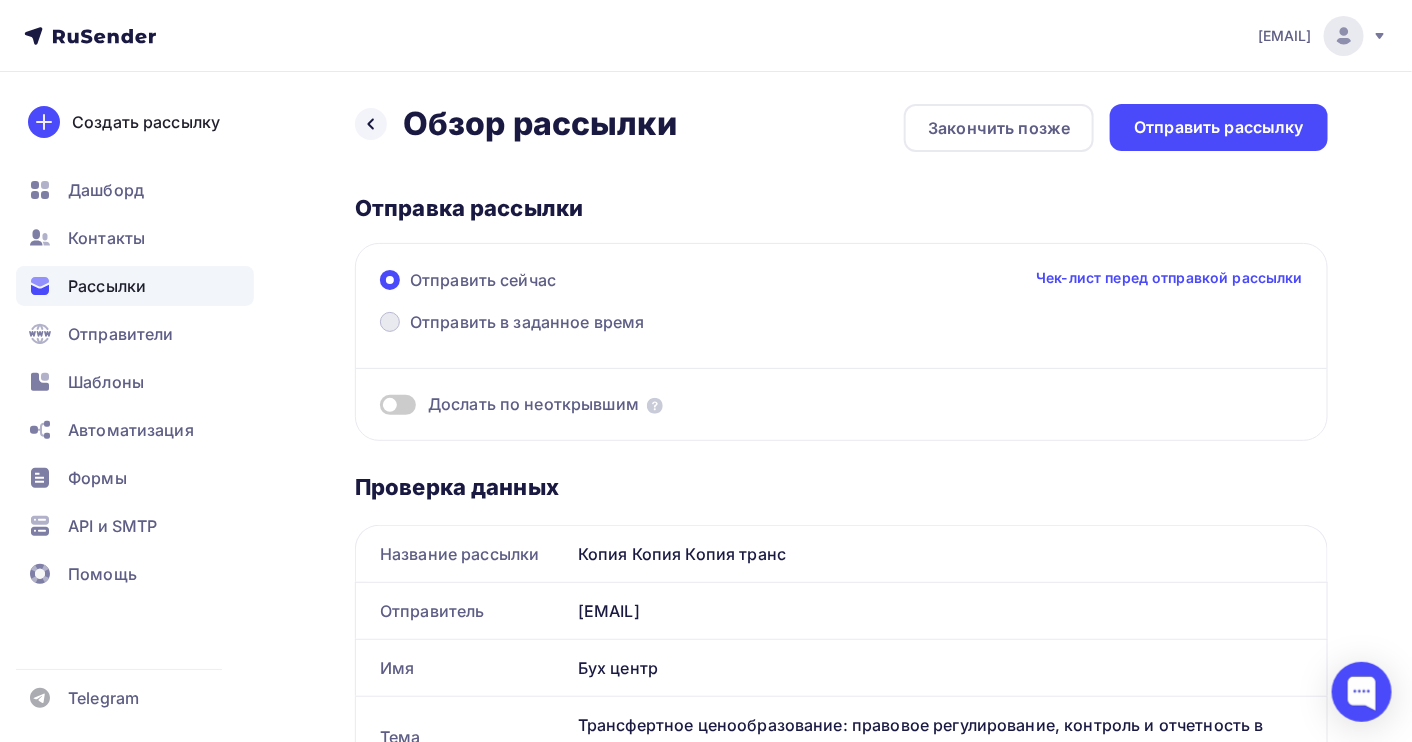 click on "Отправить в заданное время" at bounding box center [512, 324] 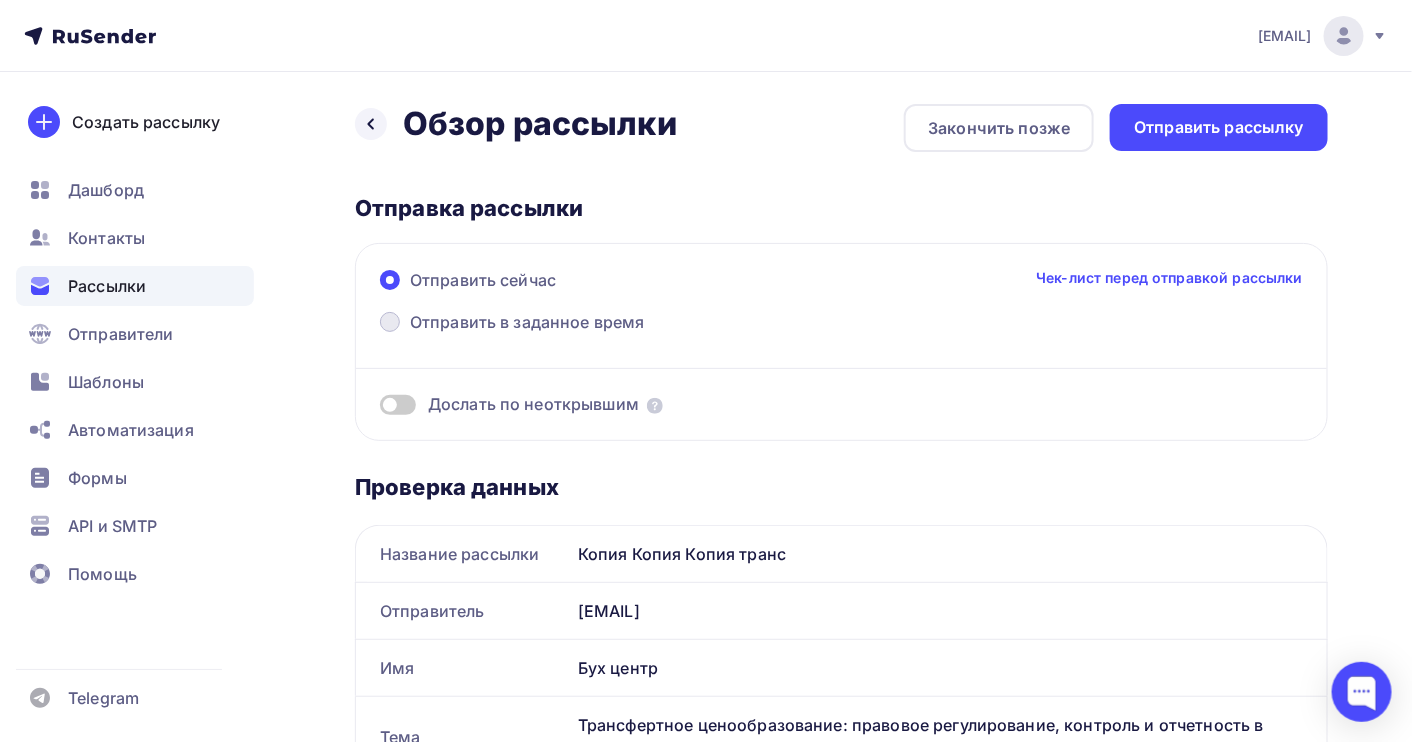 click on "Отправить в заданное время" at bounding box center (556, 268) 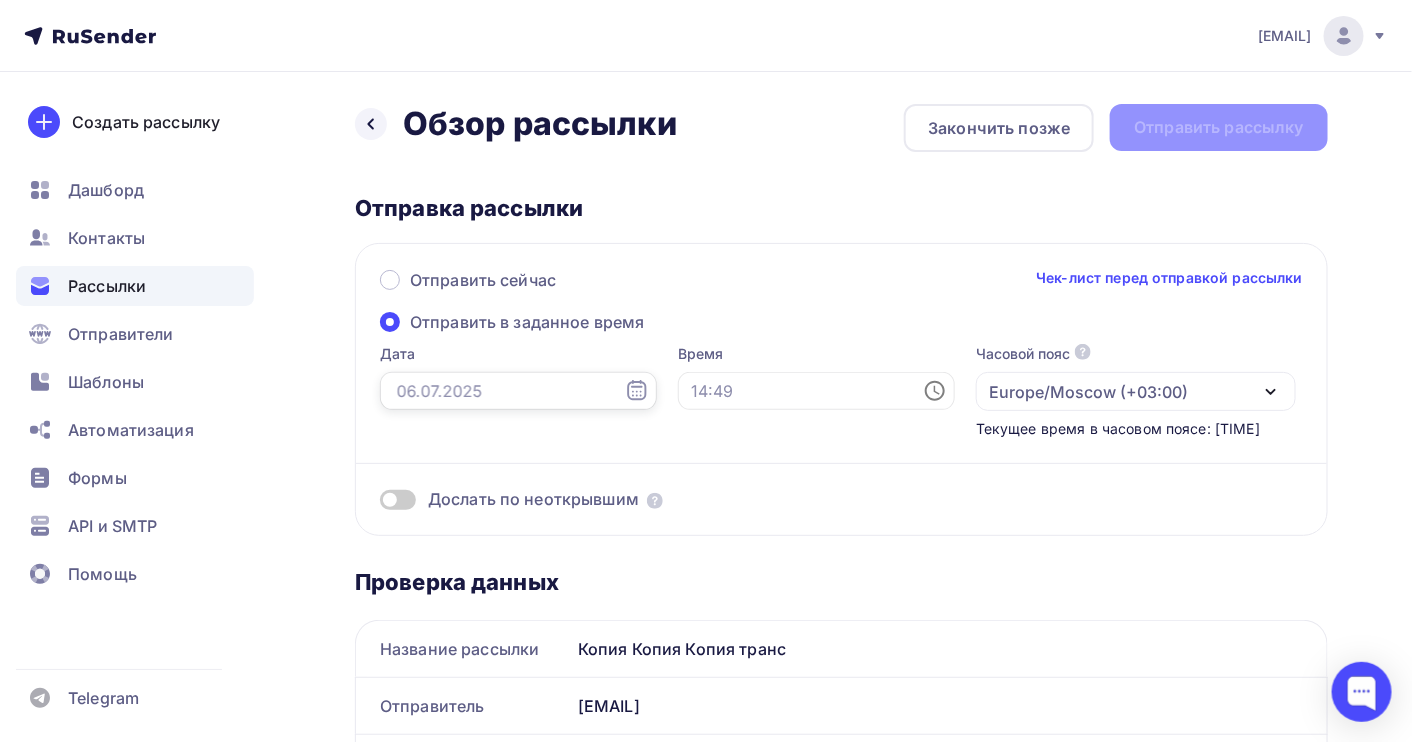 click at bounding box center [518, 391] 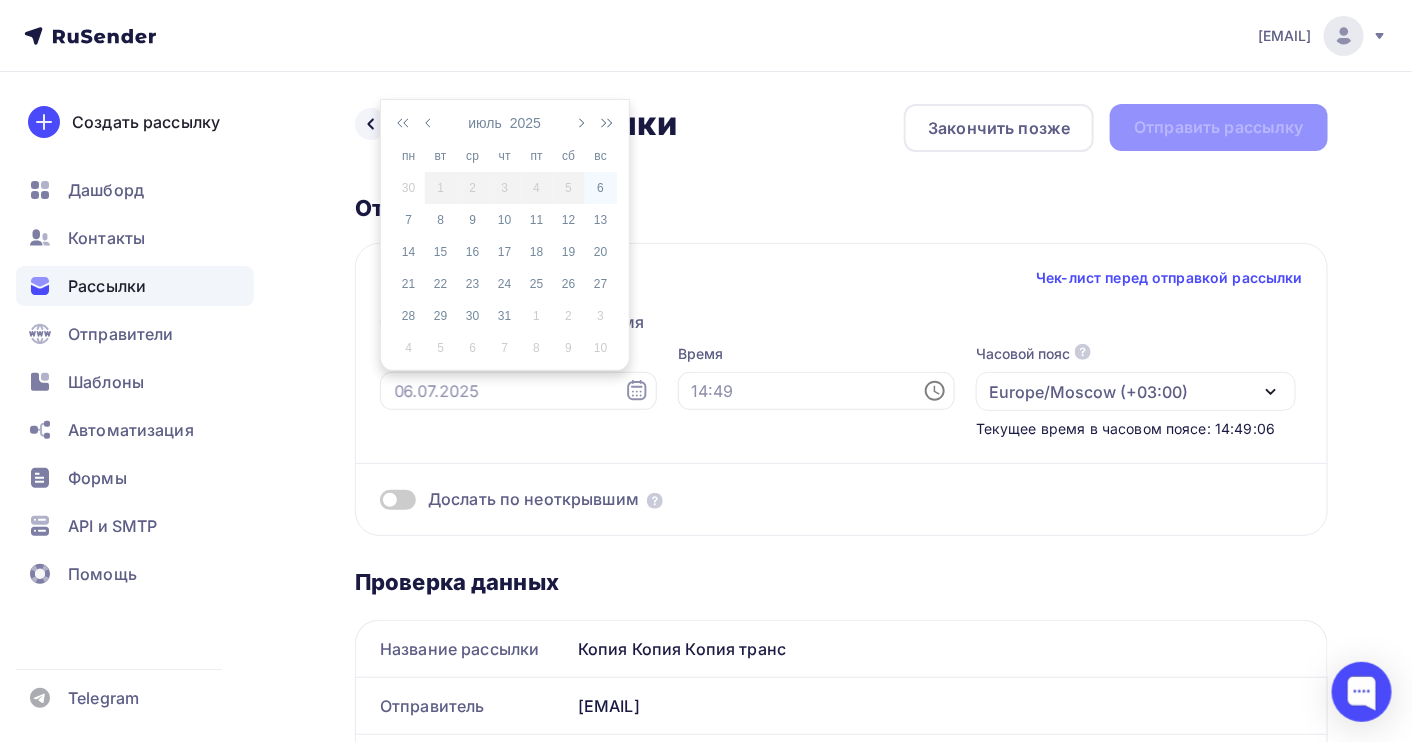 click on "6" at bounding box center (601, 188) 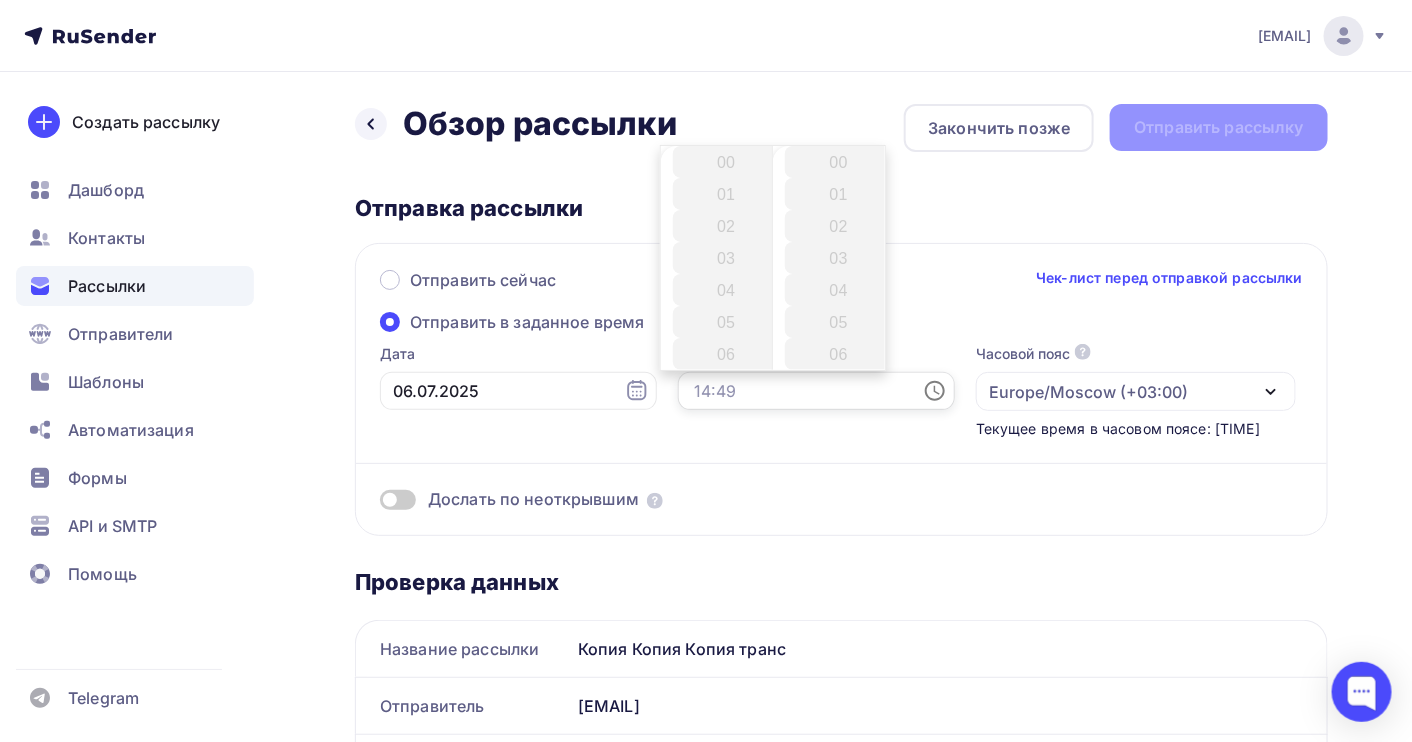 click at bounding box center [816, 391] 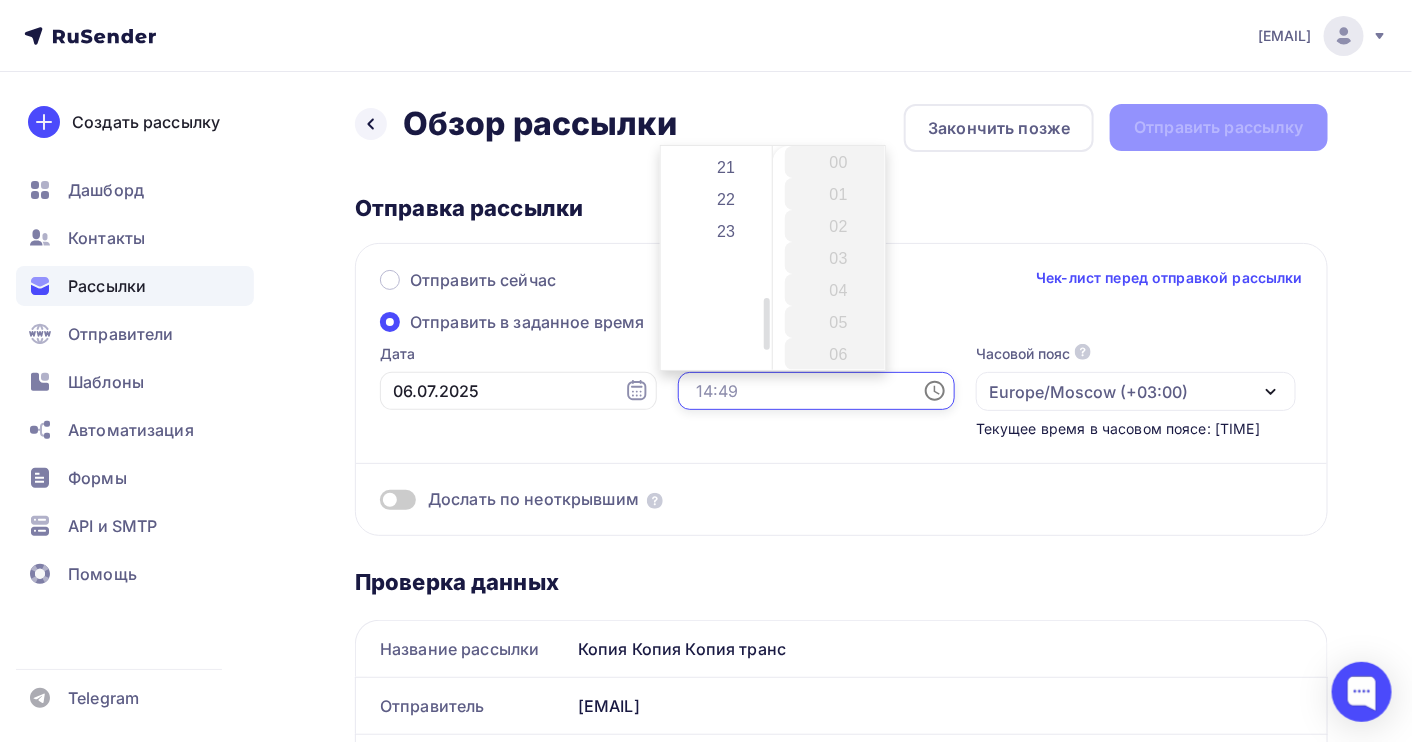 scroll, scrollTop: 533, scrollLeft: 0, axis: vertical 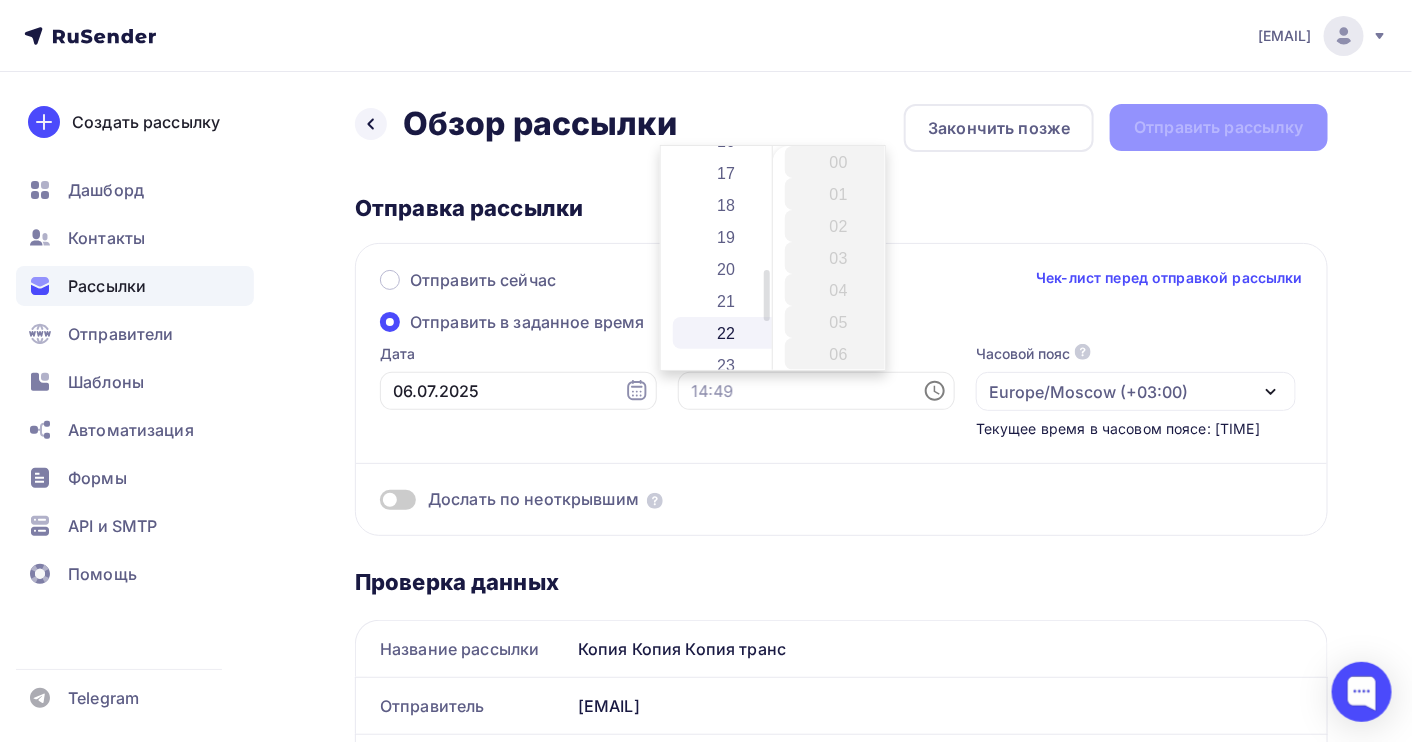click on "22" at bounding box center (728, 333) 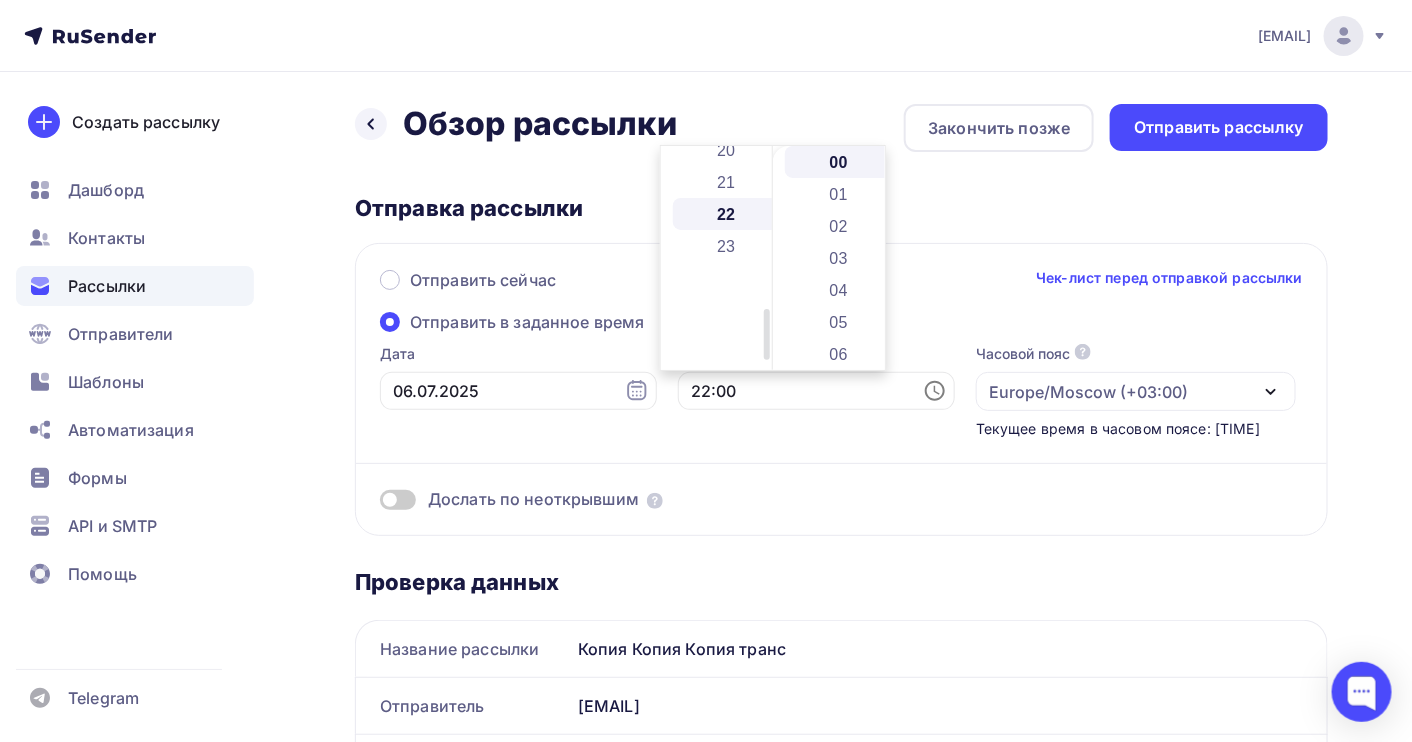 scroll, scrollTop: 703, scrollLeft: 0, axis: vertical 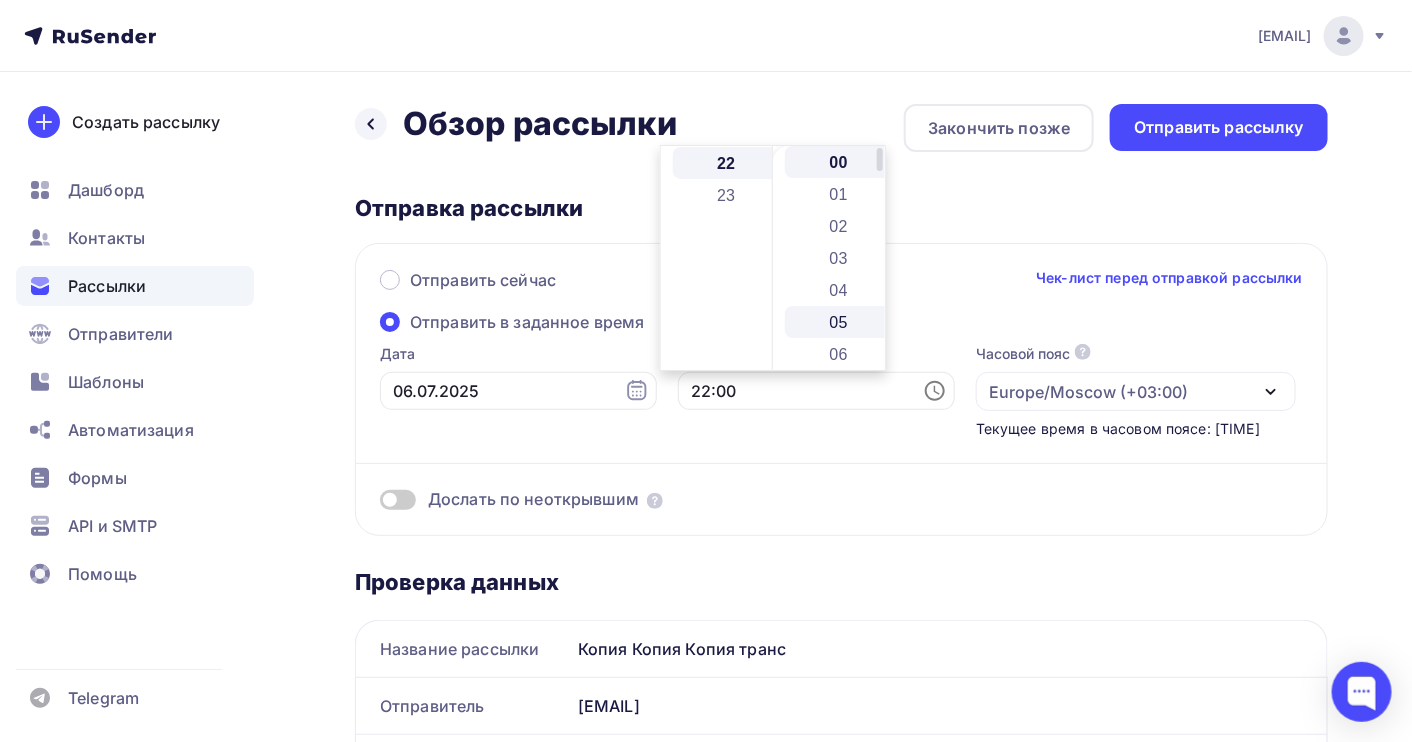 click on "05" at bounding box center [840, 322] 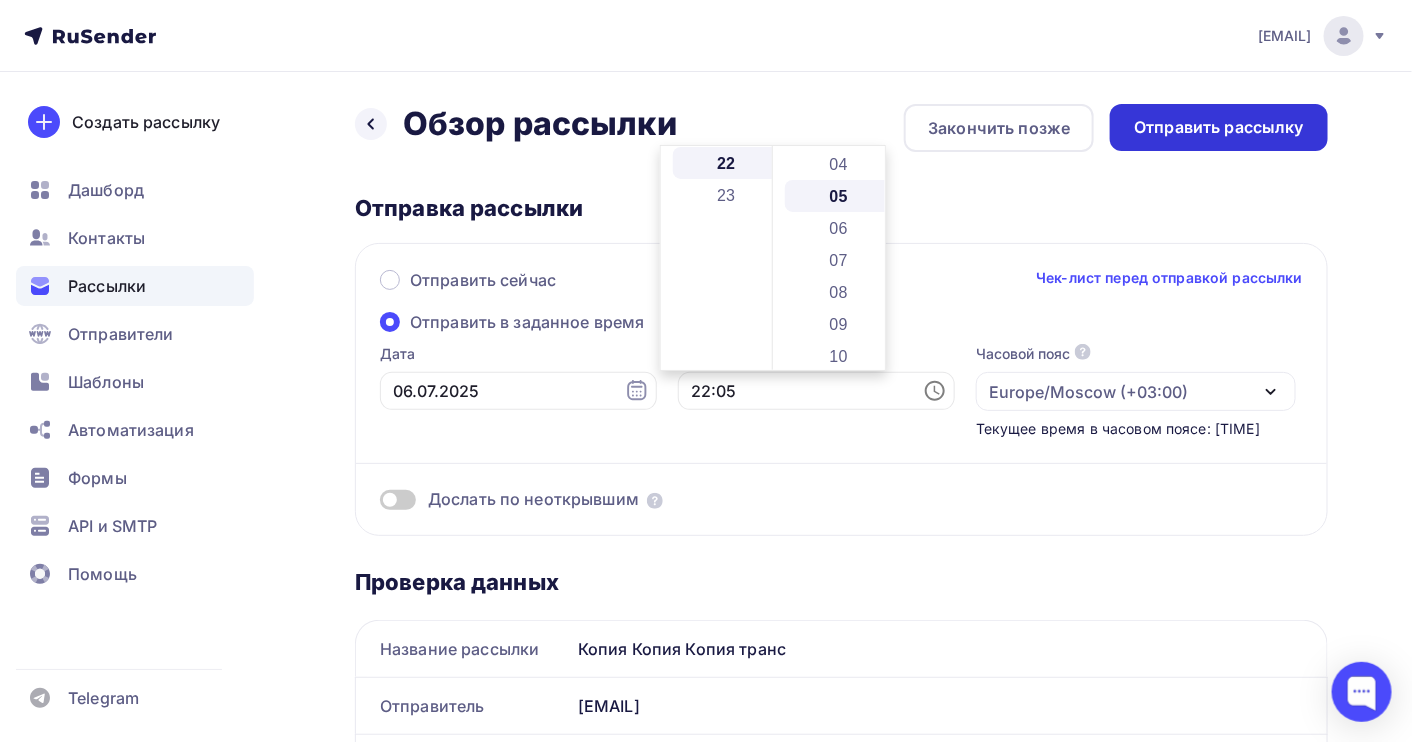 scroll, scrollTop: 159, scrollLeft: 0, axis: vertical 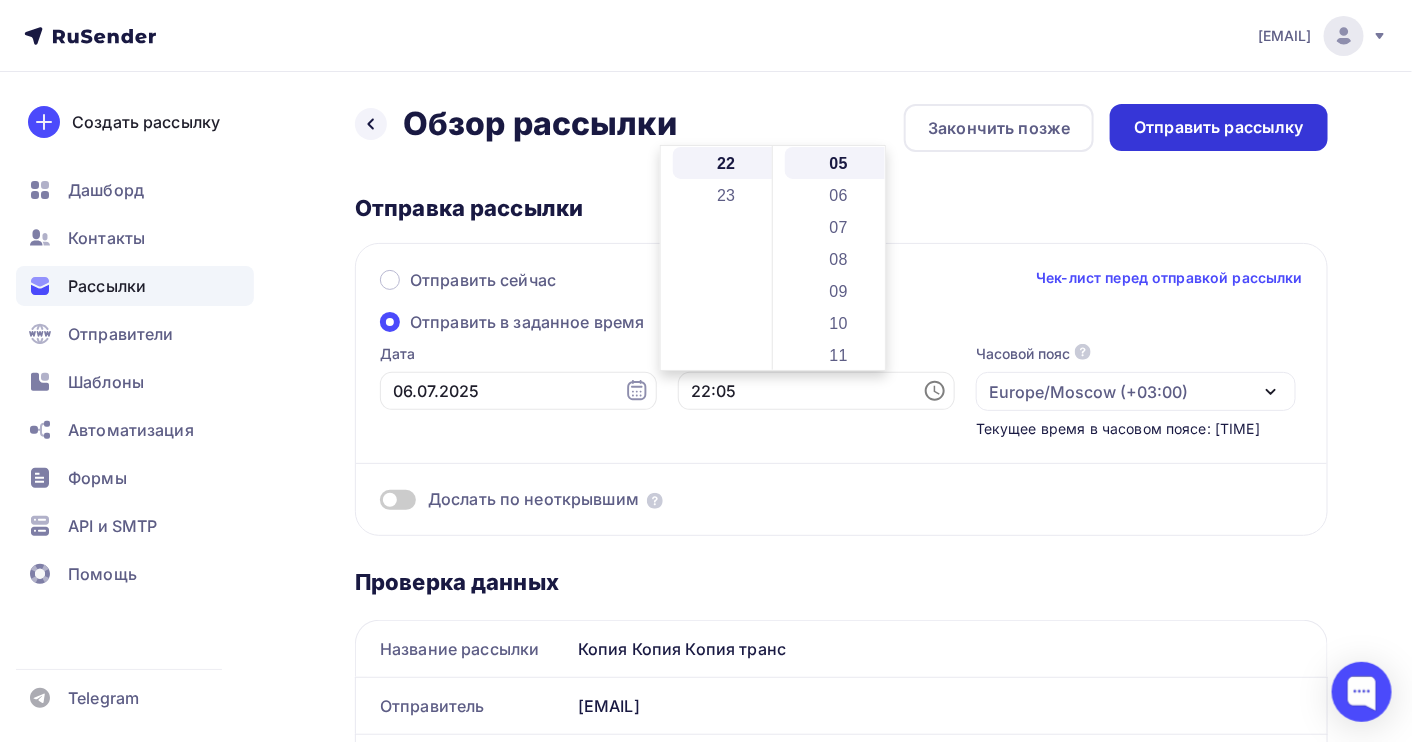 click on "Отправить рассылку" at bounding box center (1219, 127) 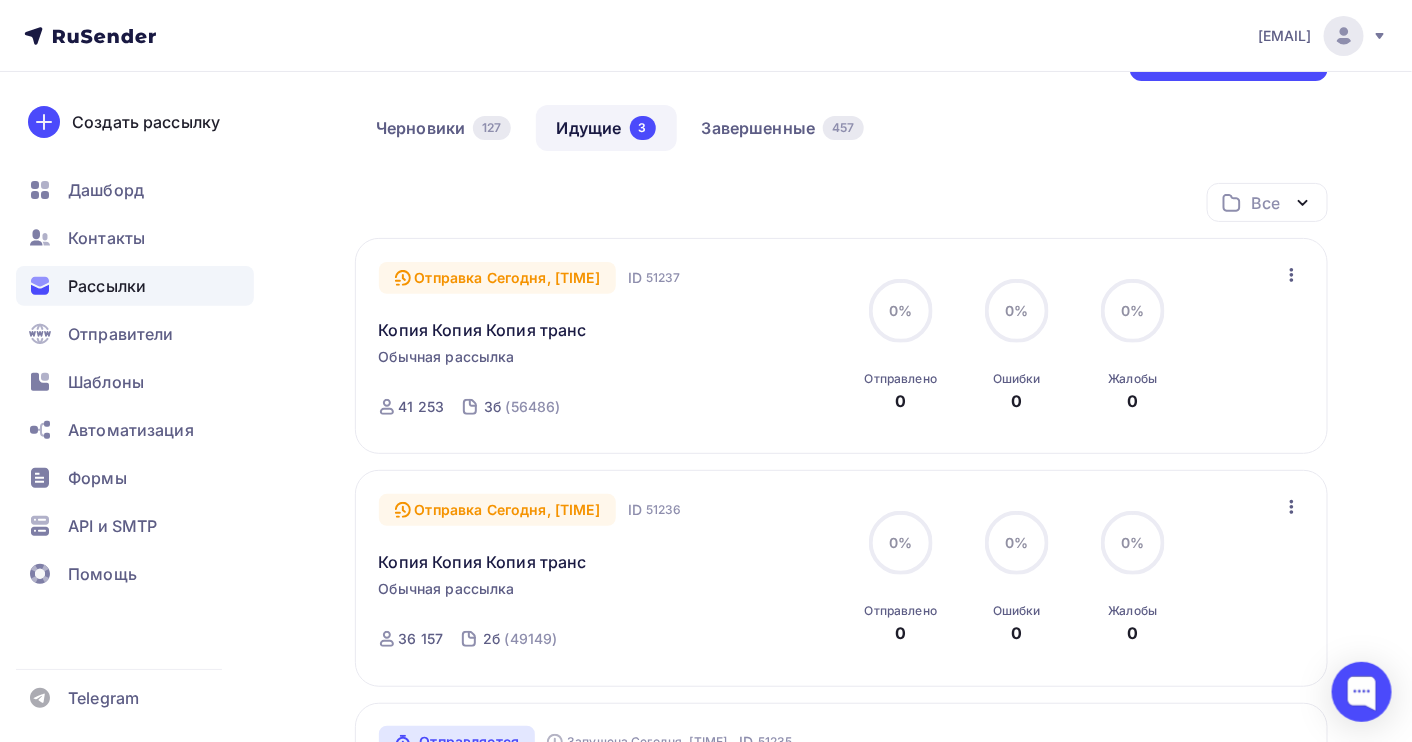 scroll, scrollTop: 0, scrollLeft: 0, axis: both 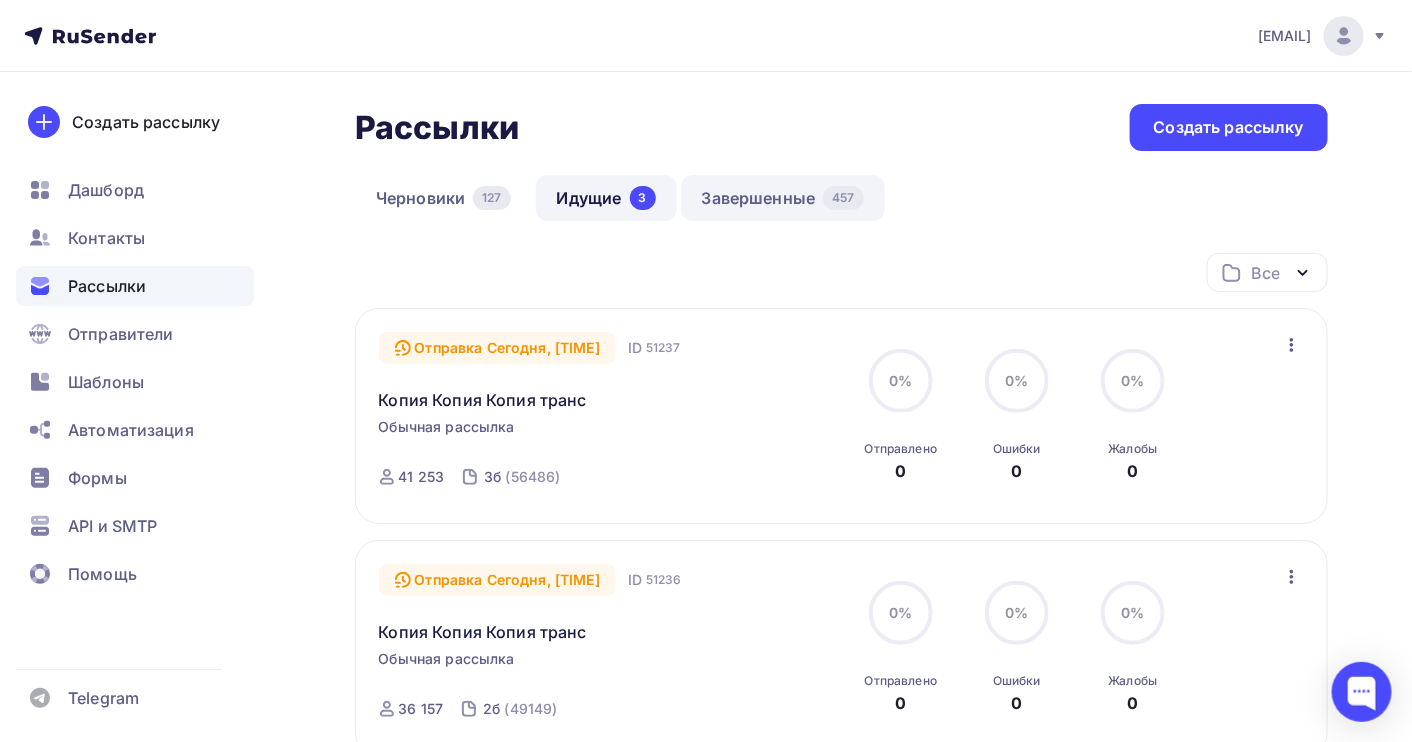 click on "Завершенные
457" at bounding box center (783, 198) 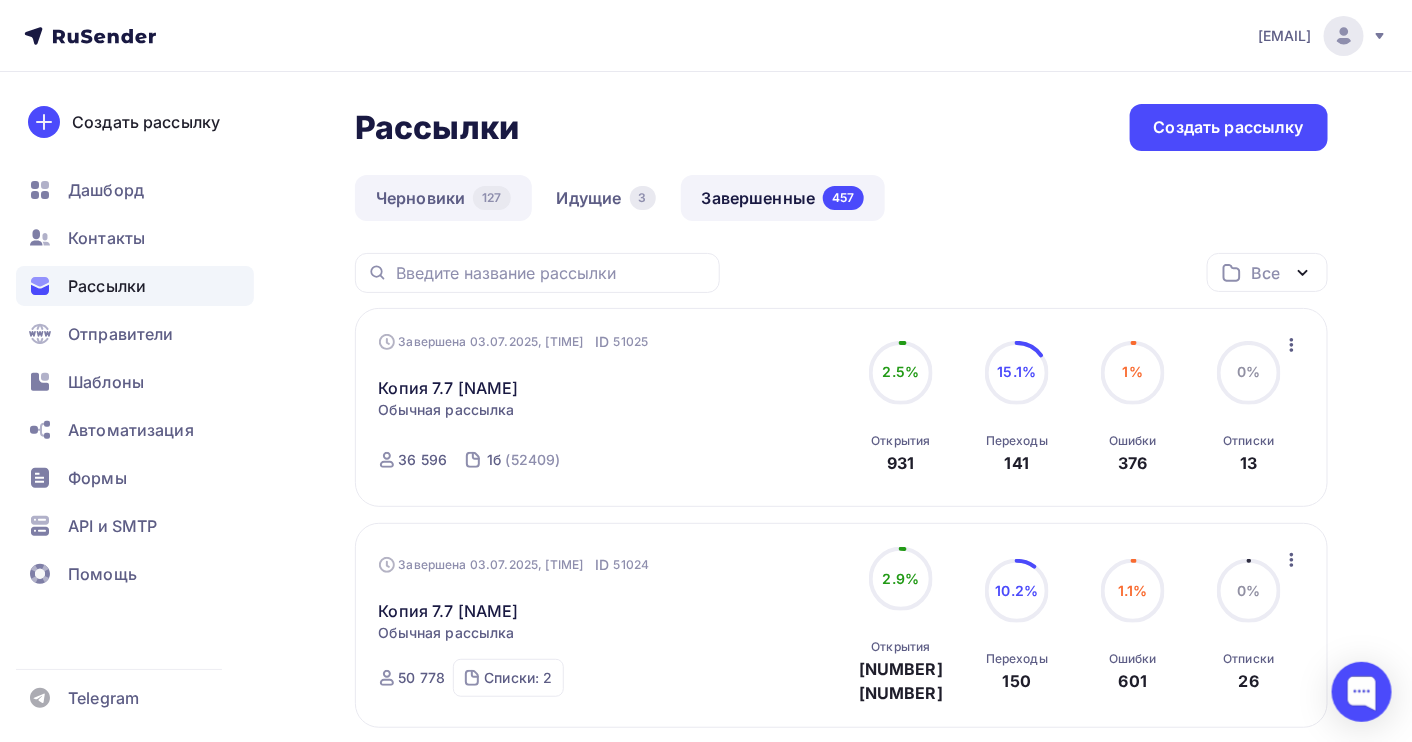 click on "Черновики
127" at bounding box center (443, 198) 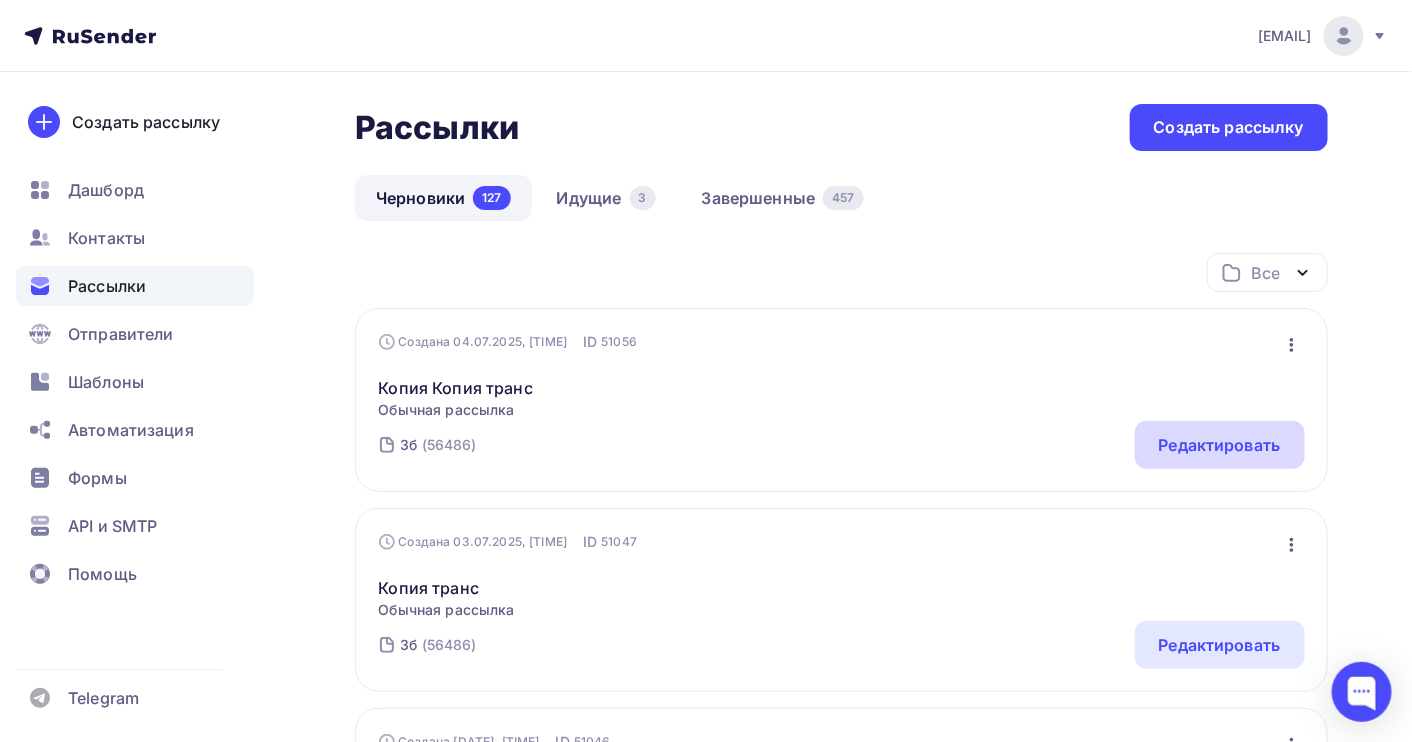 click on "Редактировать" at bounding box center [1220, 445] 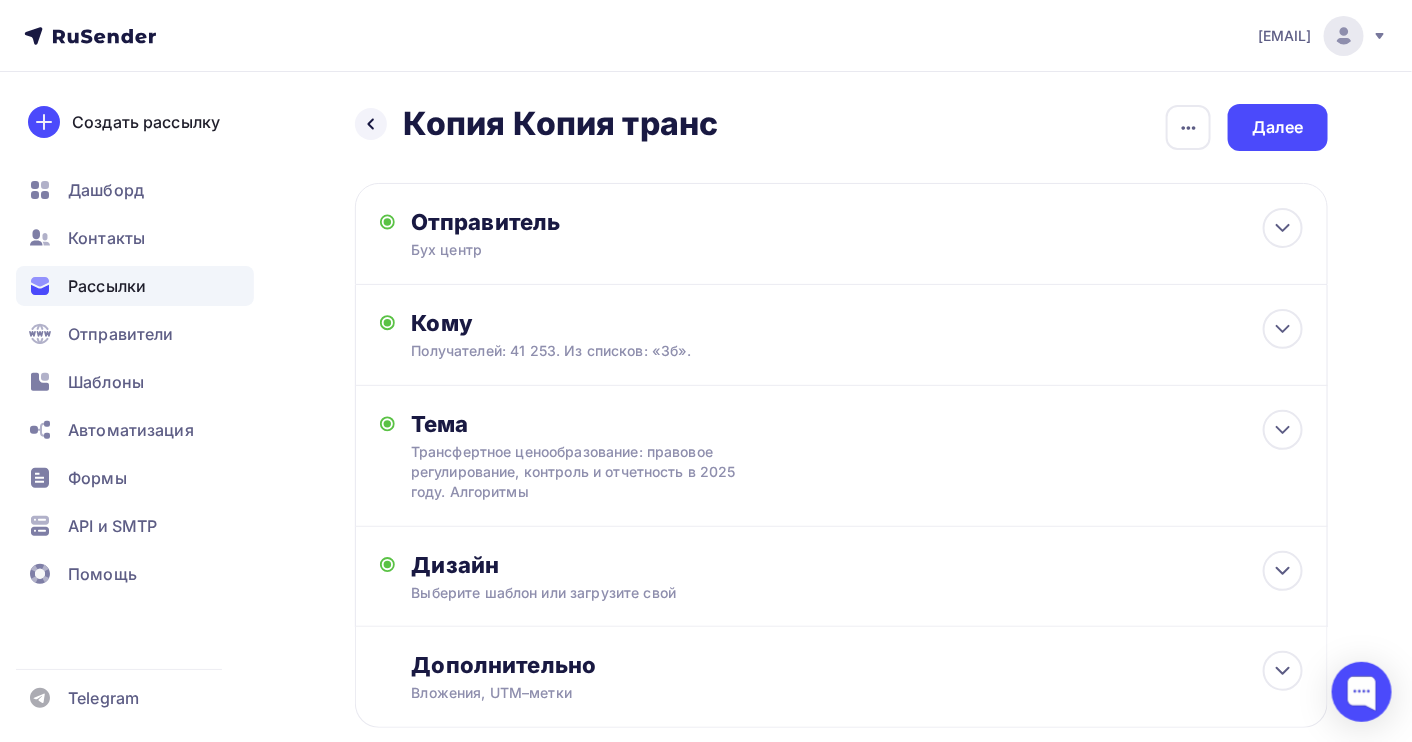 click on "Рассылки" at bounding box center [107, 286] 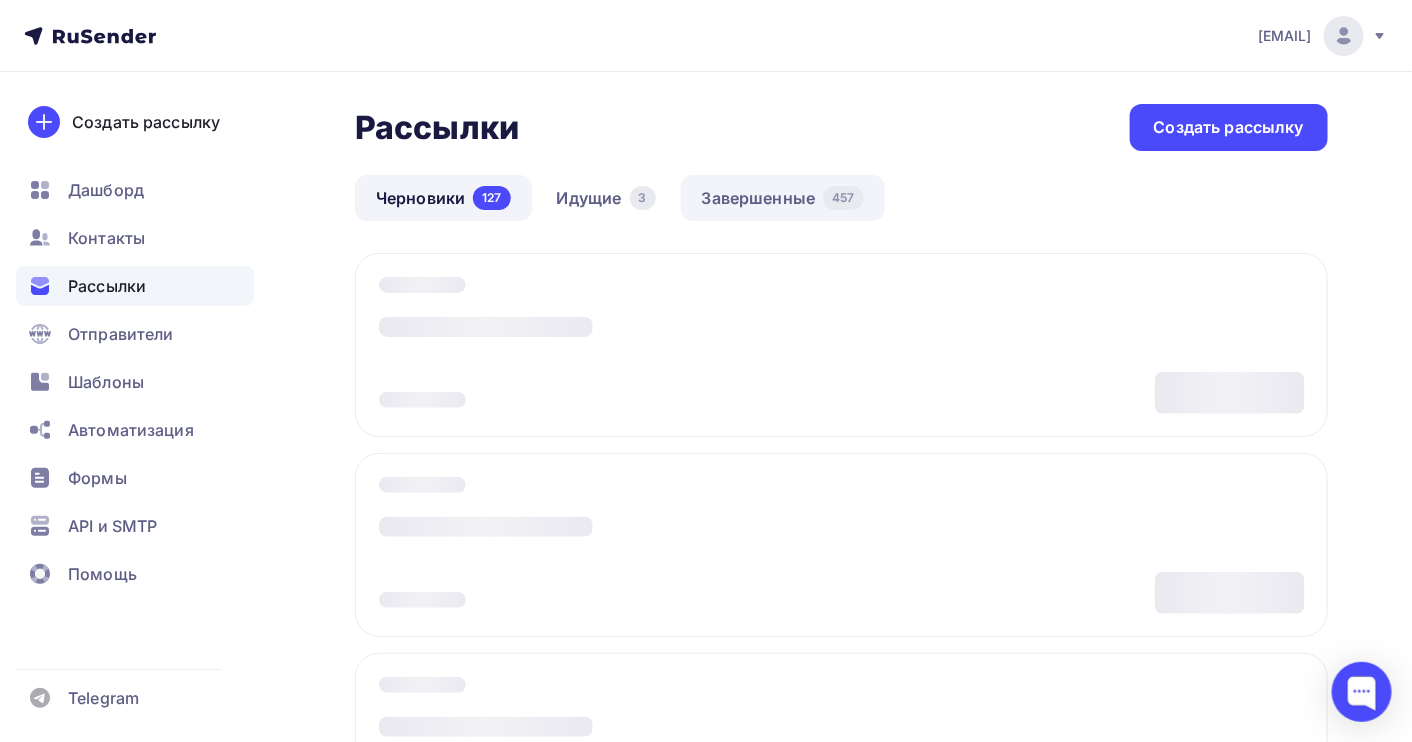 click on "Завершенные
457" at bounding box center (783, 198) 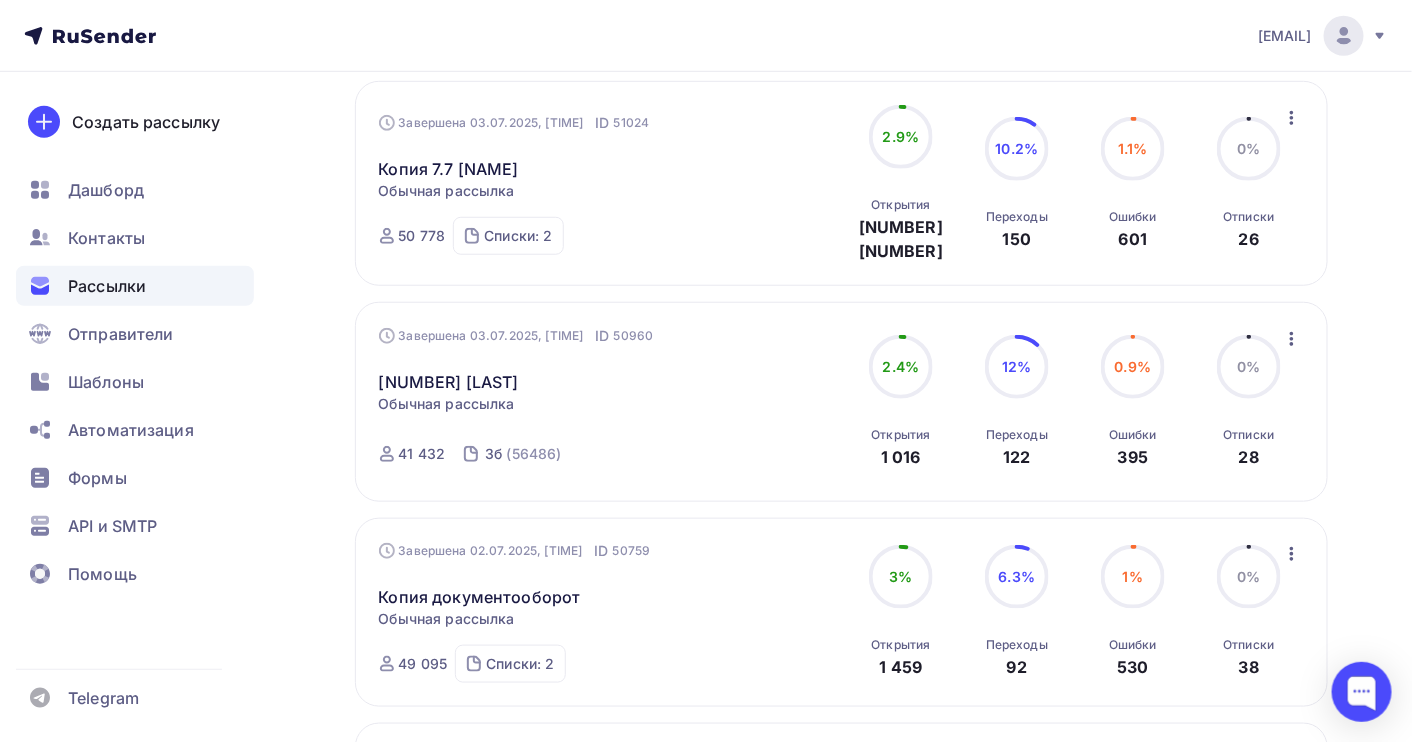 scroll, scrollTop: 438, scrollLeft: 0, axis: vertical 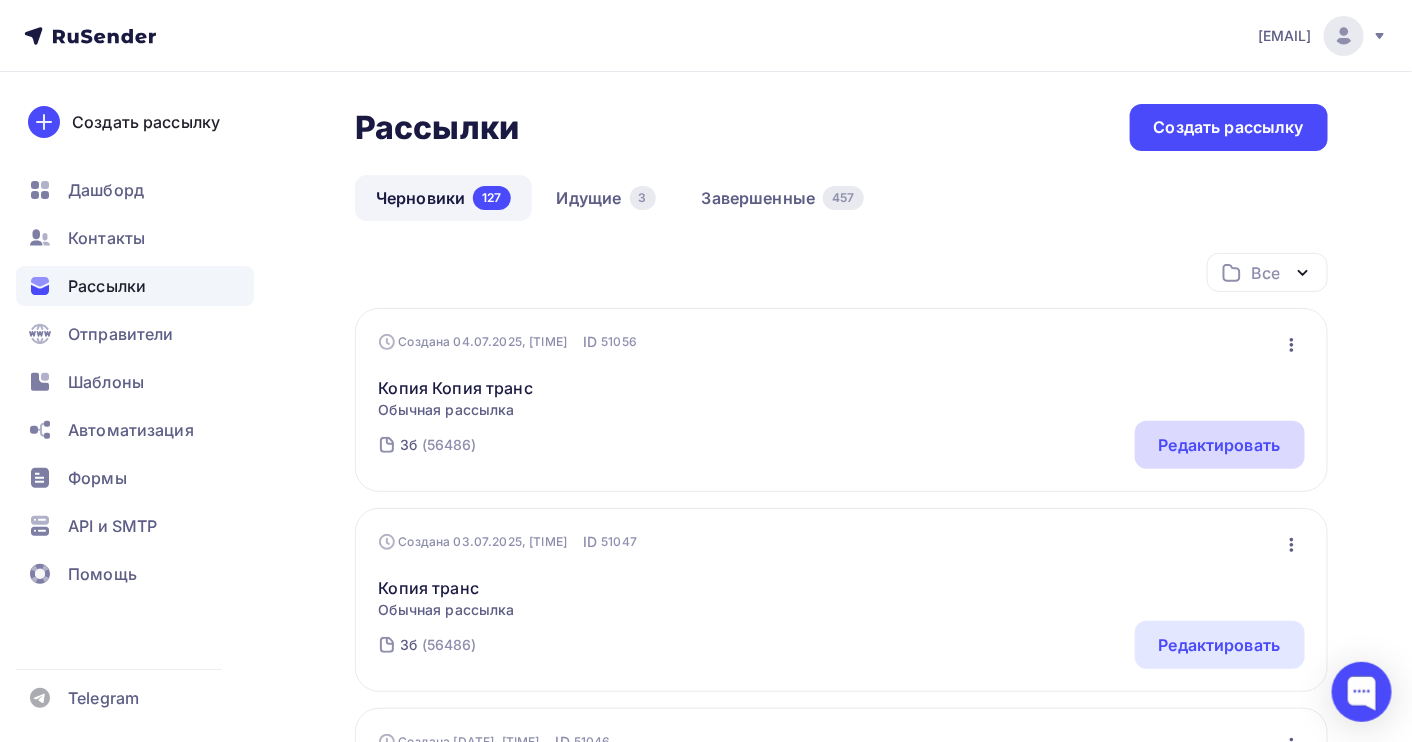 click on "Редактировать" at bounding box center (1220, 445) 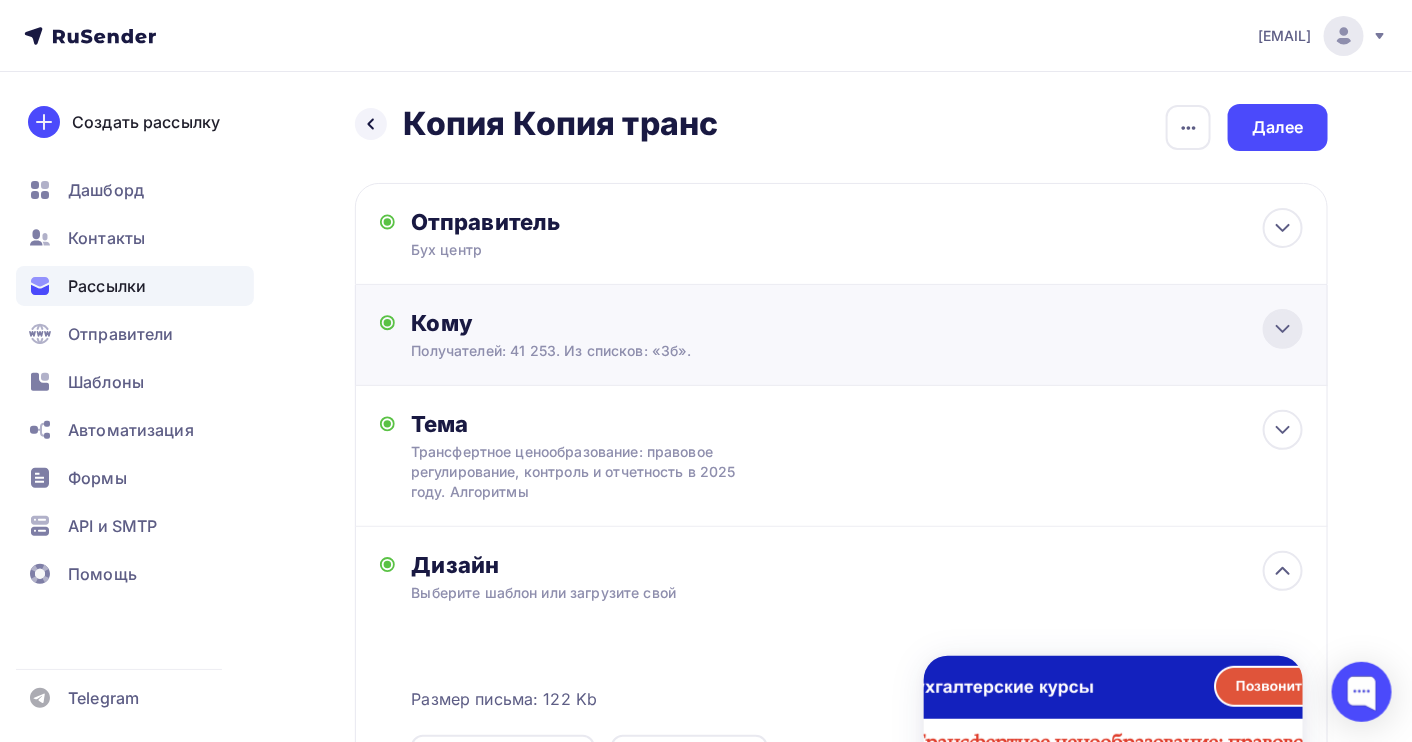 click at bounding box center [1283, 228] 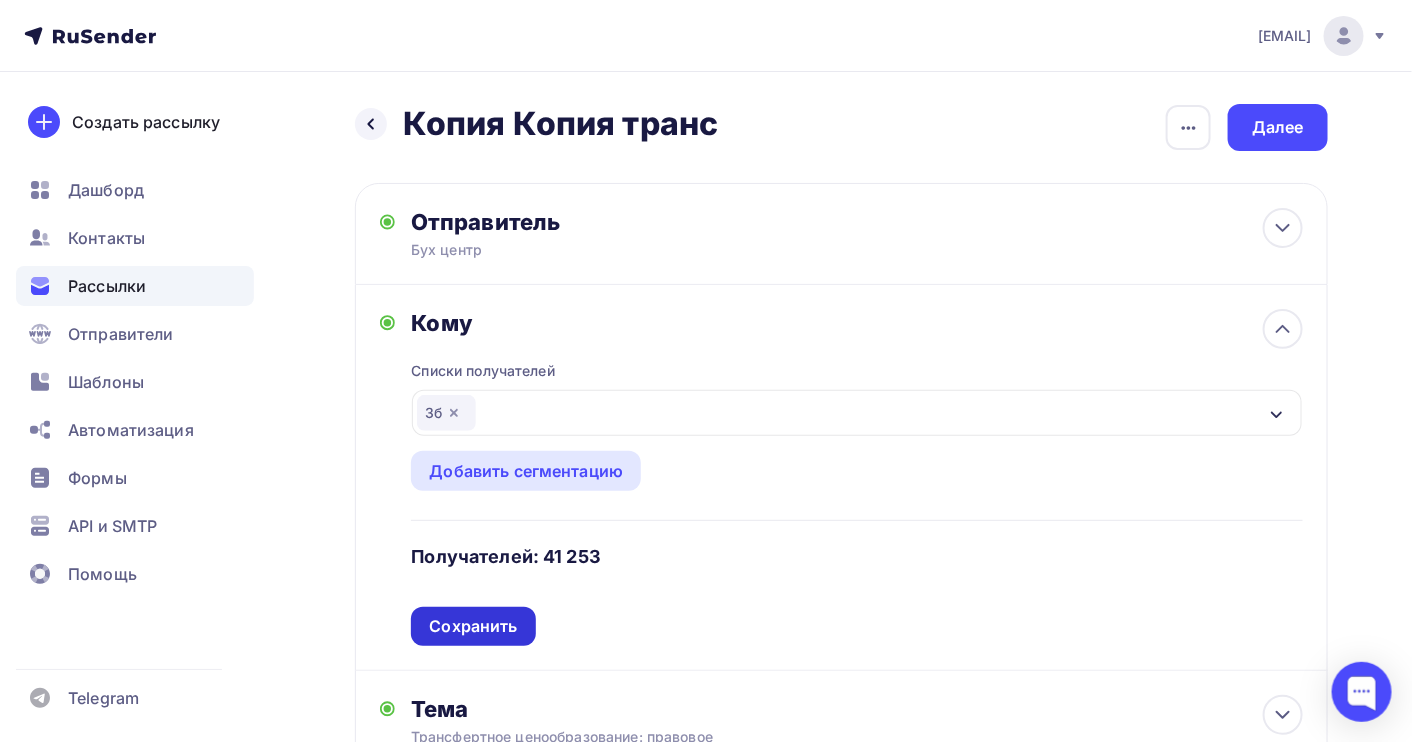 click on "Сохранить" at bounding box center [473, 626] 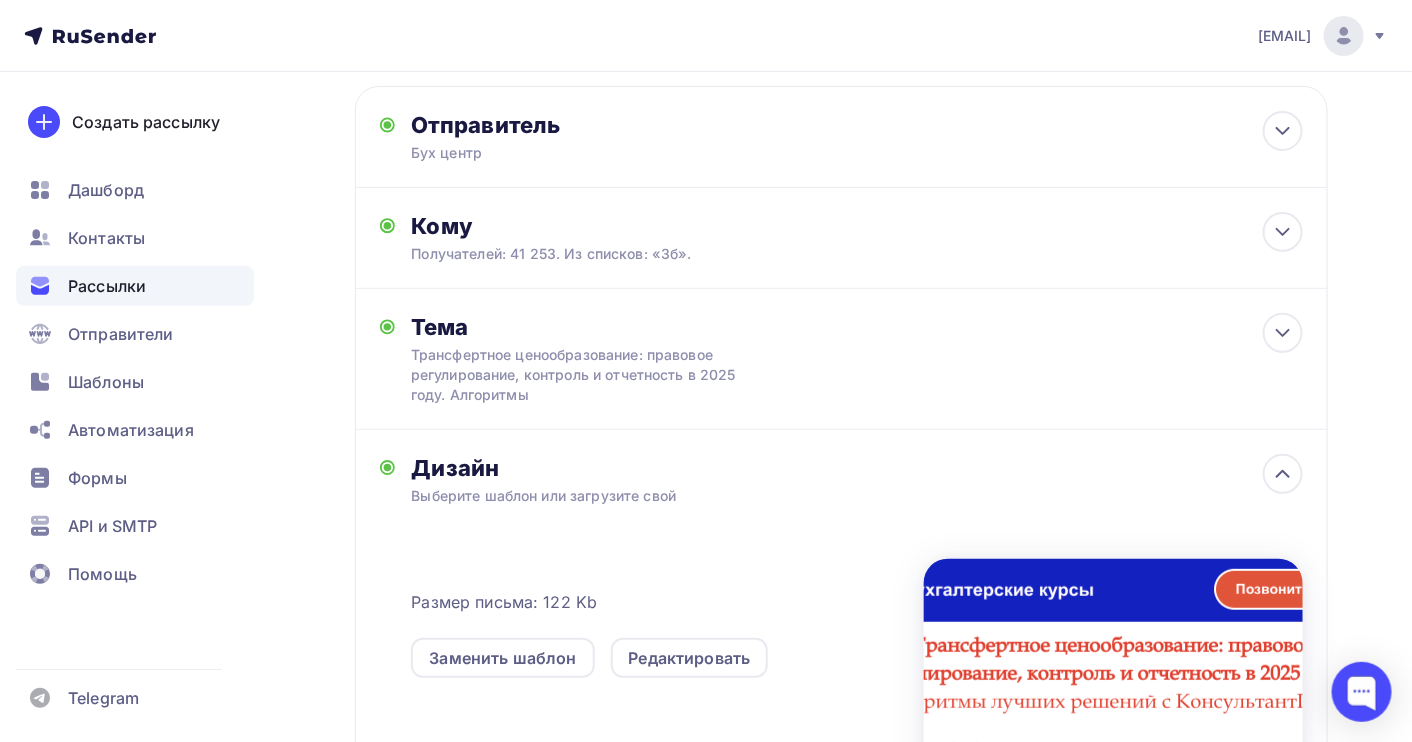 scroll, scrollTop: 133, scrollLeft: 0, axis: vertical 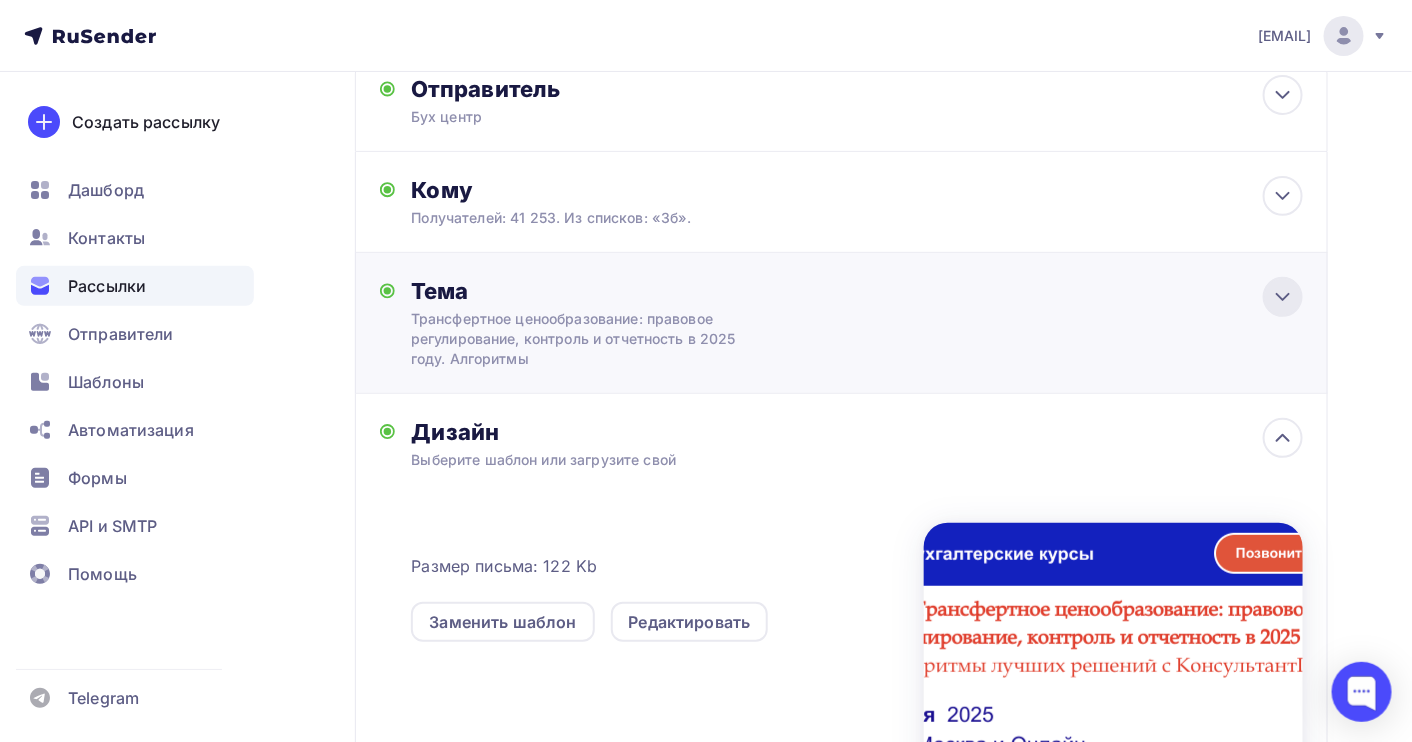 click at bounding box center [1283, 95] 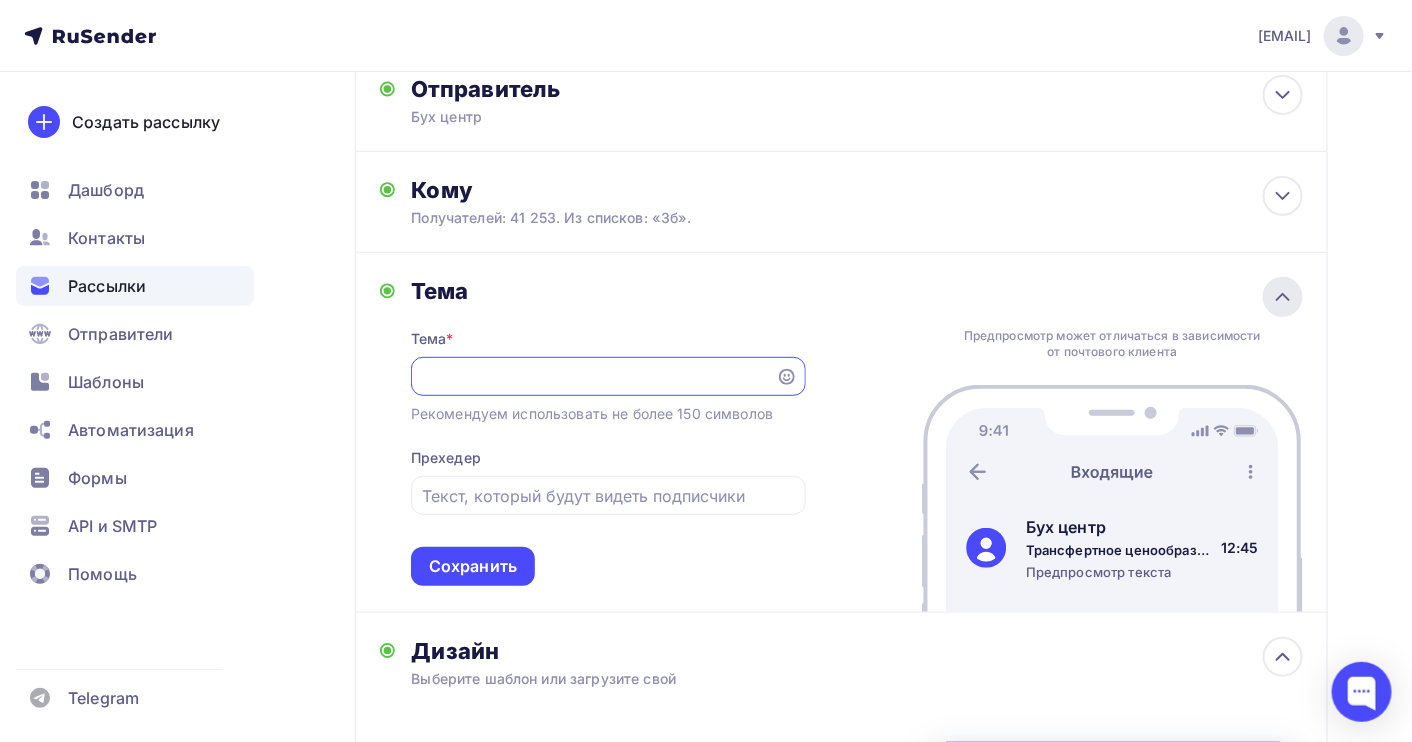 scroll, scrollTop: 0, scrollLeft: 0, axis: both 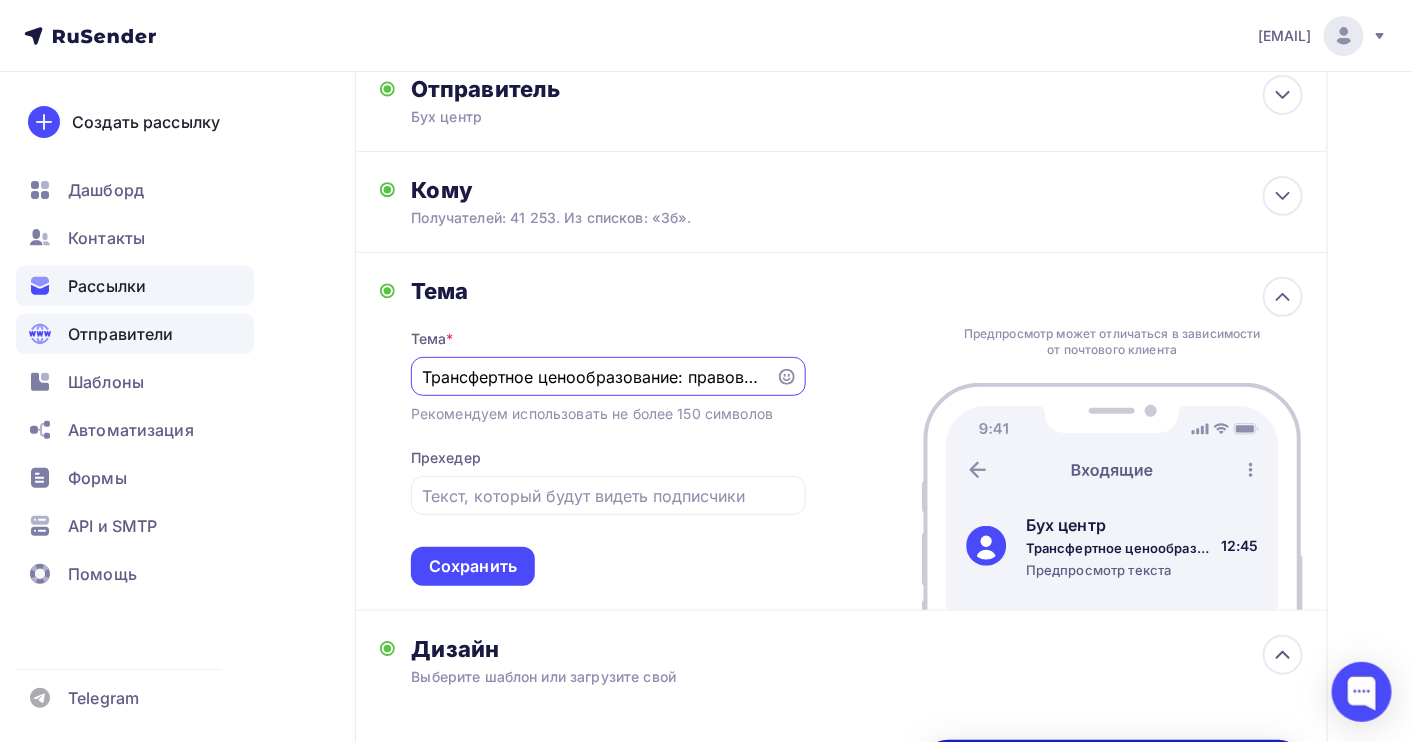 drag, startPoint x: 761, startPoint y: 372, endPoint x: 249, endPoint y: 324, distance: 514.24506 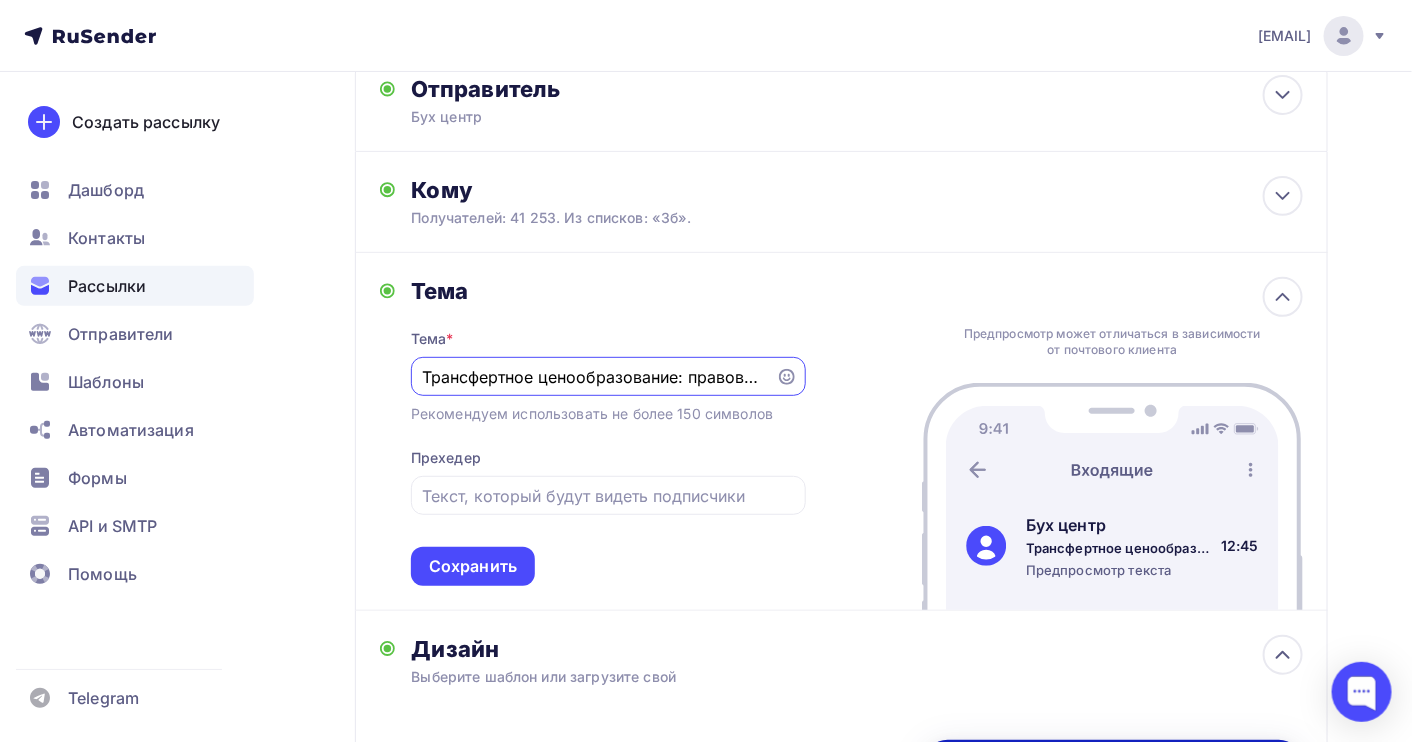 paste on "«Первичка»: что и как проверяют контролирующие органы. Новые требования к первичным учётным документам в 2025 году" 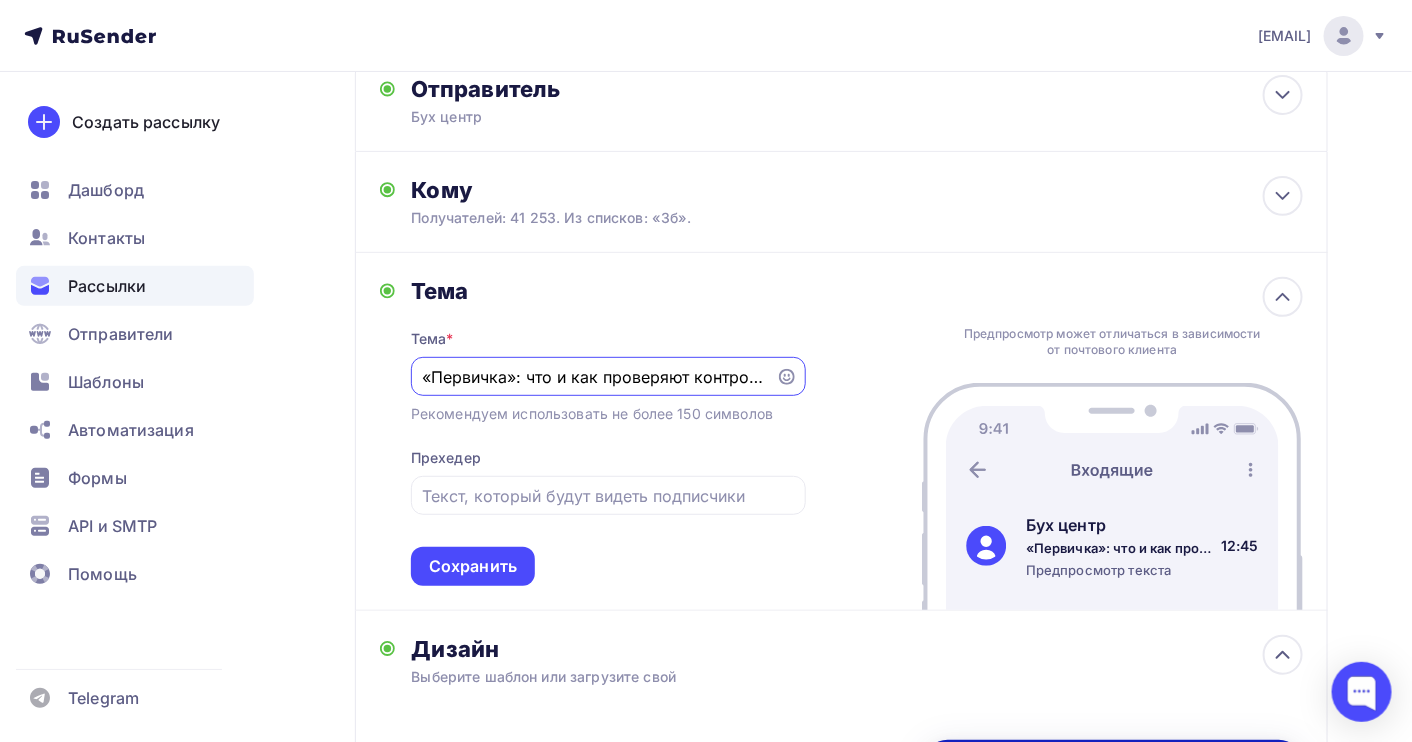 scroll, scrollTop: 0, scrollLeft: 662, axis: horizontal 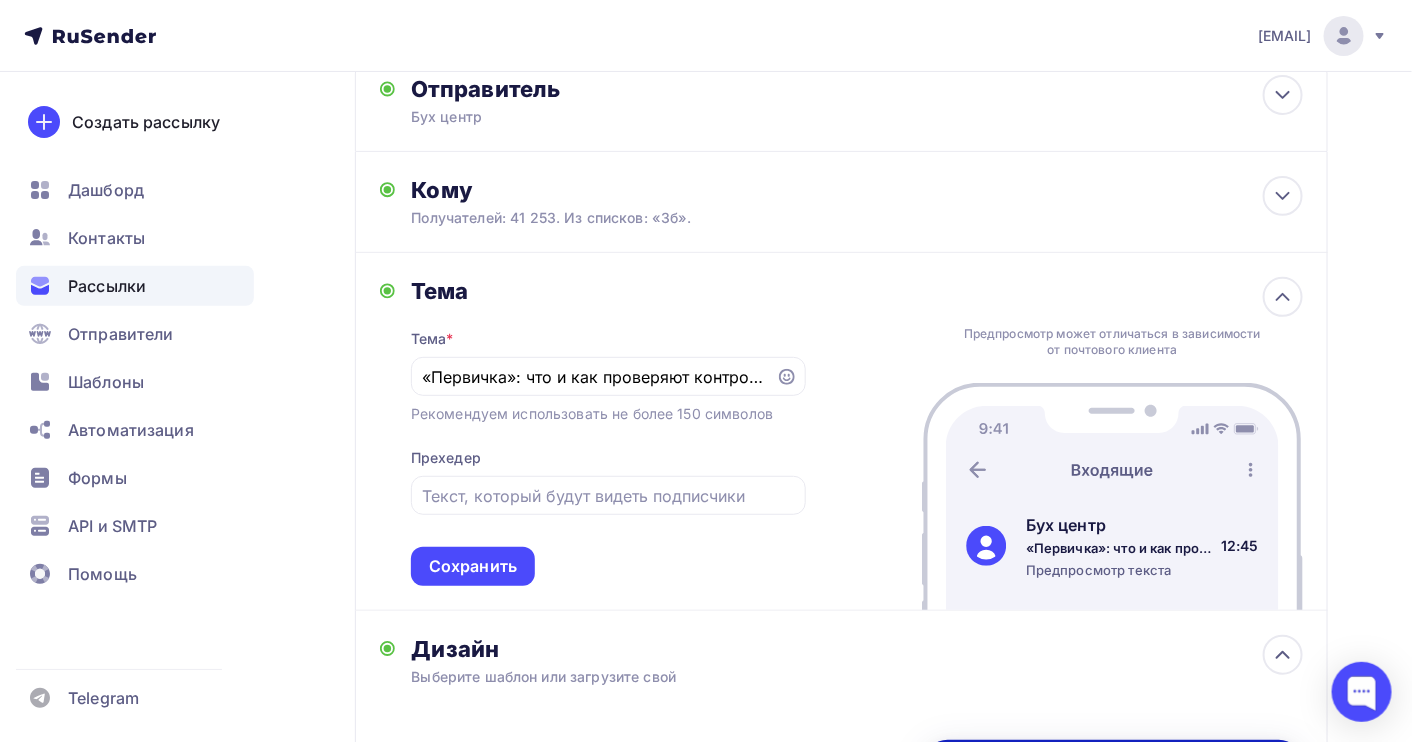 drag, startPoint x: 767, startPoint y: 377, endPoint x: 366, endPoint y: 365, distance: 401.1795 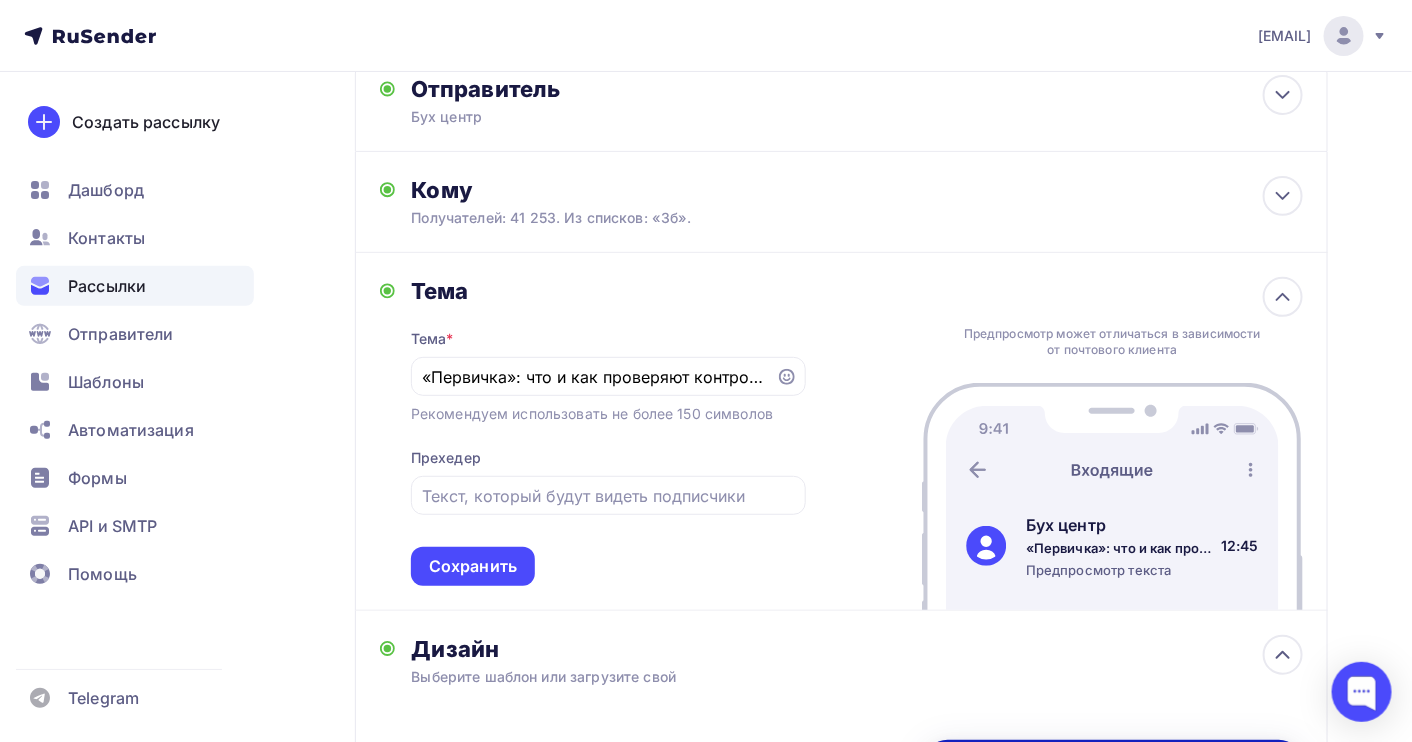 click on "Тема
Тема  *     «Первичка»: что и как проверяют контролирующие органы. Новые требования к первичным учётным документам в 2025 году
Рекомендуем использовать не более 150 символов
Прехедер               Сохранить
Предпросмотр может отличаться  в зависимости от почтового клиента
Бух центр
«Первичка»: что и как проверяют контролирующие органы. Новые требования к первичным учётным документам в 2025 году
Предпросмотр текста
[TIME]" at bounding box center (841, 432) 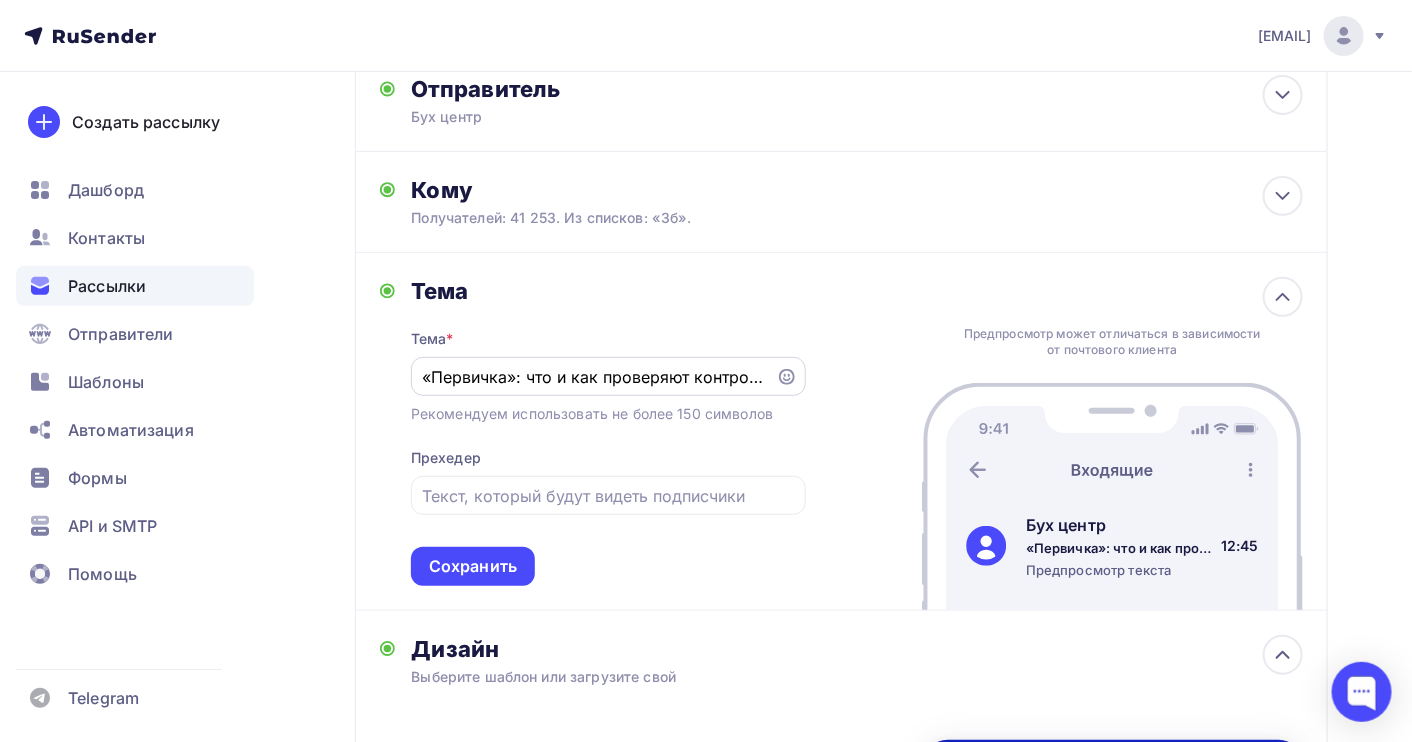 click on "«Первичка»: что и как проверяют контролирующие органы. Новые требования к первичным учётным документам в 2025 году" at bounding box center [593, 377] 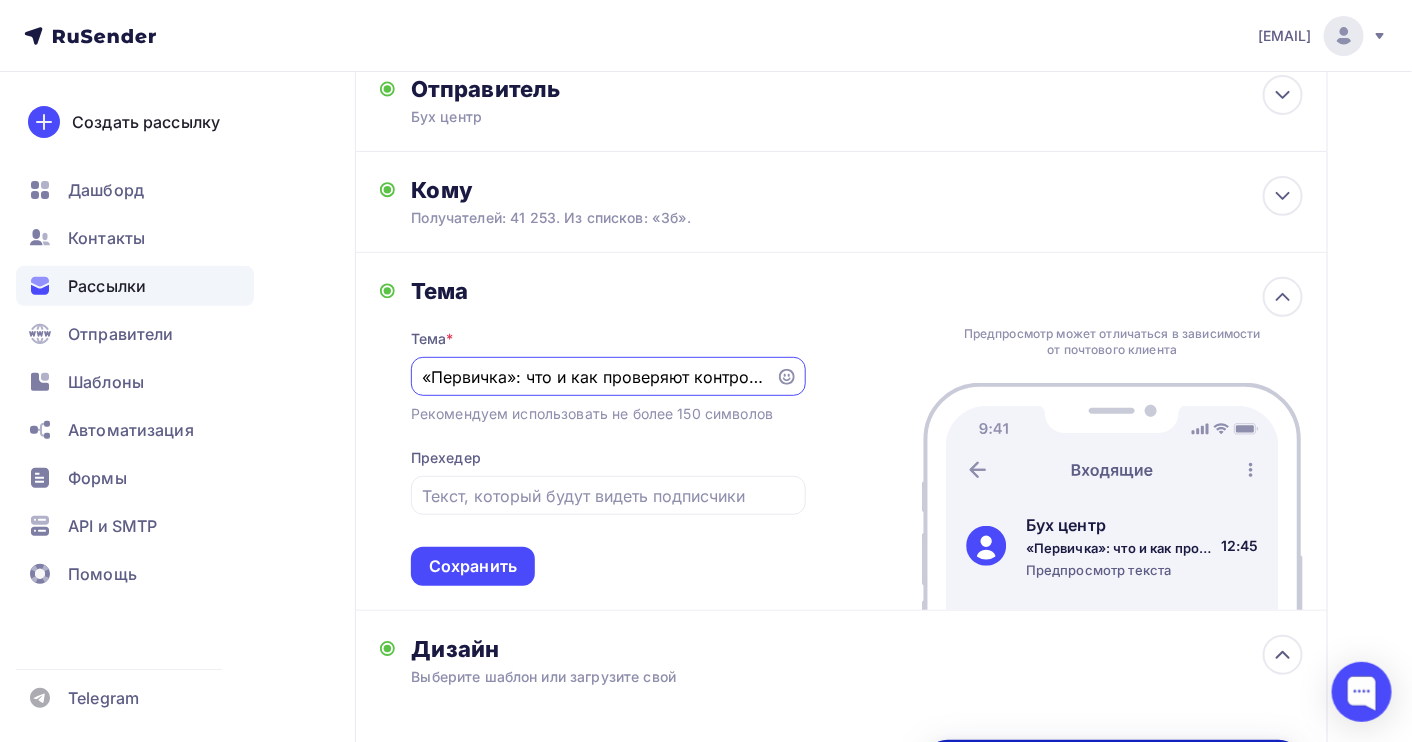 click on "«Первичка»: что и как проверяют контролирующие органы. Новые требования к первичным учётным документам в 2025 году" at bounding box center (593, 377) 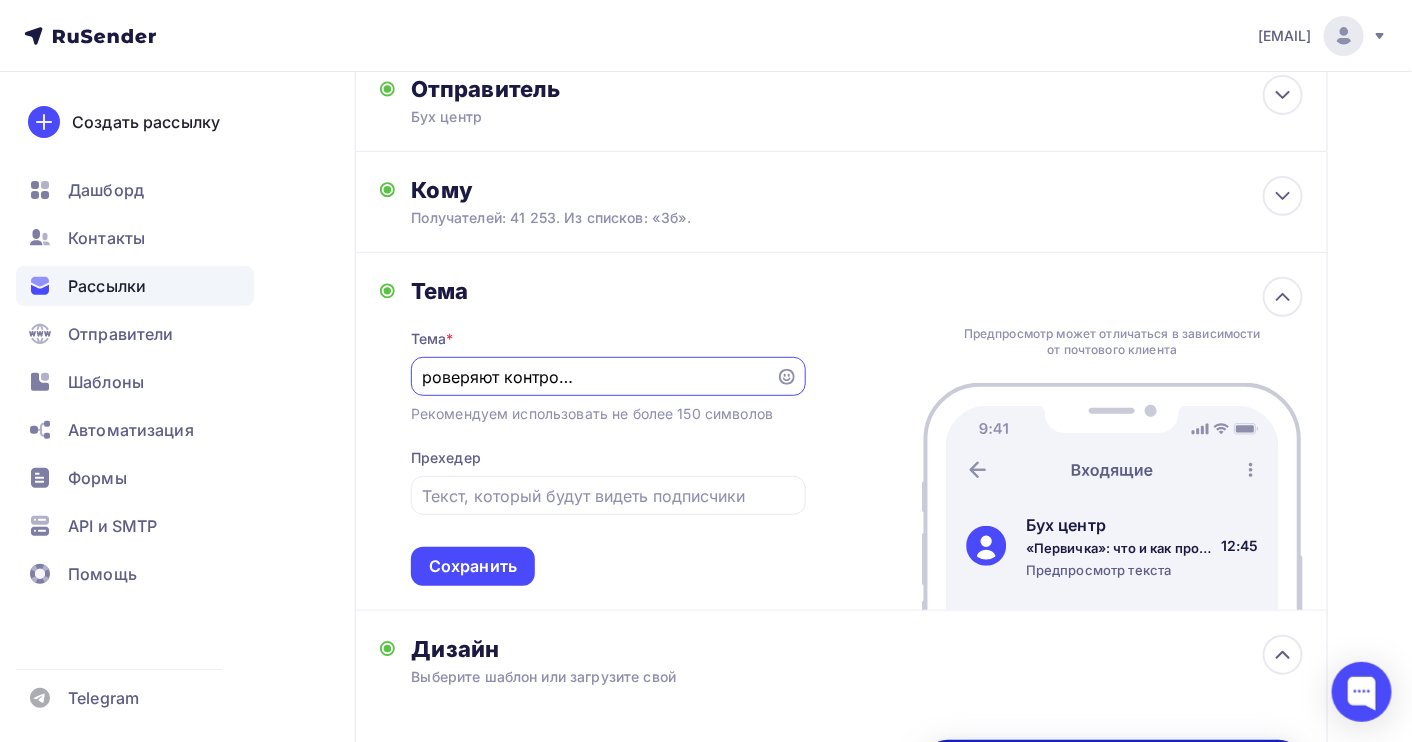 scroll, scrollTop: 0, scrollLeft: 188, axis: horizontal 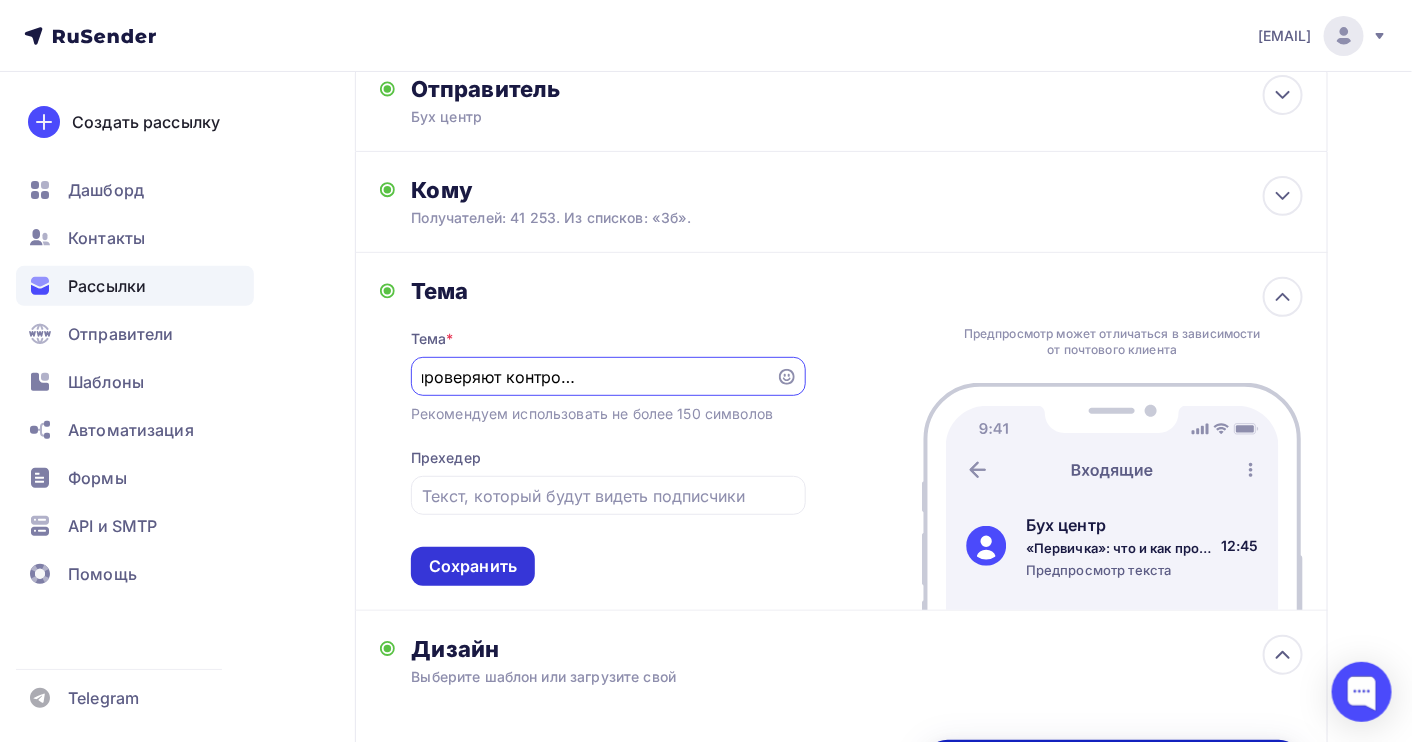 type on "«Первичка»: что и как проверяют контролирующие органы. Новые" 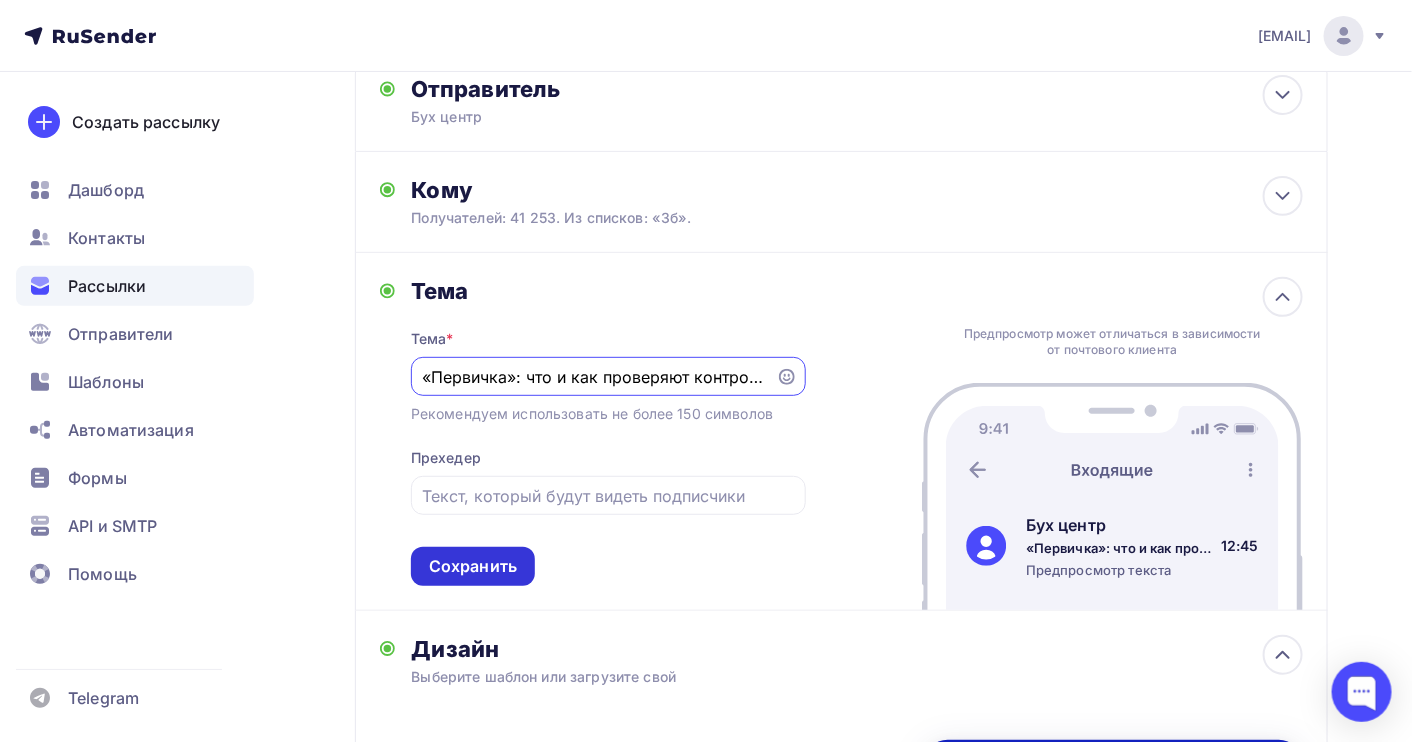 click on "Сохранить" at bounding box center [473, 566] 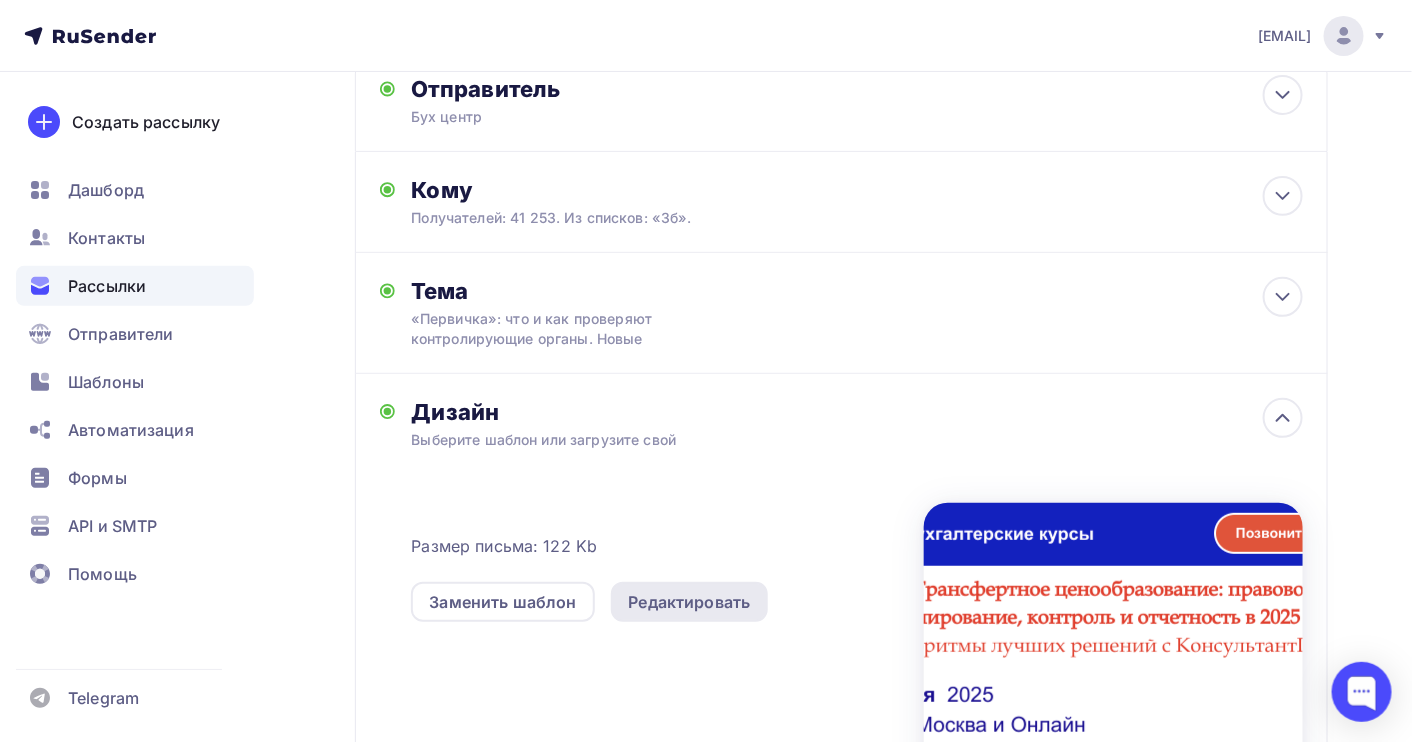 click on "Редактировать" at bounding box center (690, 602) 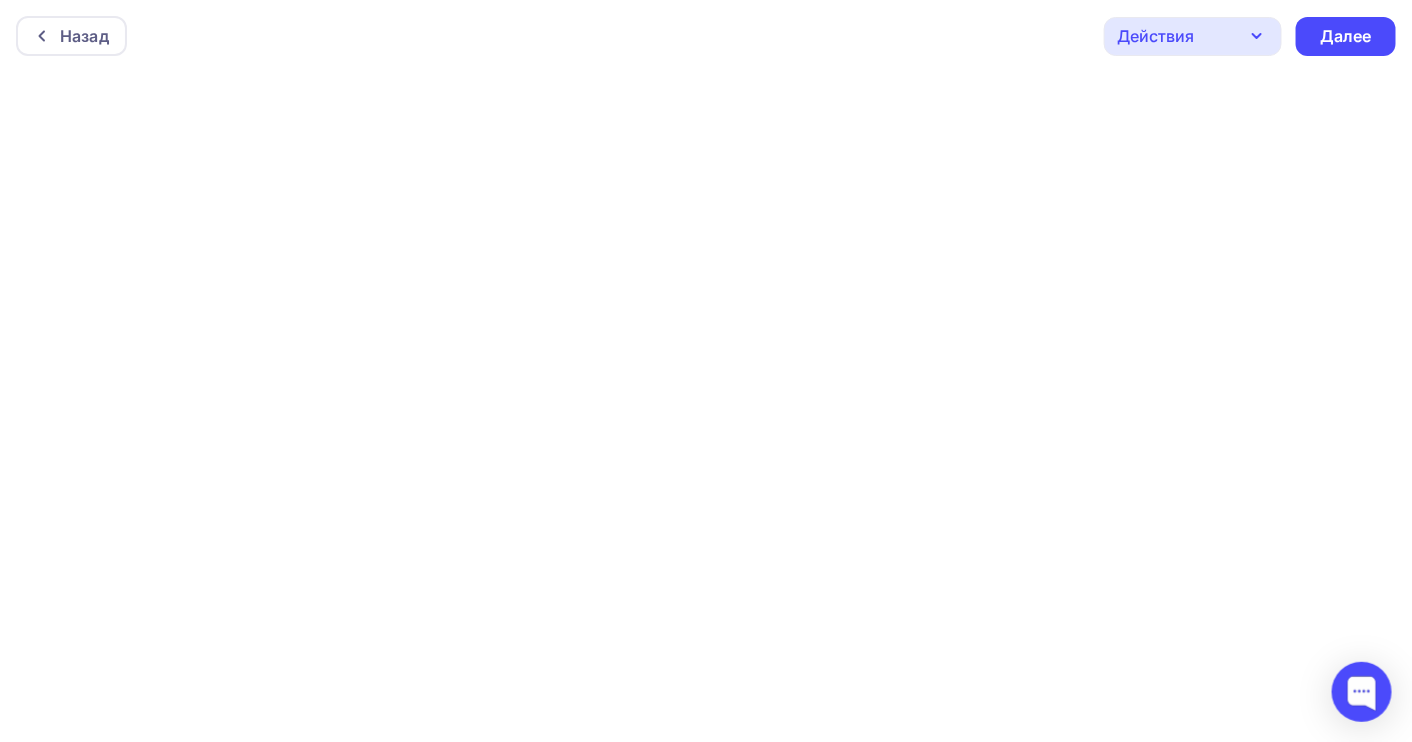 scroll, scrollTop: 0, scrollLeft: 0, axis: both 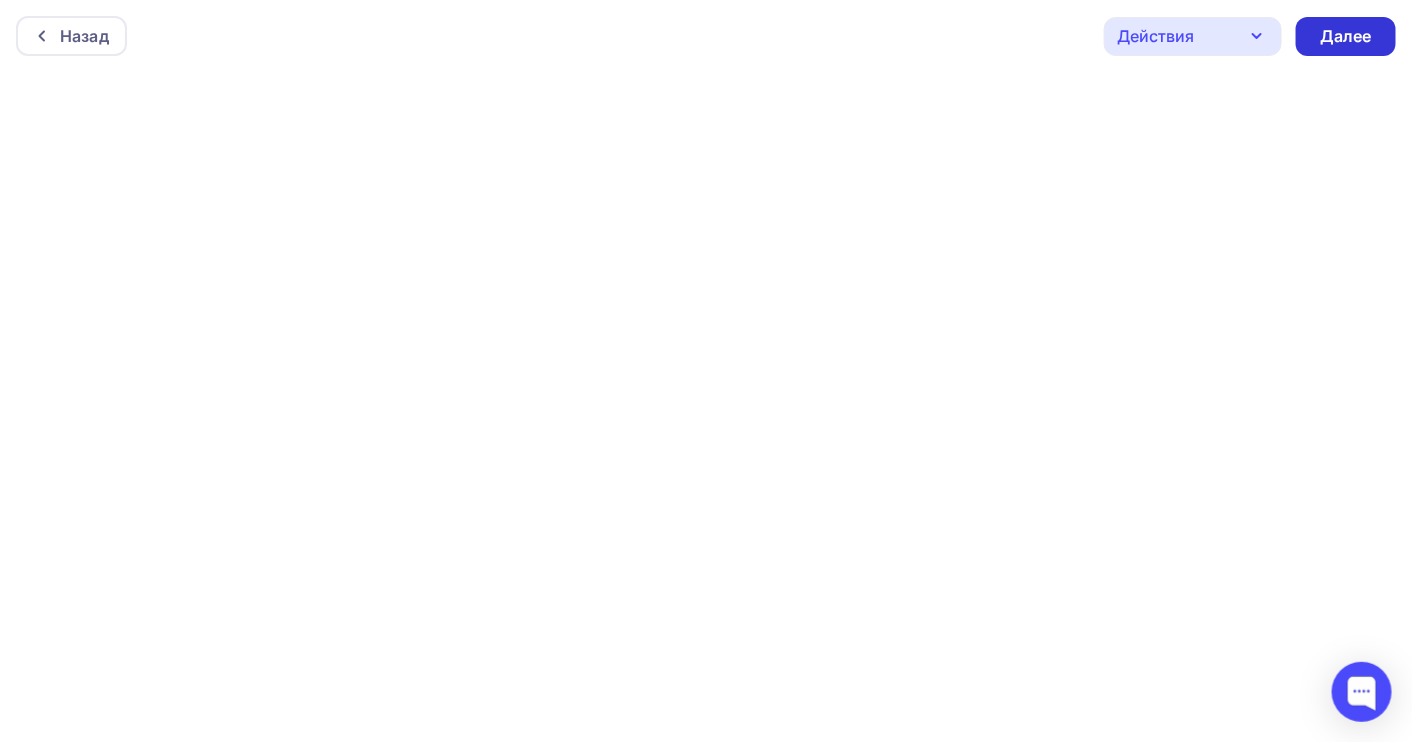 click on "Далее" at bounding box center [1346, 36] 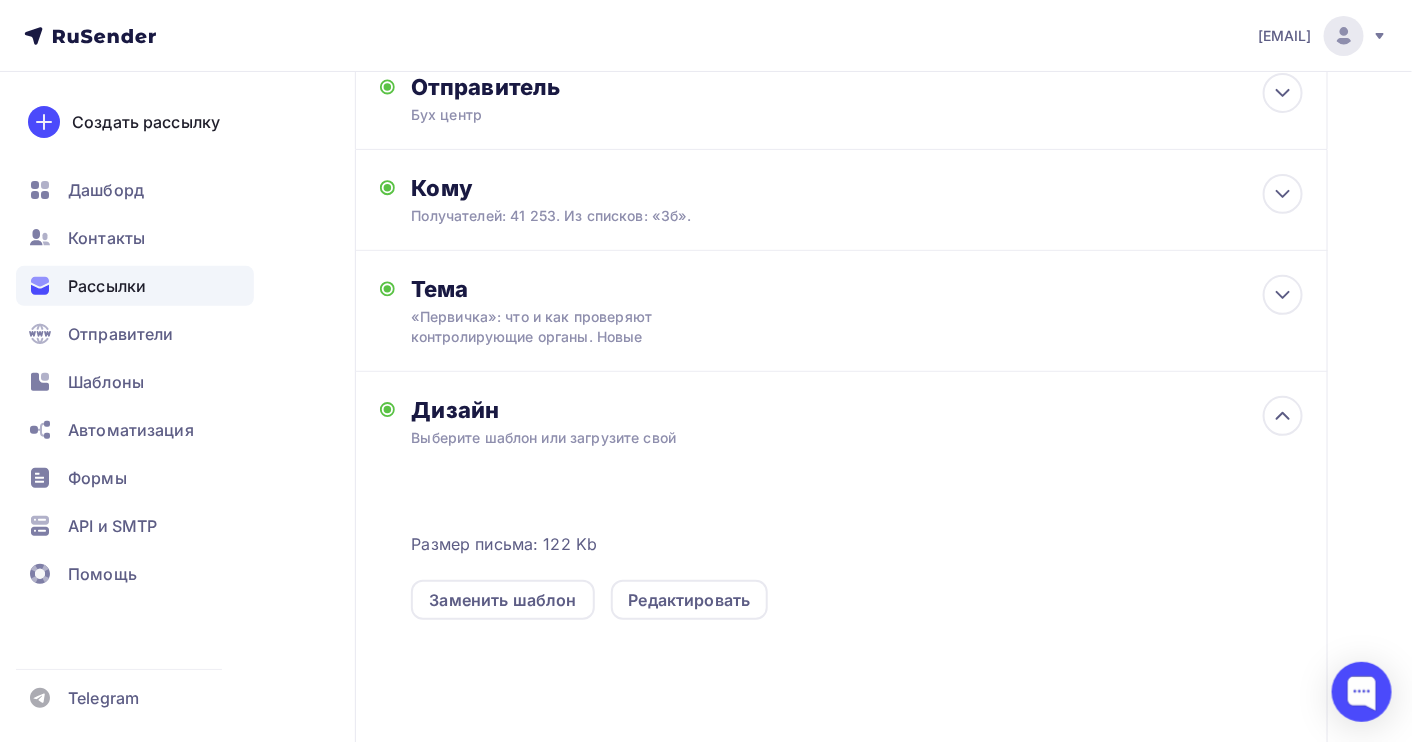 scroll, scrollTop: 0, scrollLeft: 0, axis: both 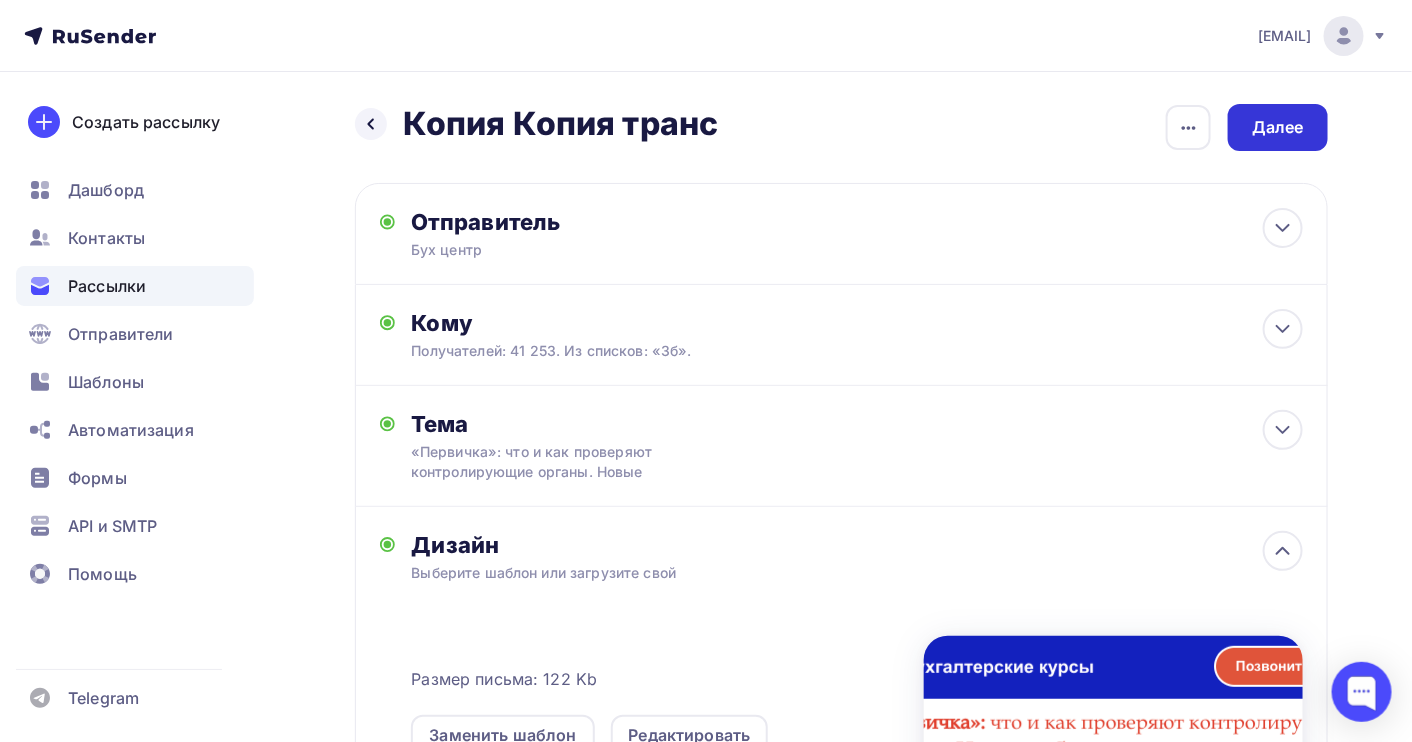 click on "Далее" at bounding box center [1278, 127] 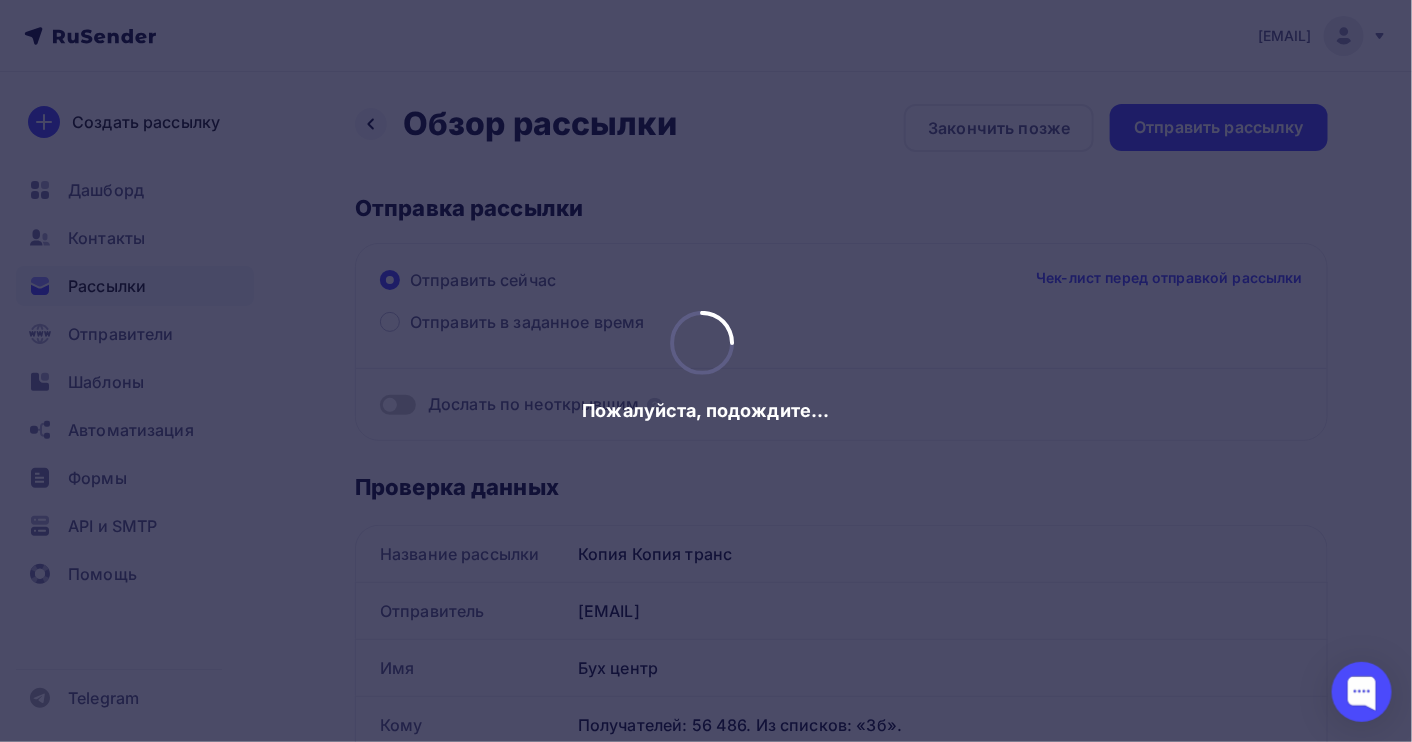 scroll, scrollTop: 0, scrollLeft: 0, axis: both 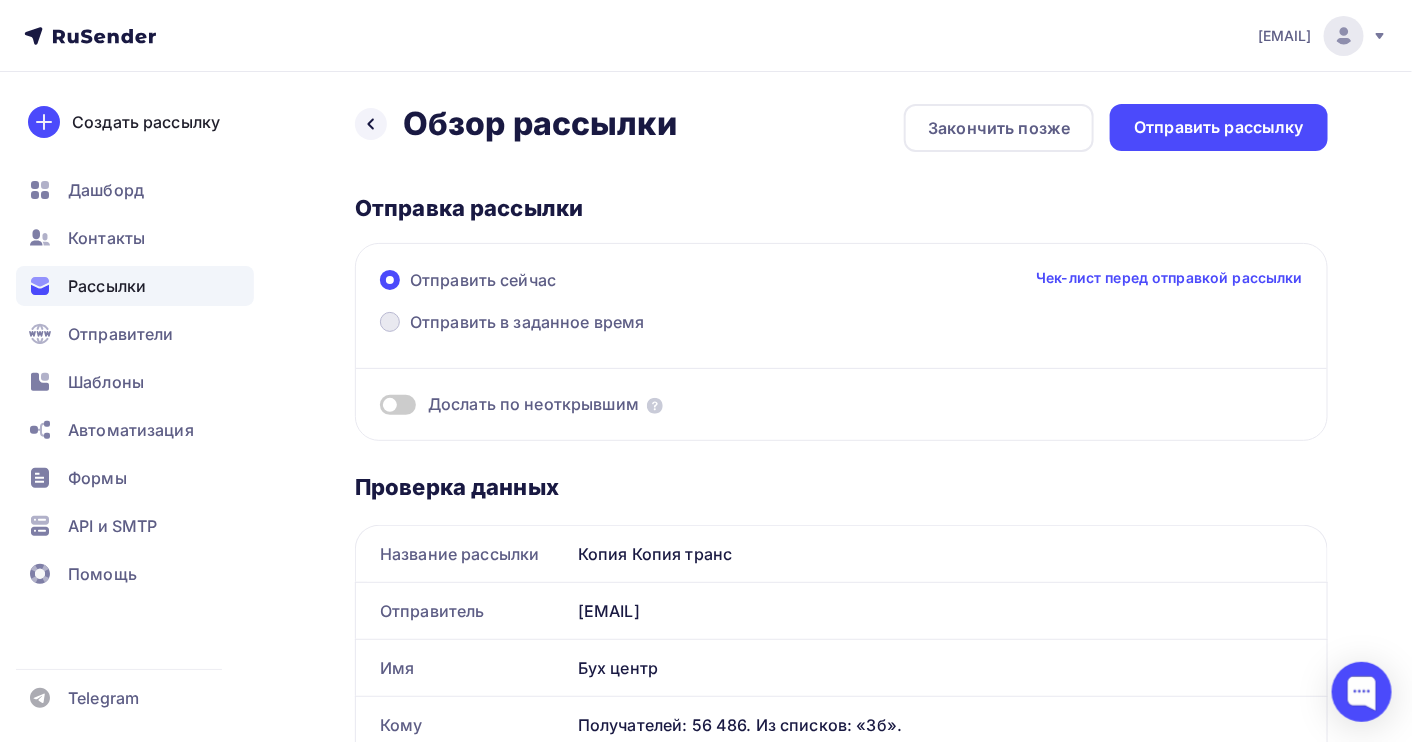 click on "Отправить в заданное время" at bounding box center [512, 324] 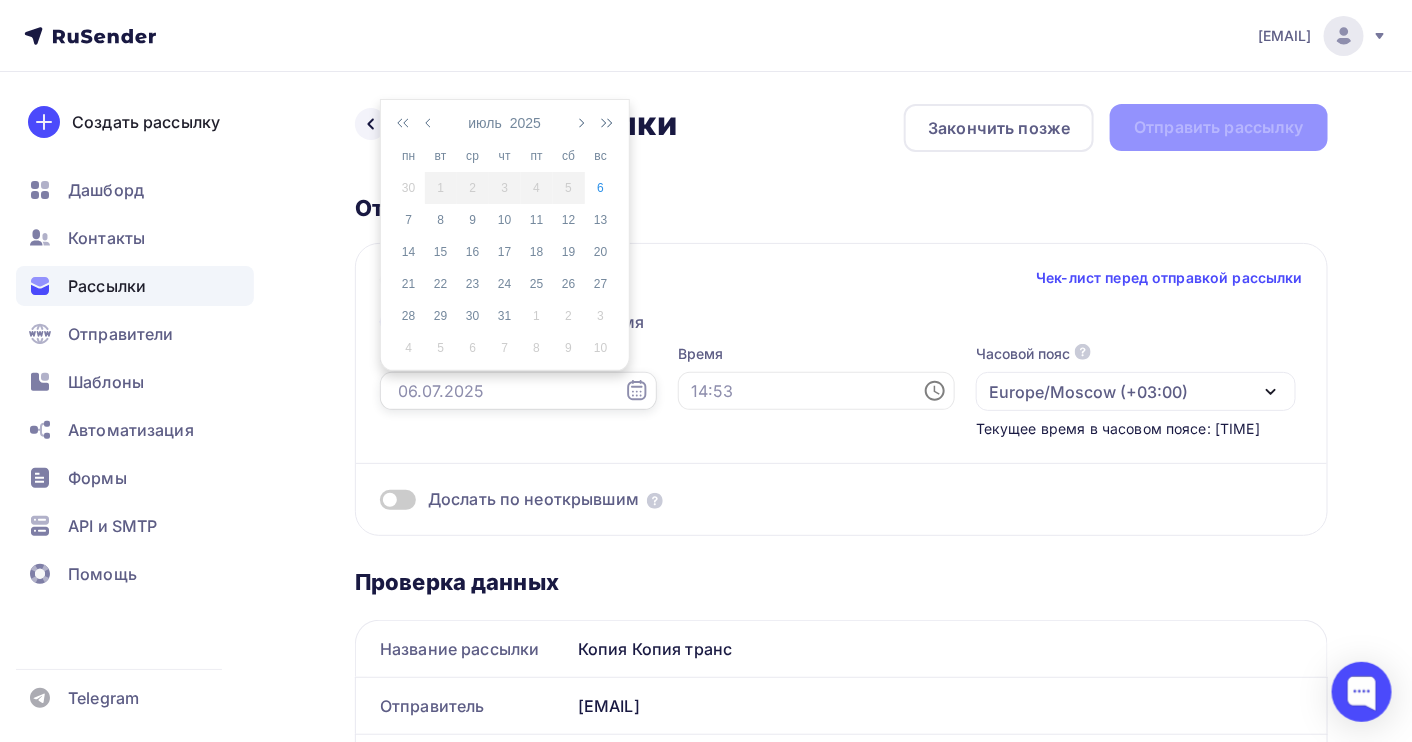 click at bounding box center [518, 391] 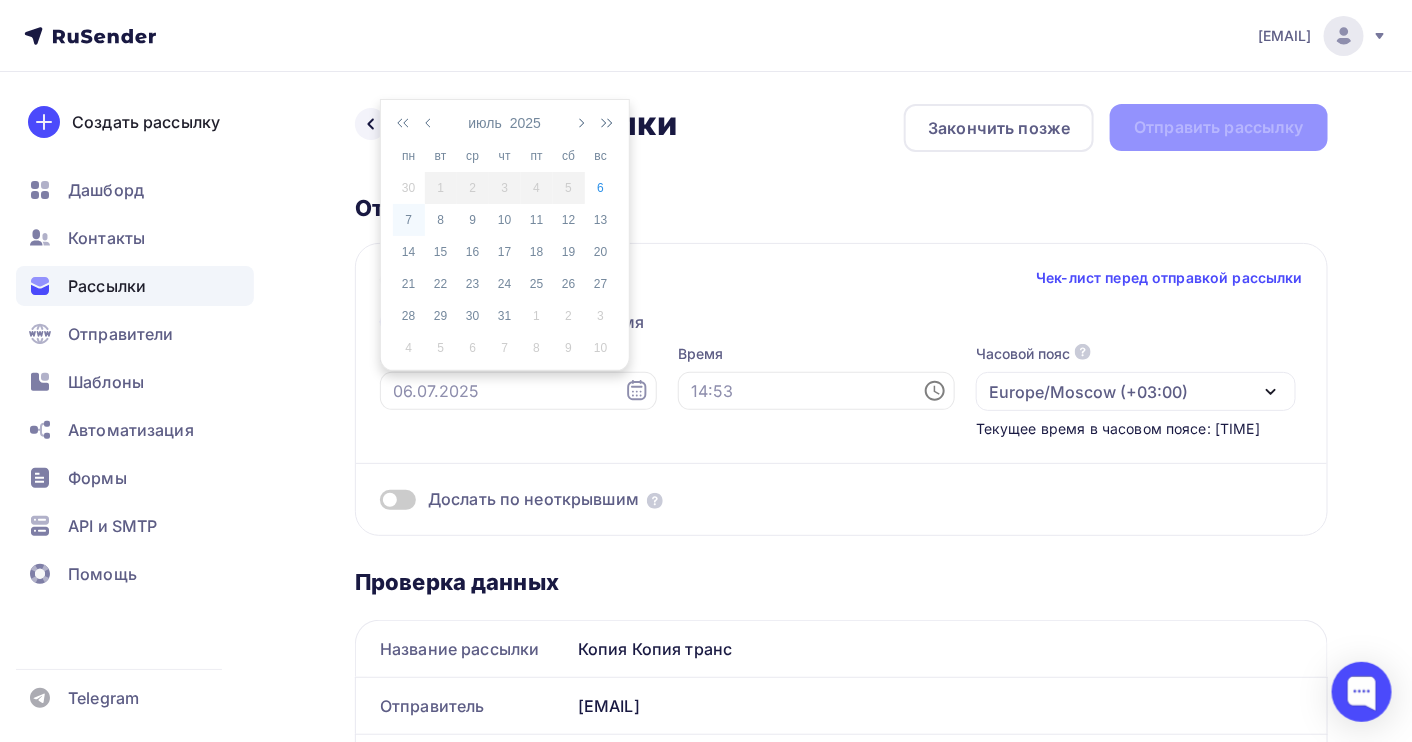 click on "7" at bounding box center (409, 188) 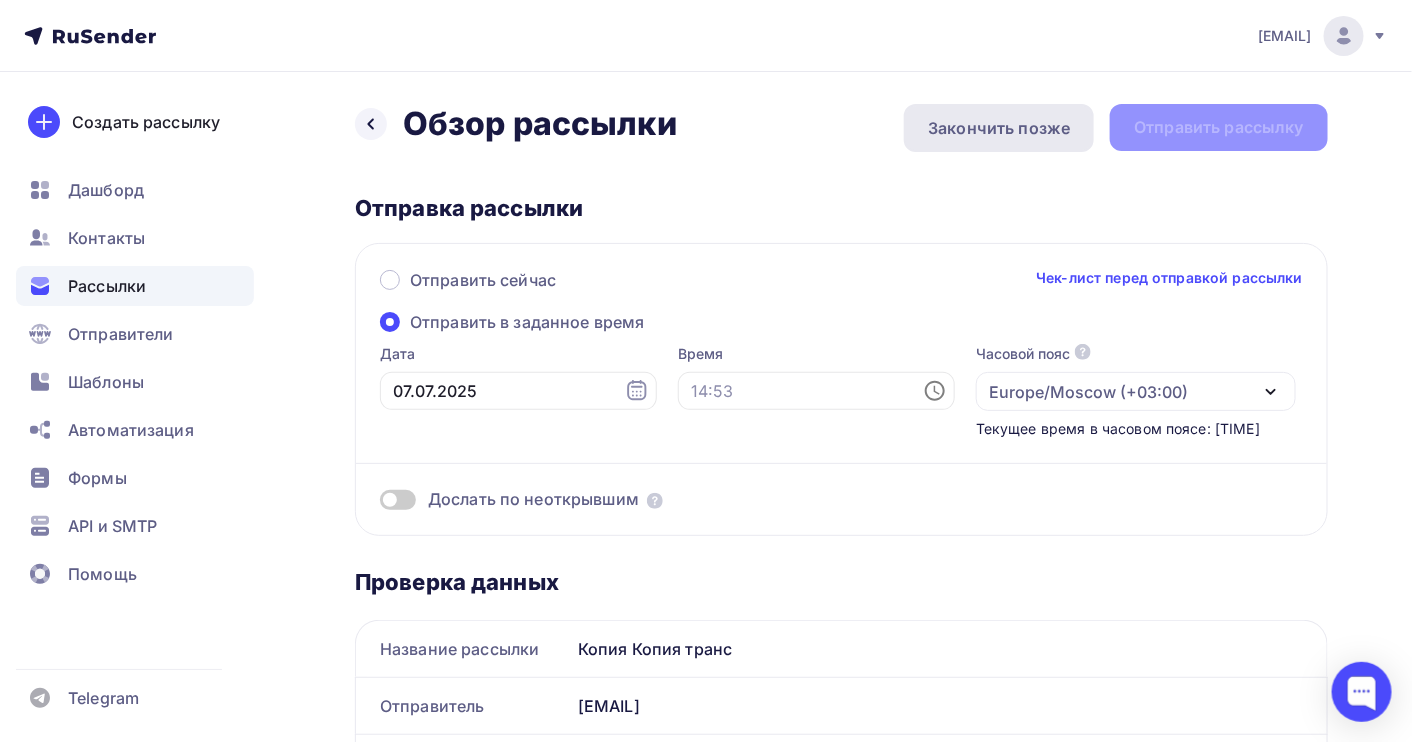 click on "Закончить позже" at bounding box center [999, 128] 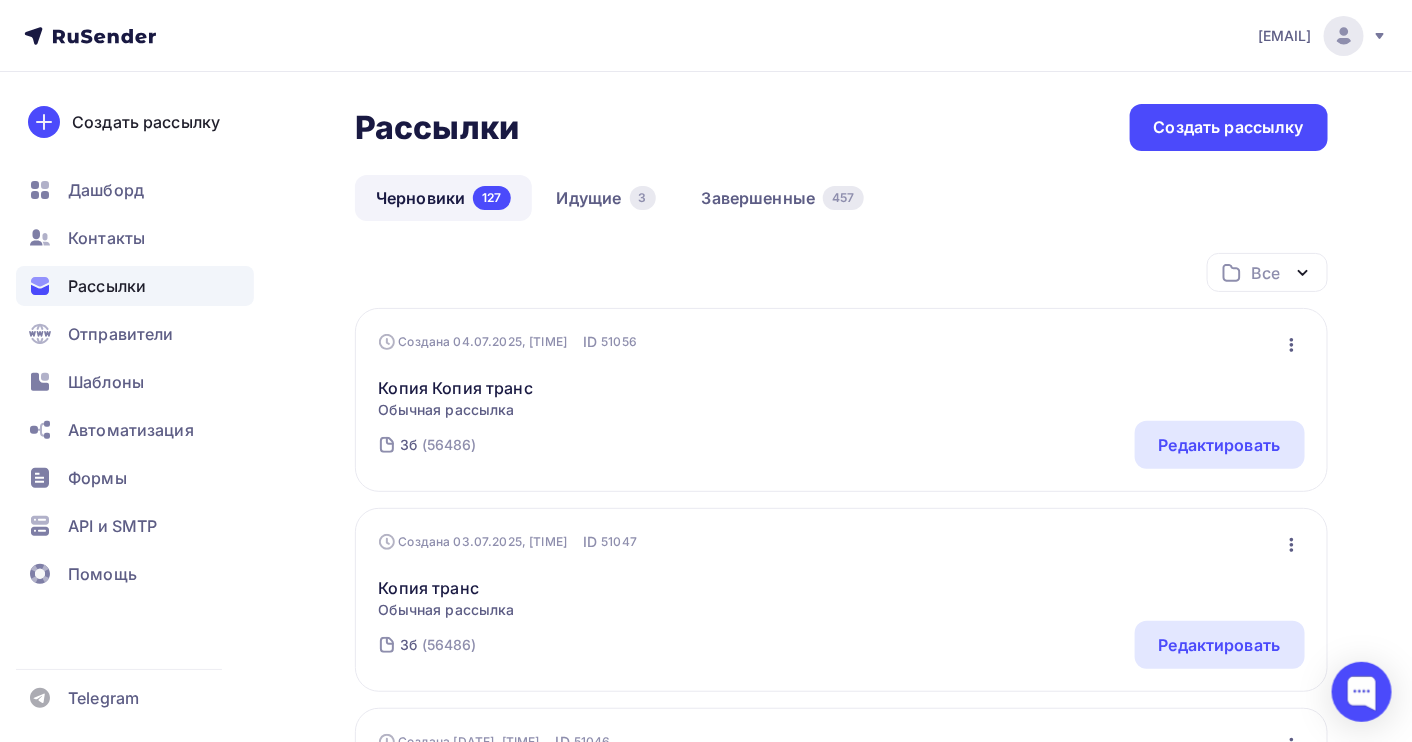 click at bounding box center [1292, 345] 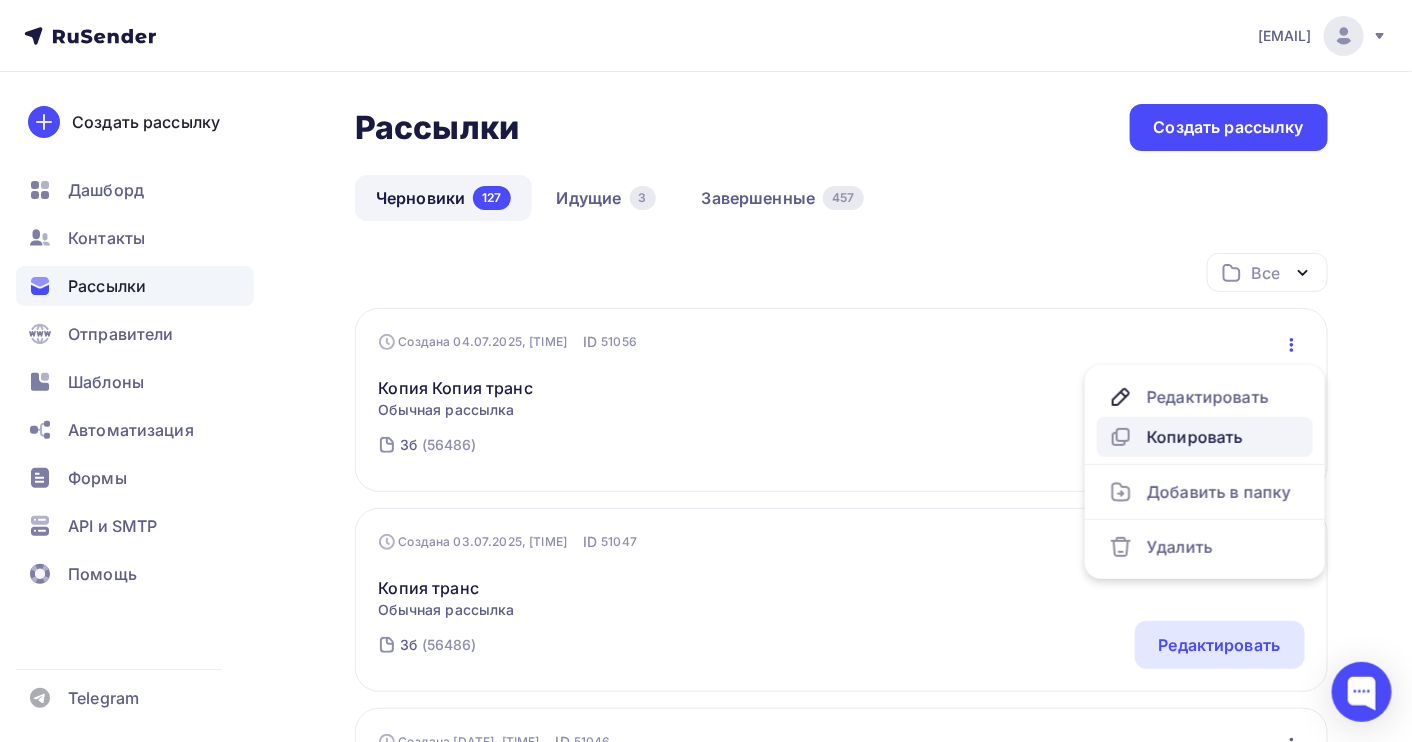 click on "Копировать" at bounding box center [1205, 397] 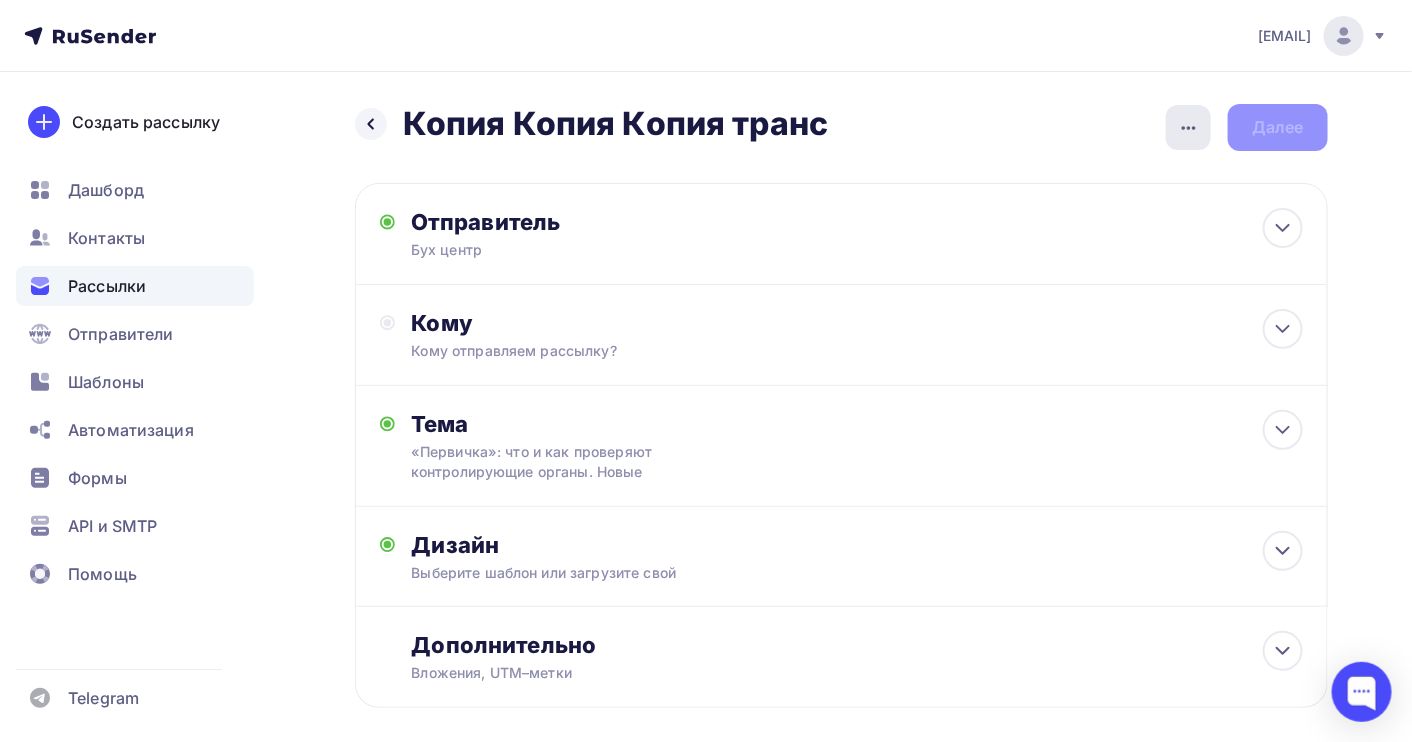 click at bounding box center [1188, 127] 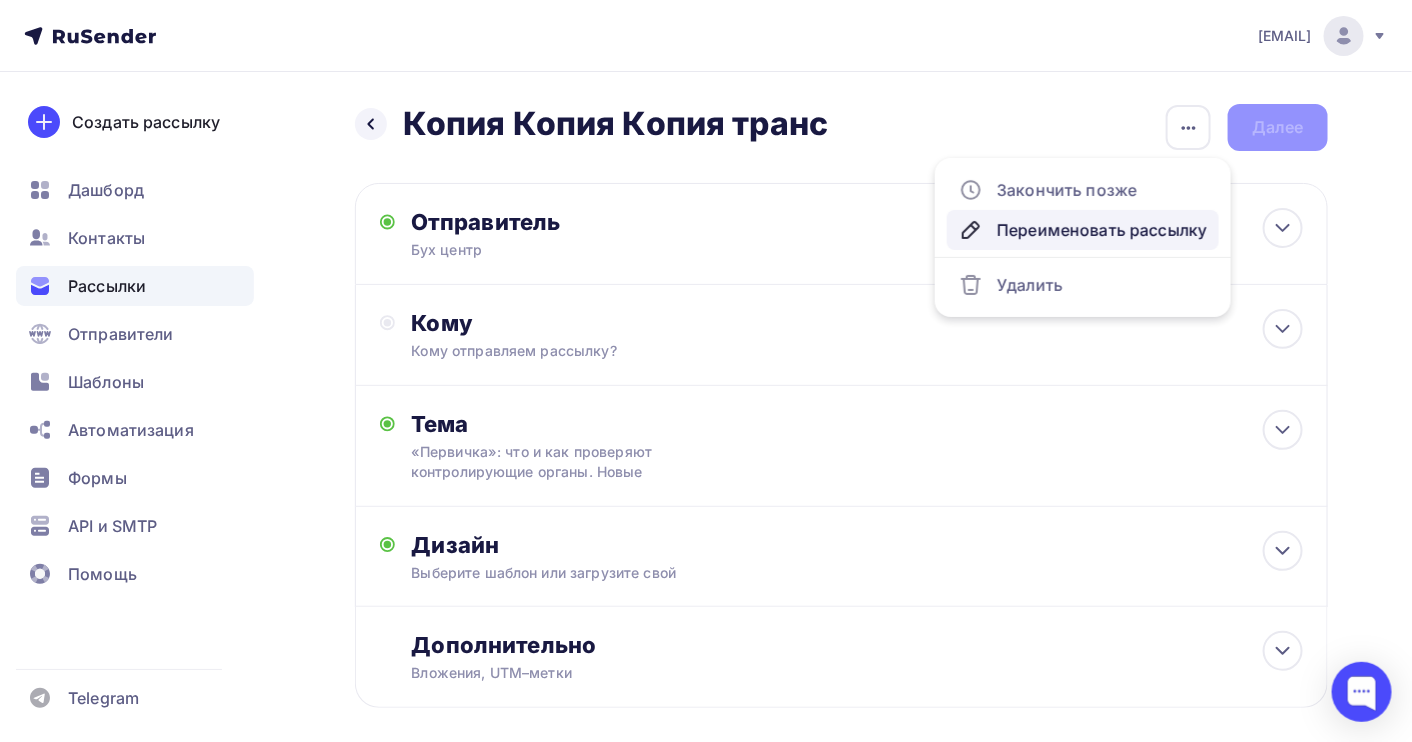 click on "Переименовать рассылку" at bounding box center [1083, 190] 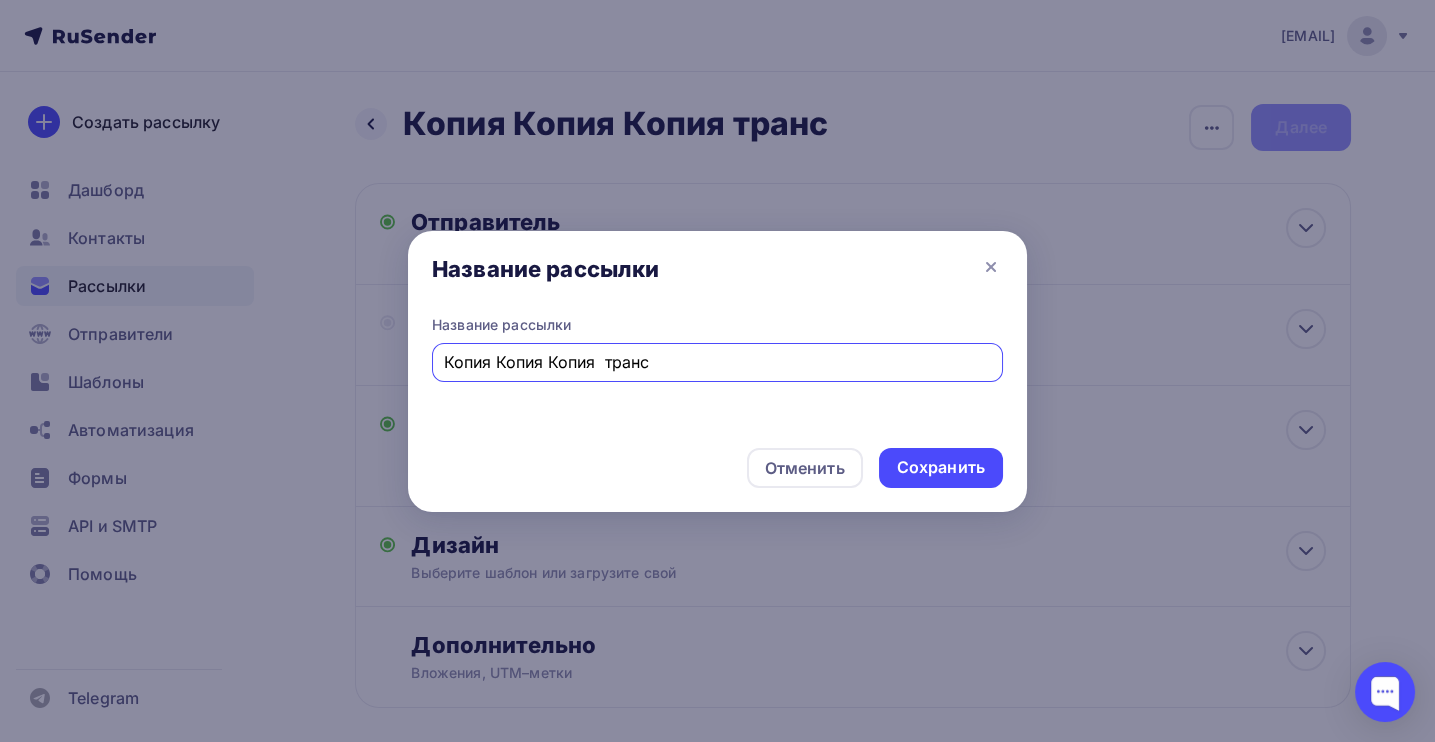 drag, startPoint x: 694, startPoint y: 350, endPoint x: 332, endPoint y: 353, distance: 362.01242 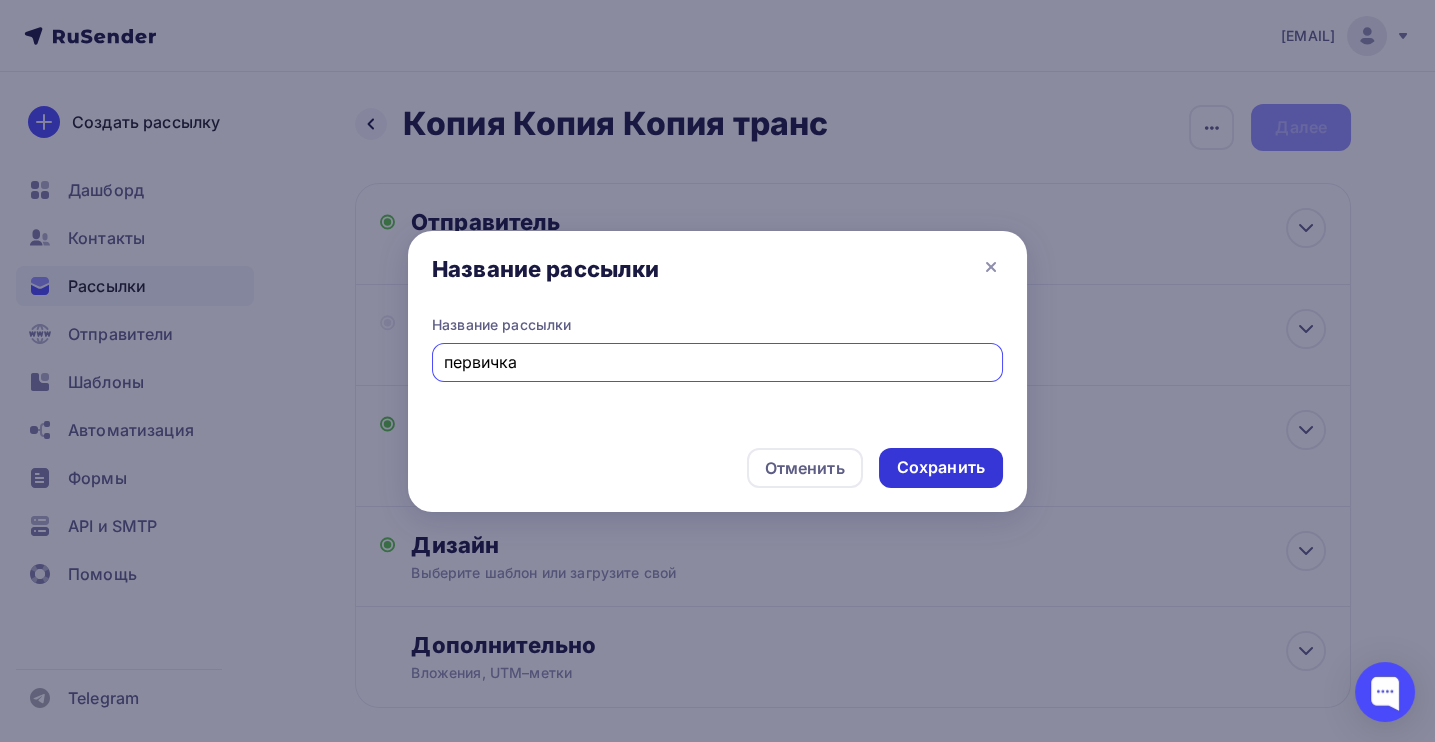 type on "первичка" 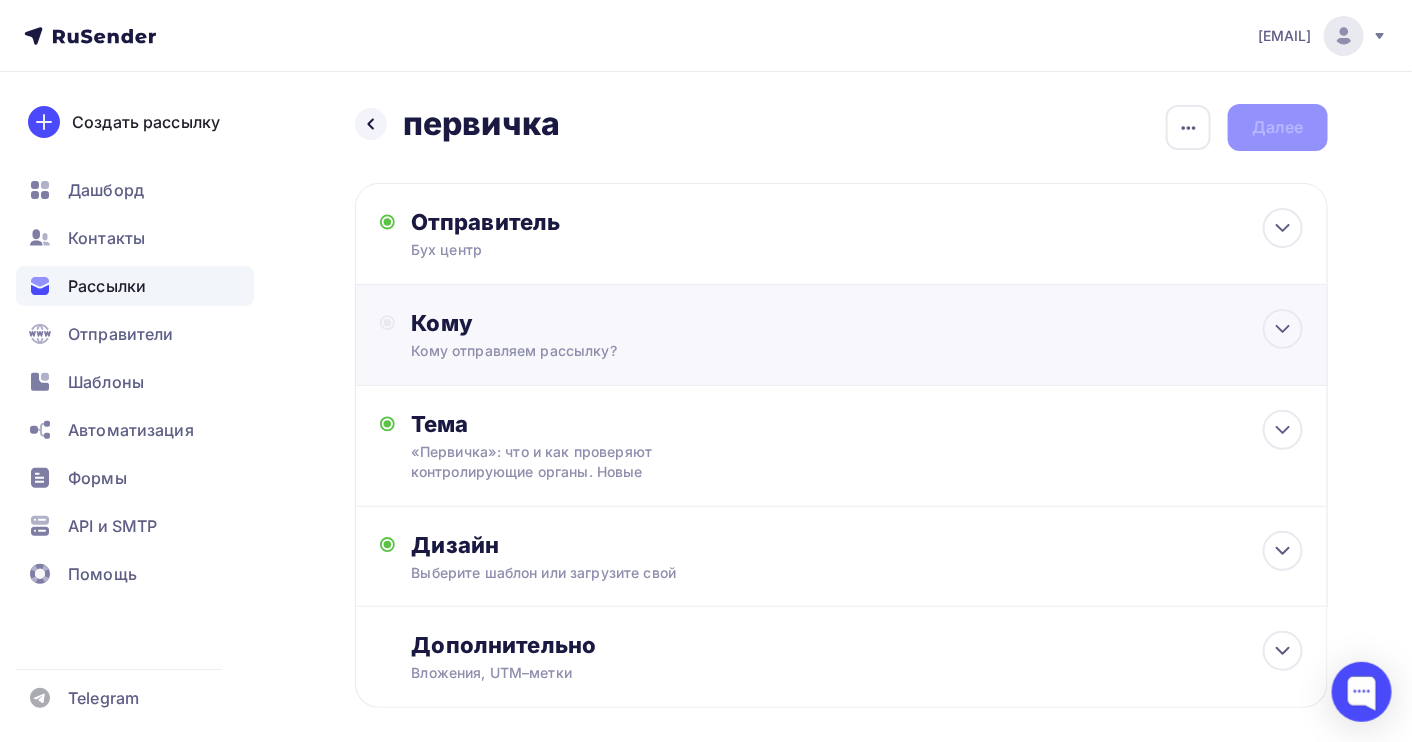 click on "Кому отправляем рассылку?" at bounding box center [606, 250] 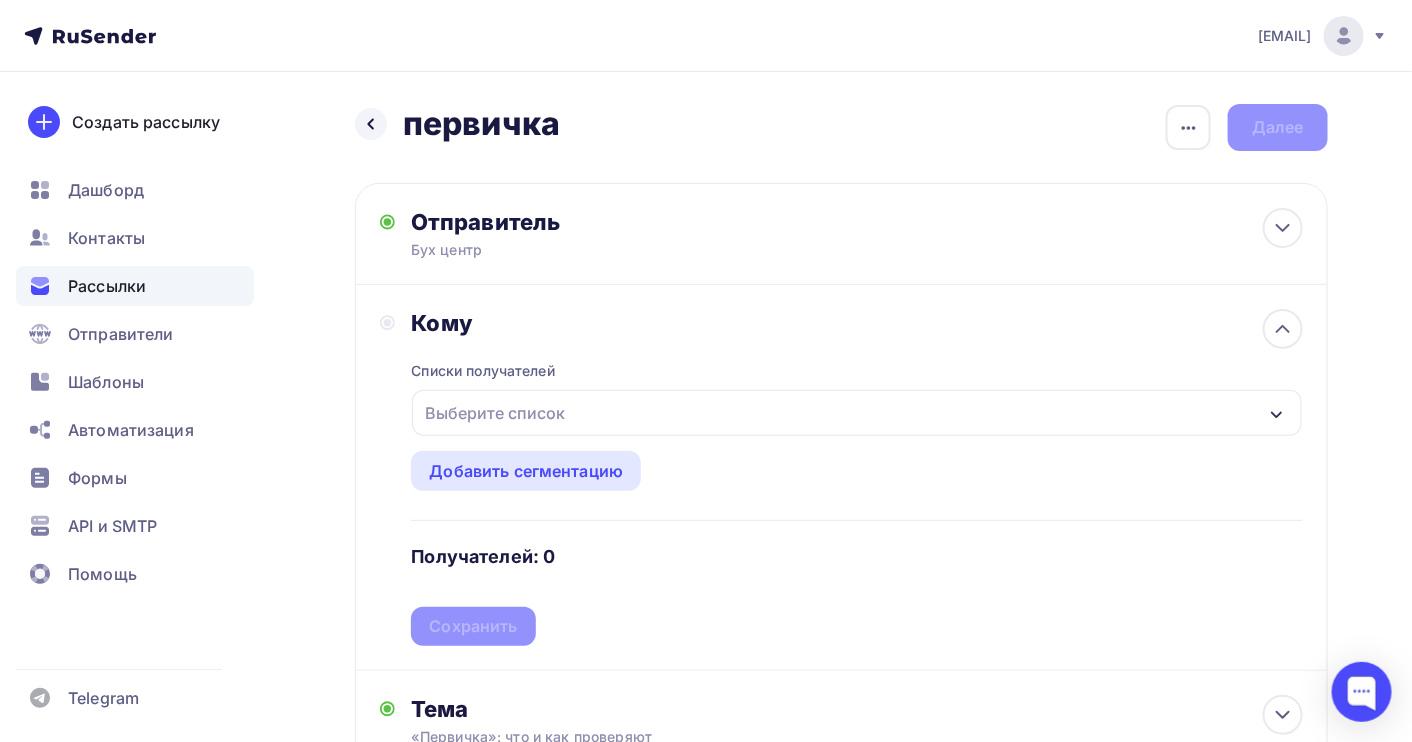 click on "Выберите список" at bounding box center [857, 413] 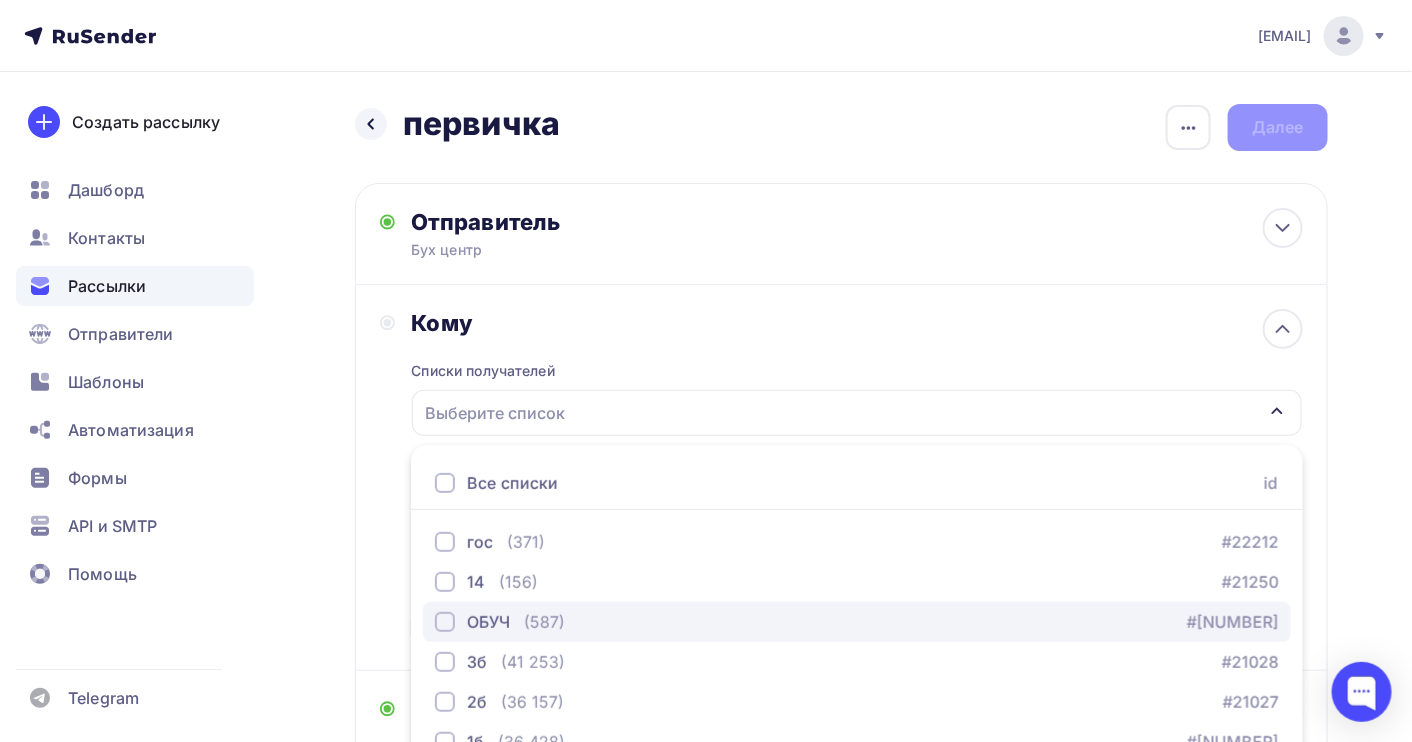scroll, scrollTop: 221, scrollLeft: 0, axis: vertical 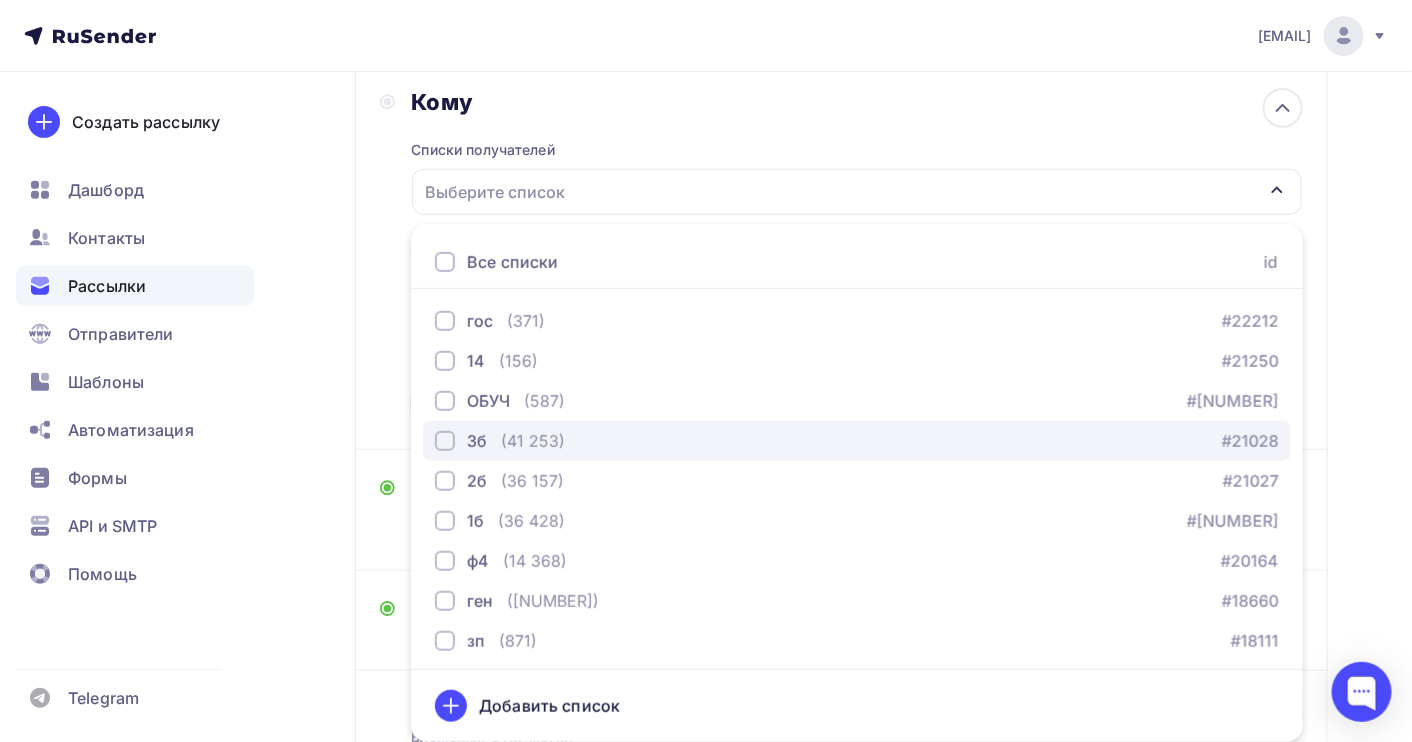 click on "3б
([NUMBER])
#21028" at bounding box center [857, 321] 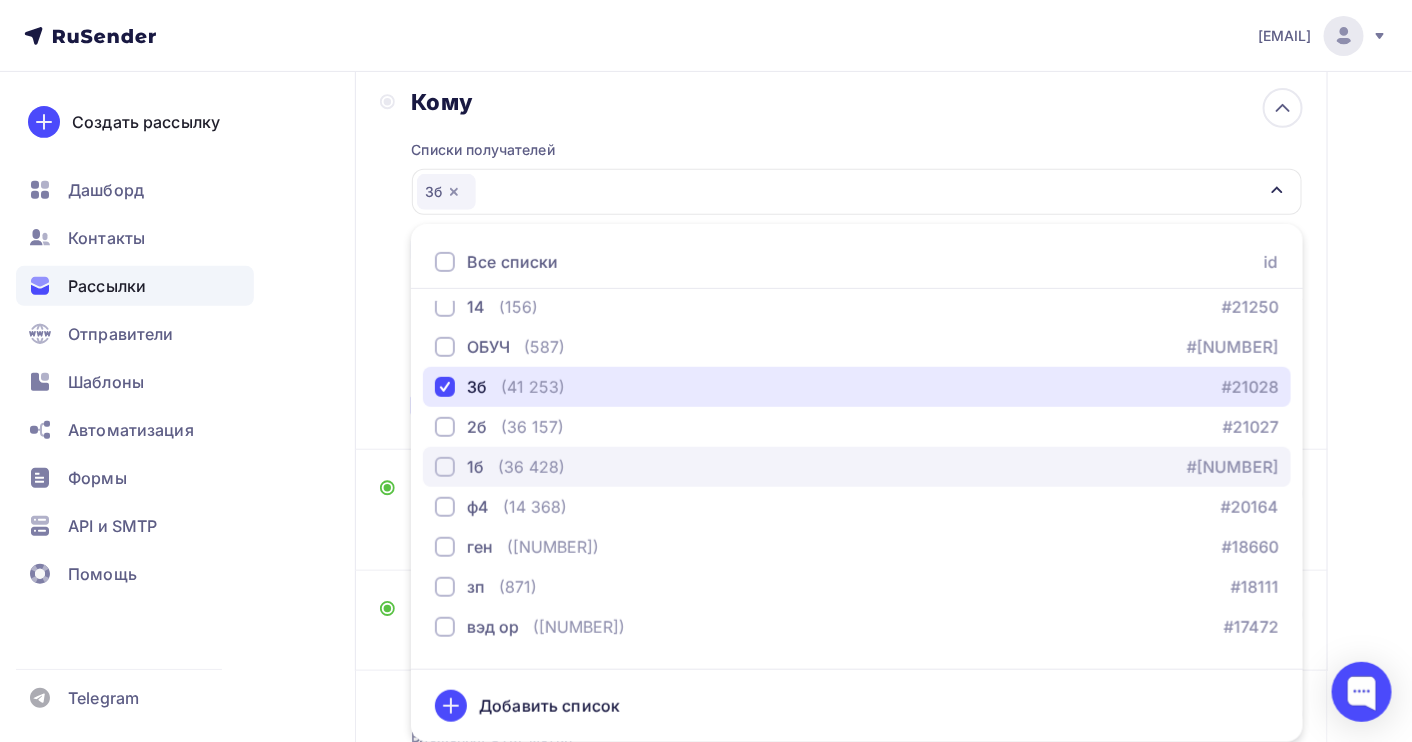 scroll, scrollTop: 83, scrollLeft: 0, axis: vertical 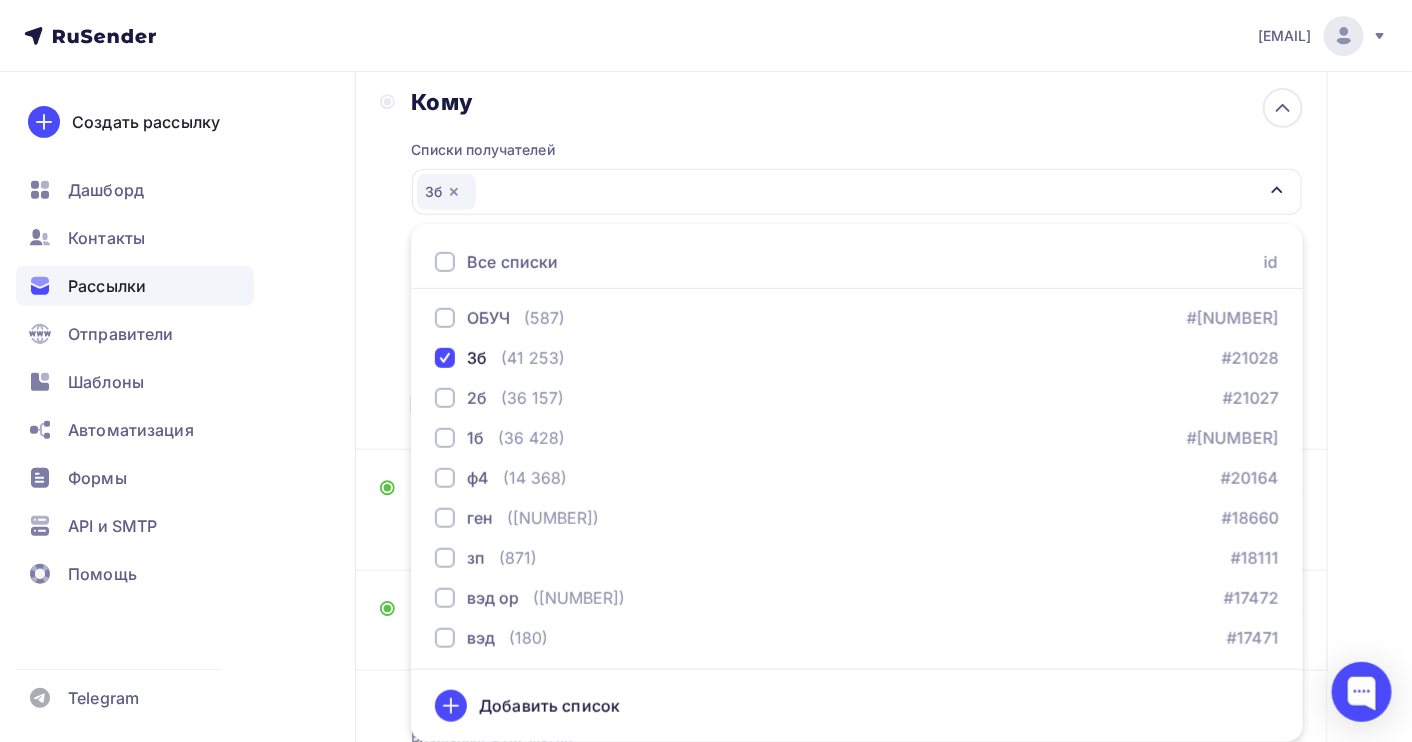 click on "Назад
первичка
первичка
Закончить позже
Переименовать рассылку
Удалить
Далее
Отправитель
Бух центр
Email  *
org@example.com
buh@example.com           org@example.com               Добавить отправителя
Рекомендуем  добавить почту на домене , чтобы рассылка не попала в «Спам»
Имя                 Сохранить
Предпросмотр может отличаться  в зависимости от почтового клиента
[TIME]" at bounding box center (706, 376) 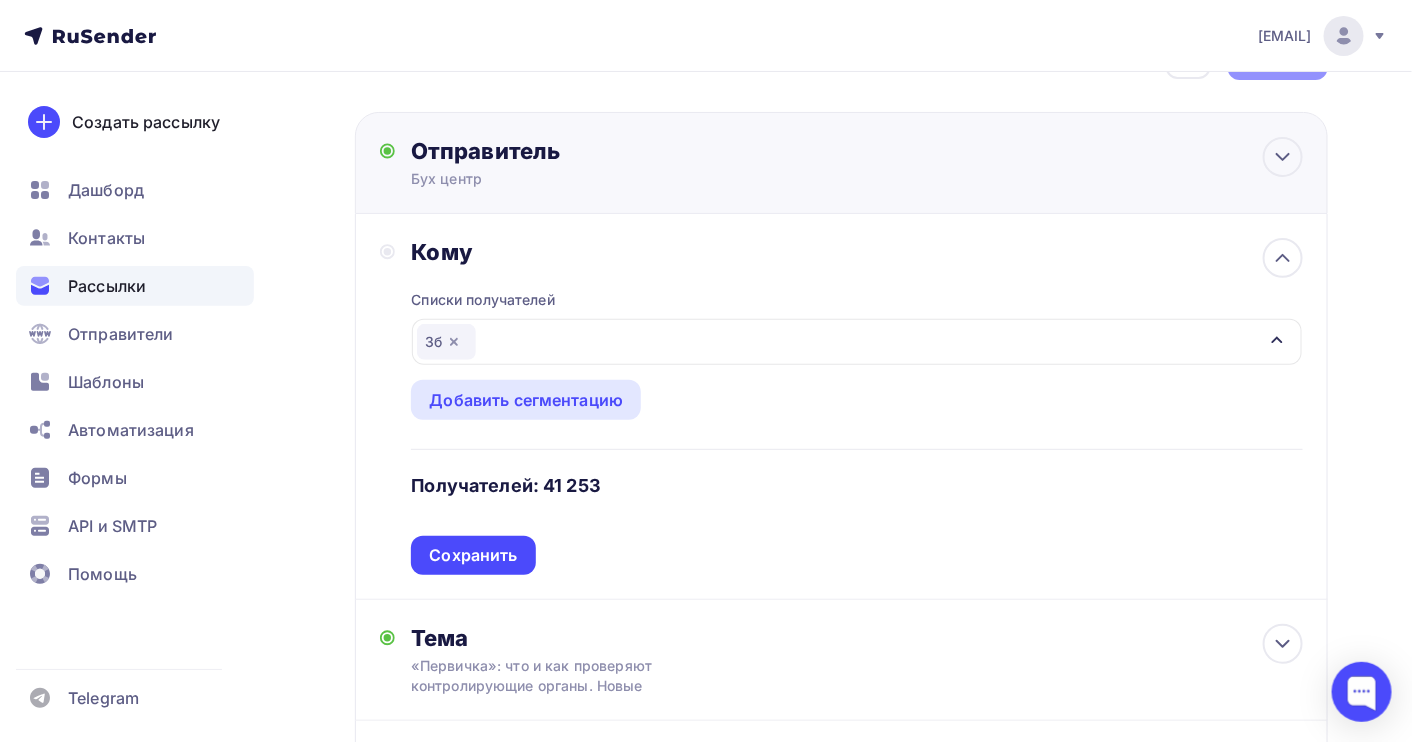scroll, scrollTop: 0, scrollLeft: 0, axis: both 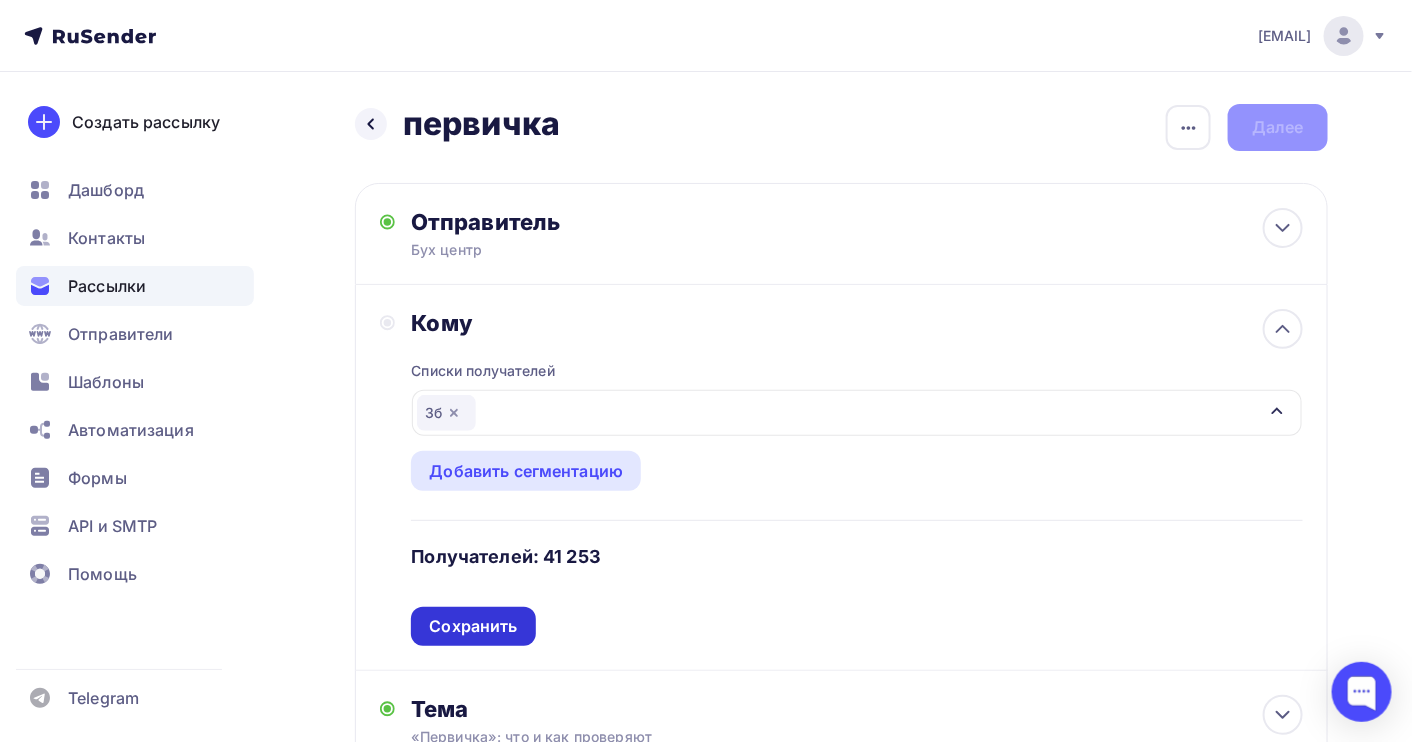 click on "Сохранить" at bounding box center [473, 626] 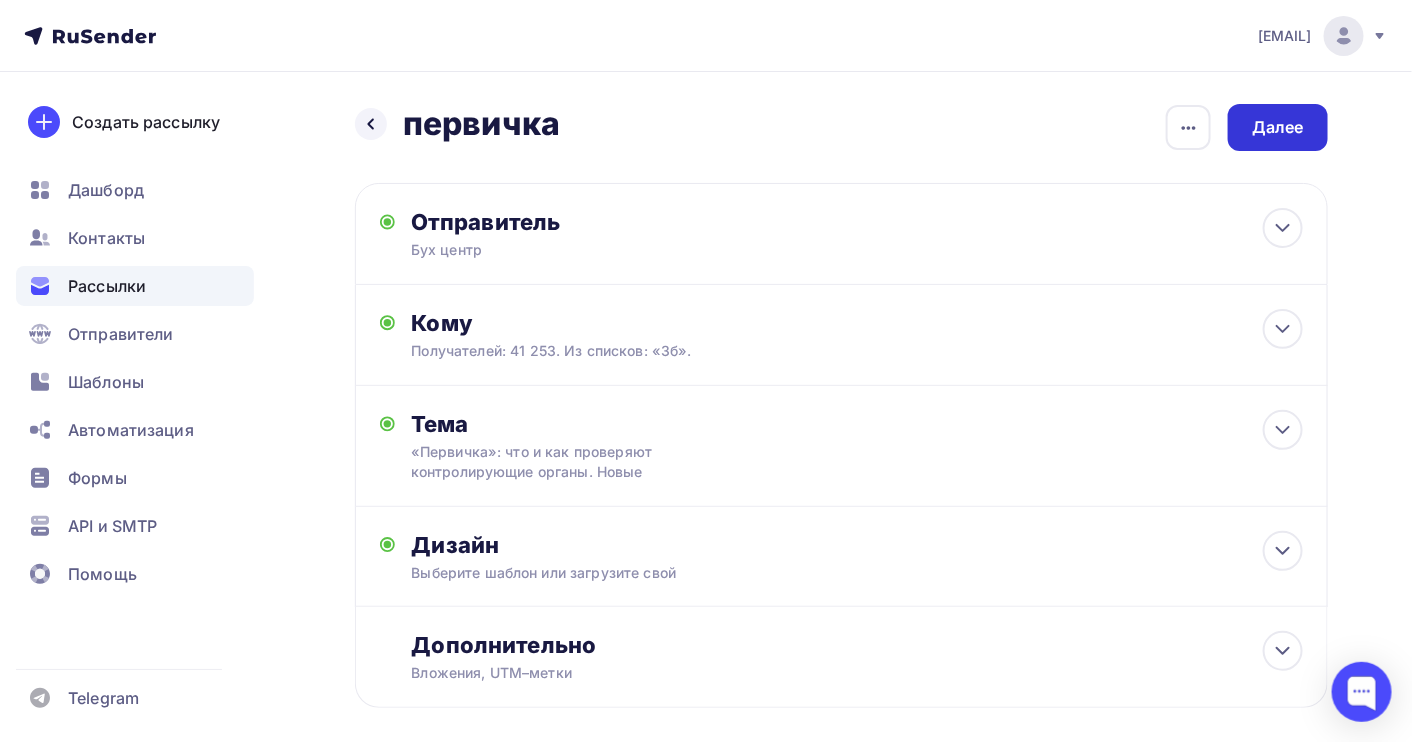 click on "Далее" at bounding box center (1278, 127) 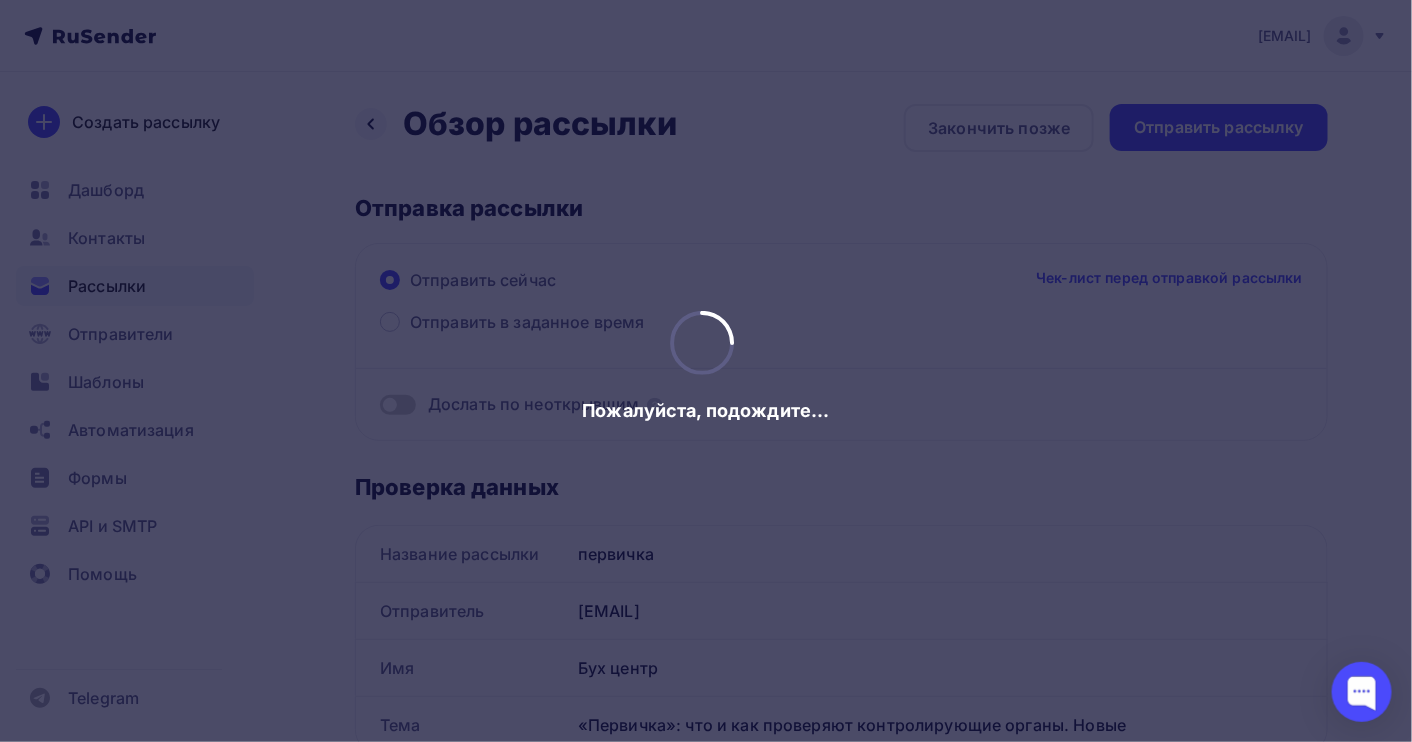 scroll, scrollTop: 0, scrollLeft: 0, axis: both 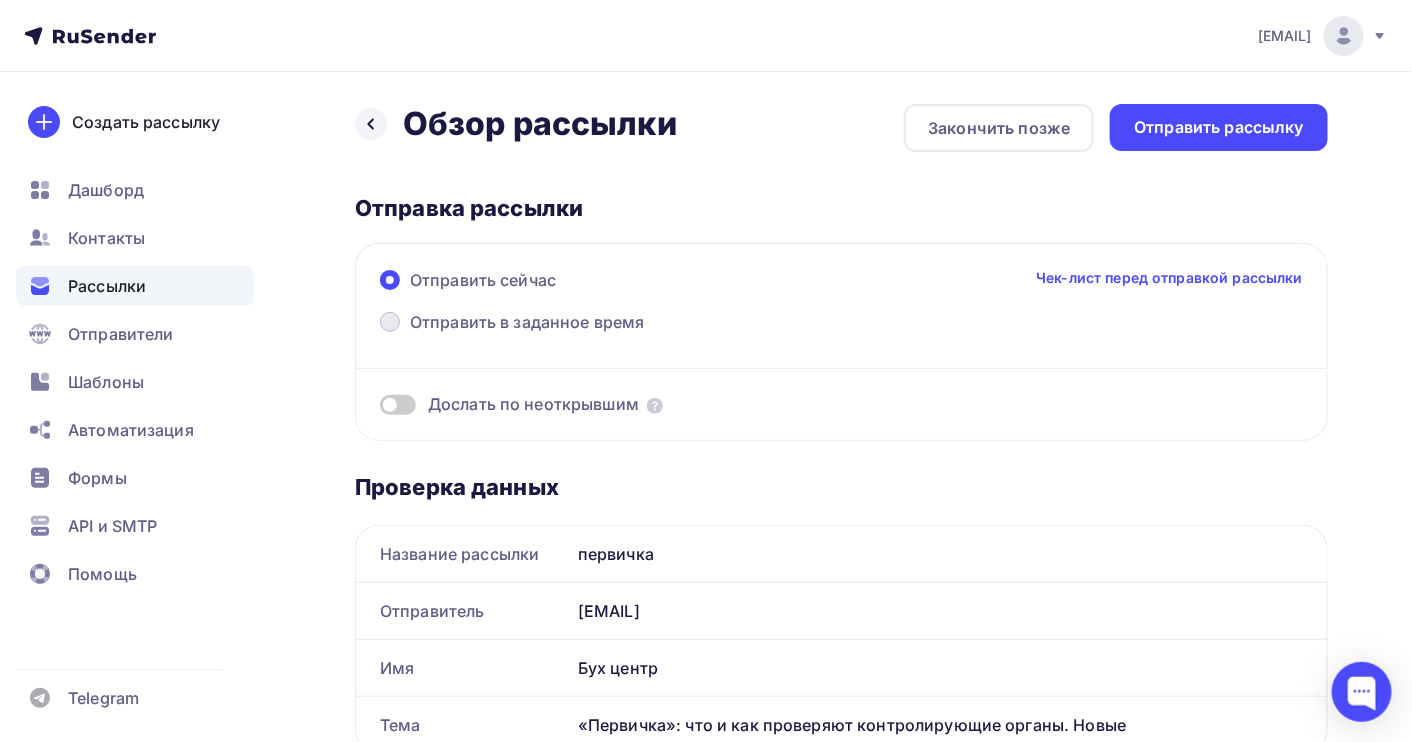click on "Отправить в заданное время" at bounding box center [512, 324] 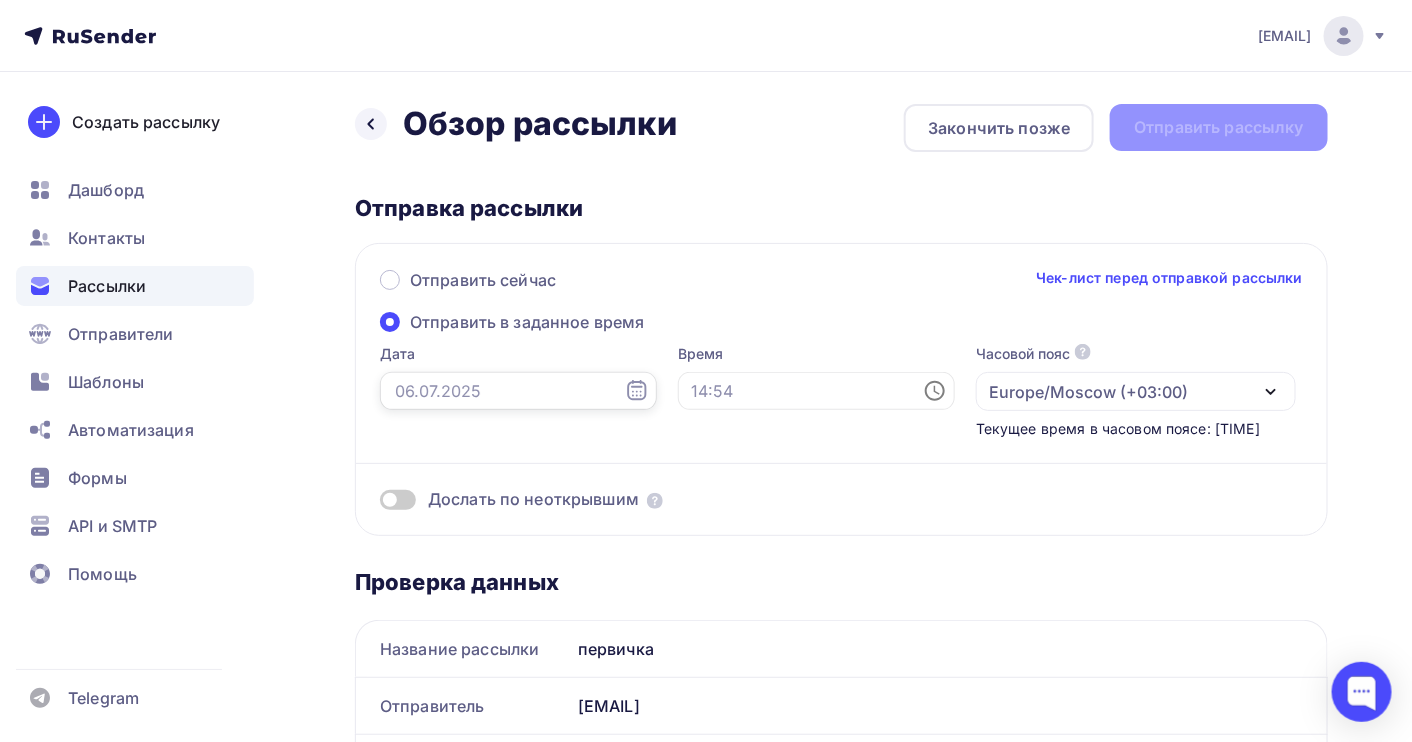 click at bounding box center (518, 391) 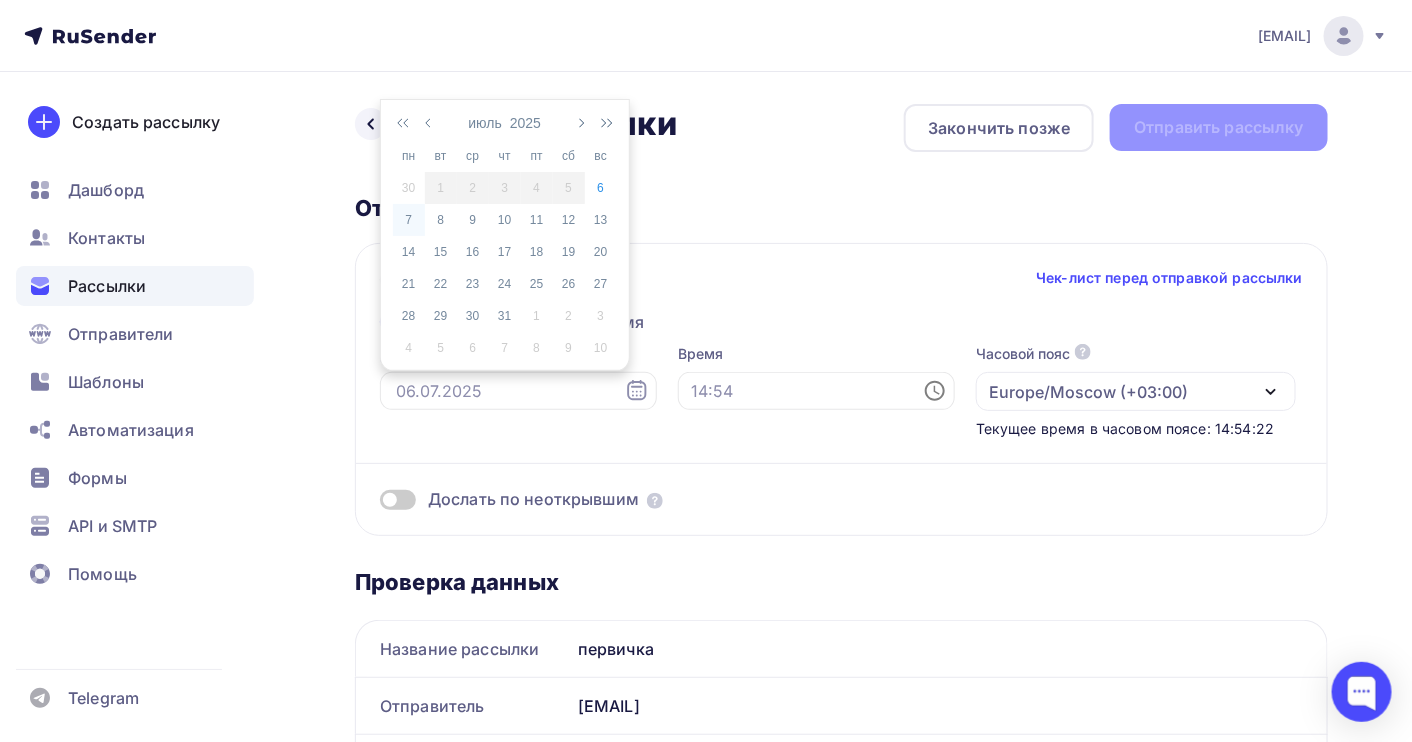 click on "7" at bounding box center [409, 188] 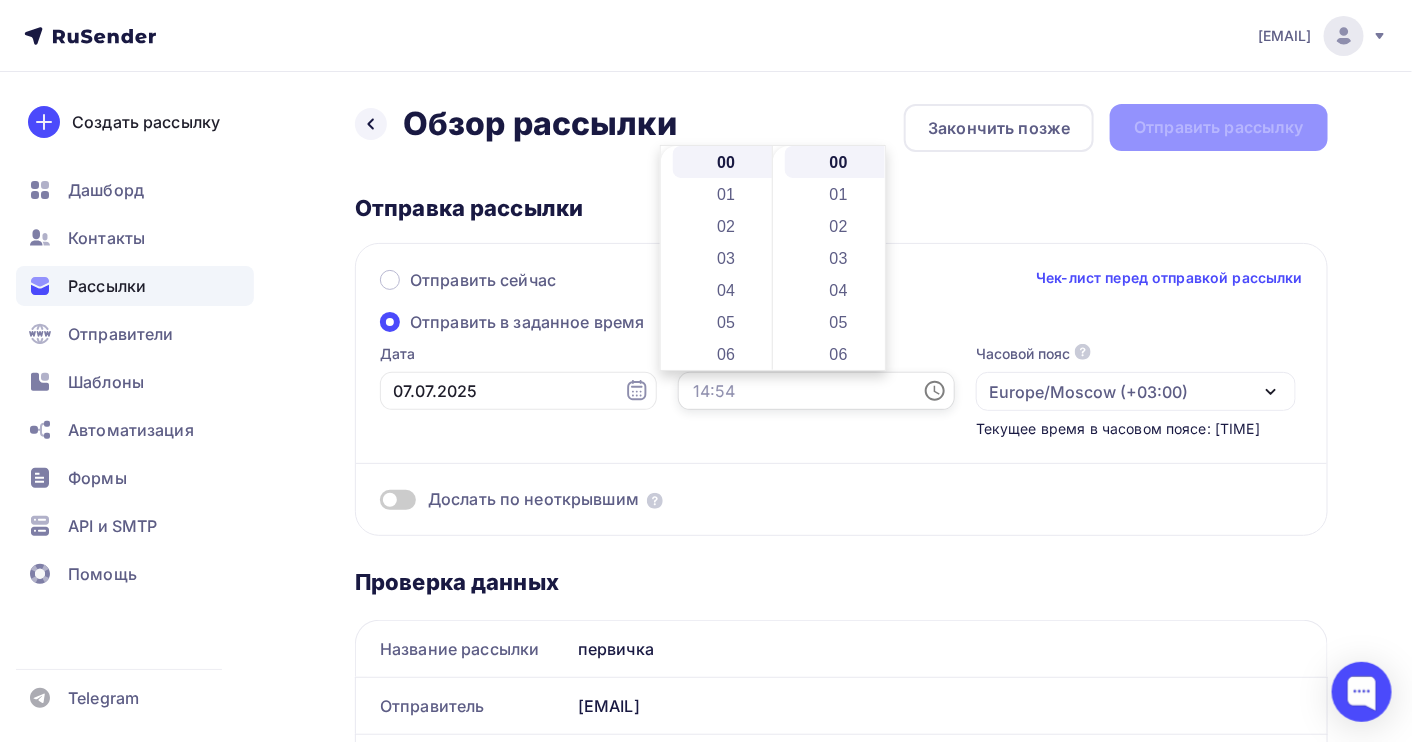 click at bounding box center [816, 391] 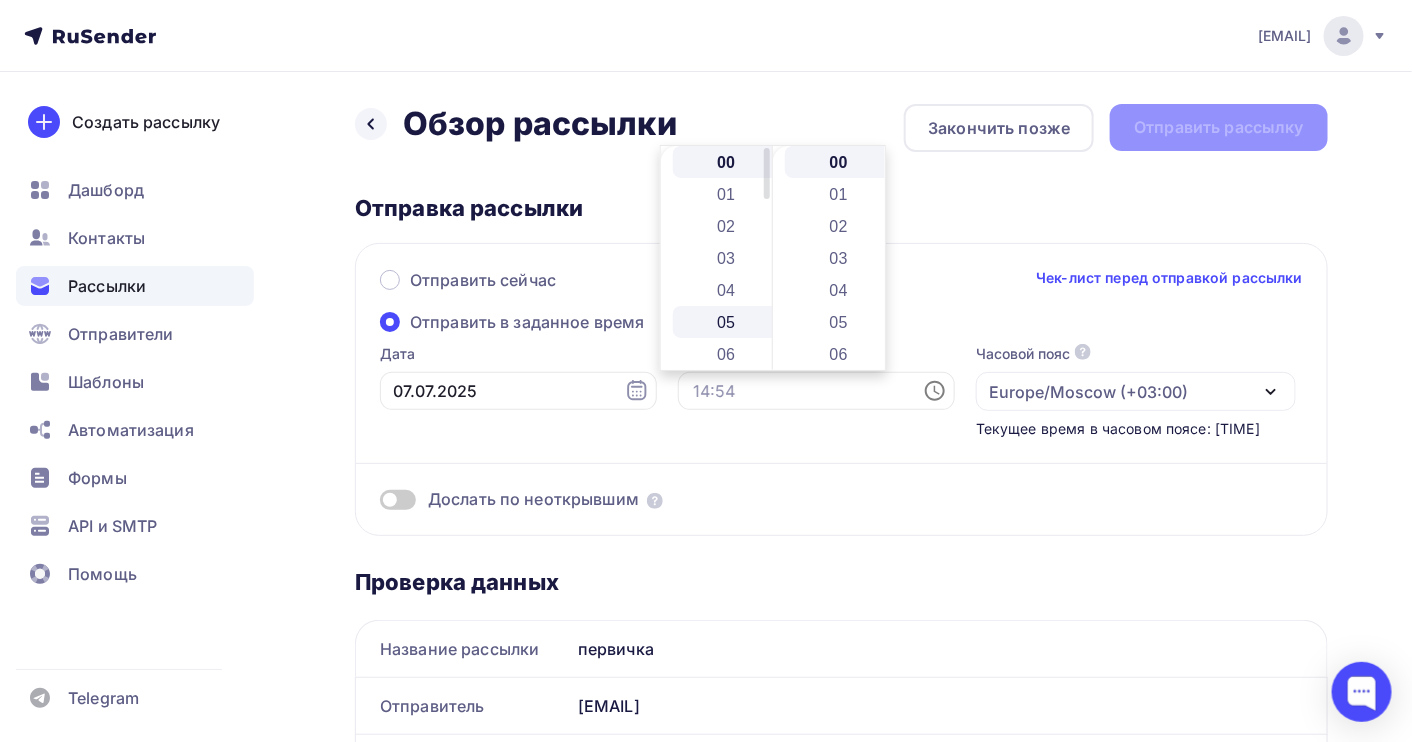 click on "05" at bounding box center (728, 322) 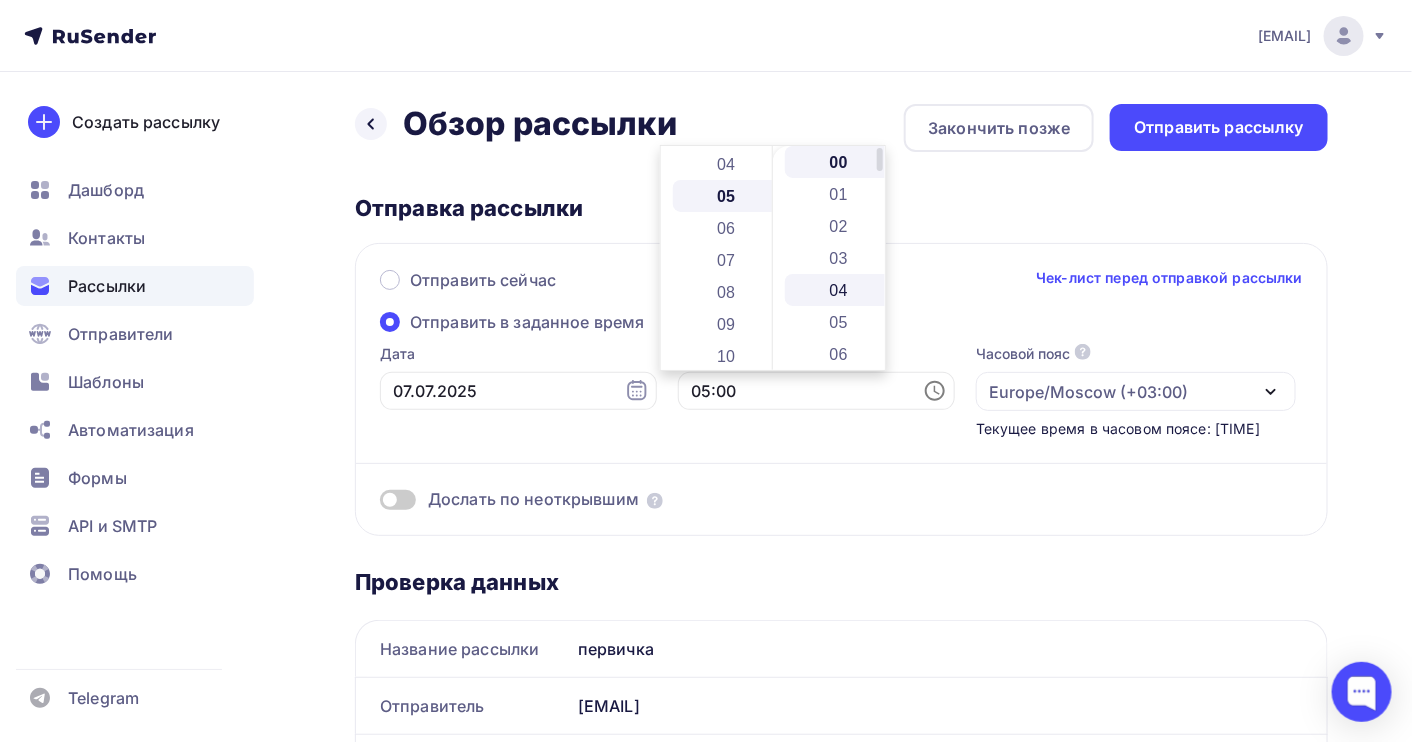 scroll, scrollTop: 159, scrollLeft: 0, axis: vertical 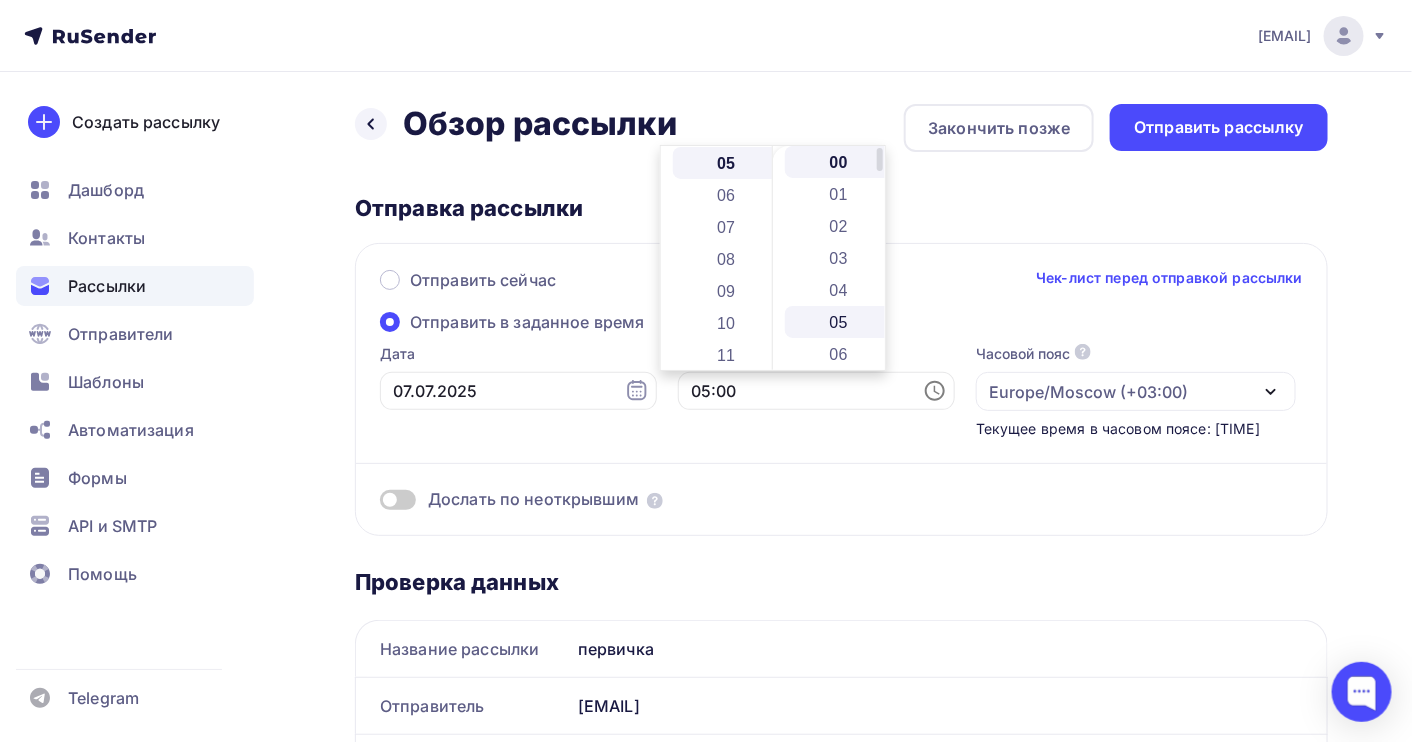 click on "04" at bounding box center (840, 290) 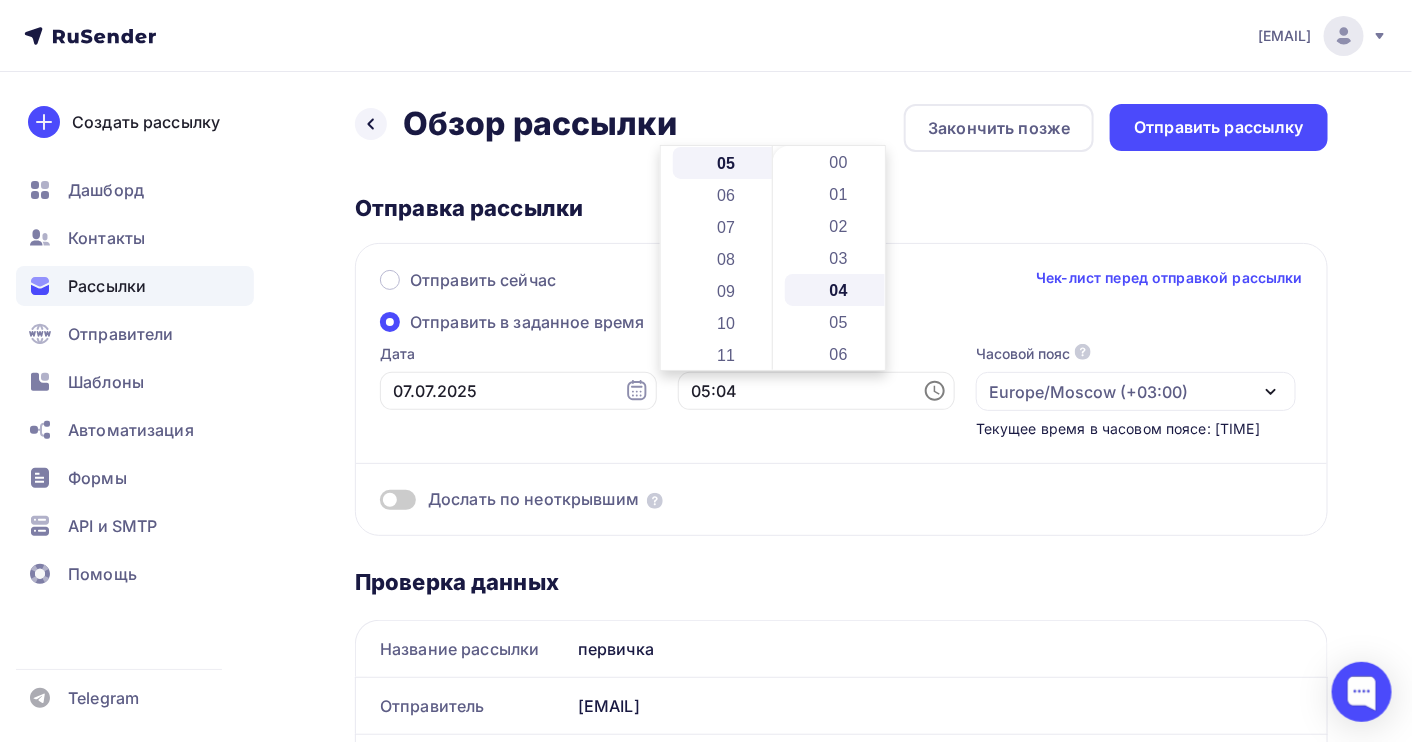 scroll, scrollTop: 127, scrollLeft: 0, axis: vertical 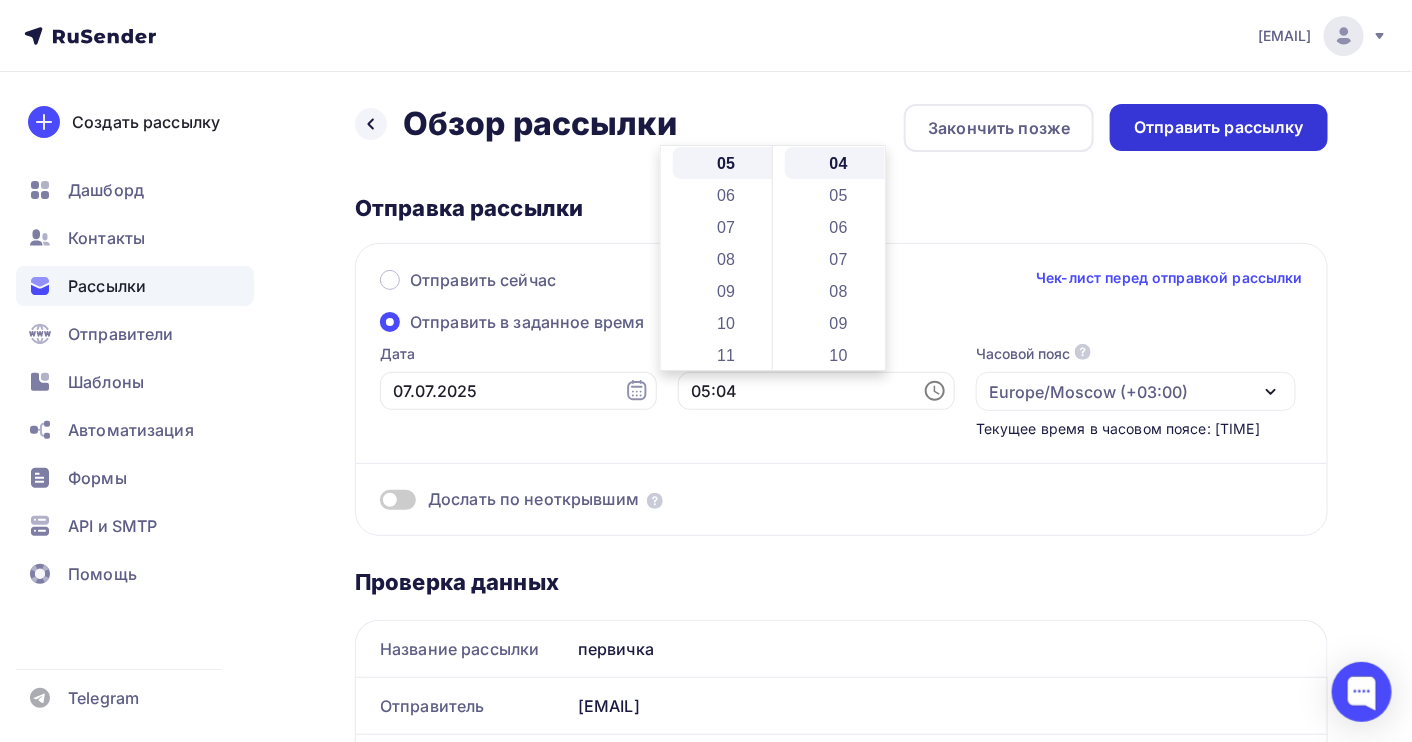 click on "Отправить рассылку" at bounding box center [1219, 127] 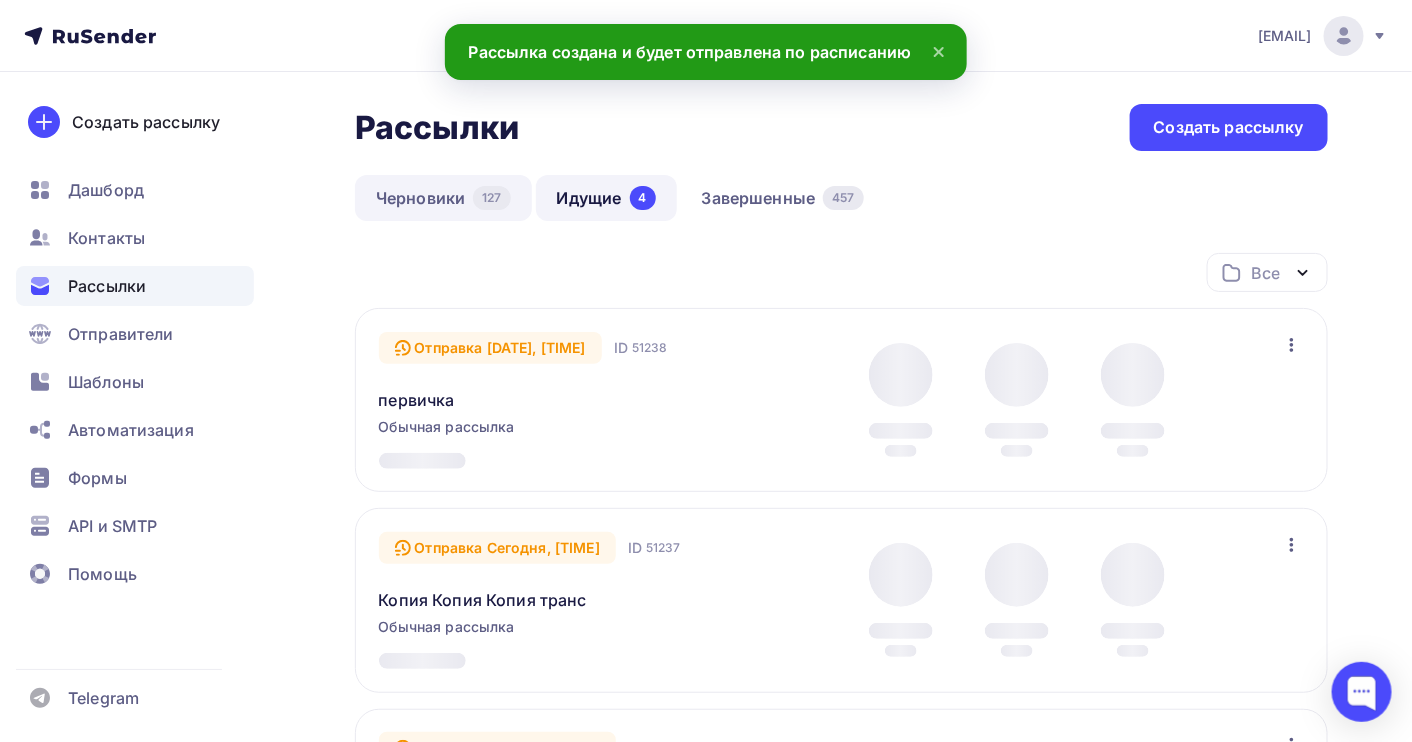 click on "Черновики
127" at bounding box center (443, 198) 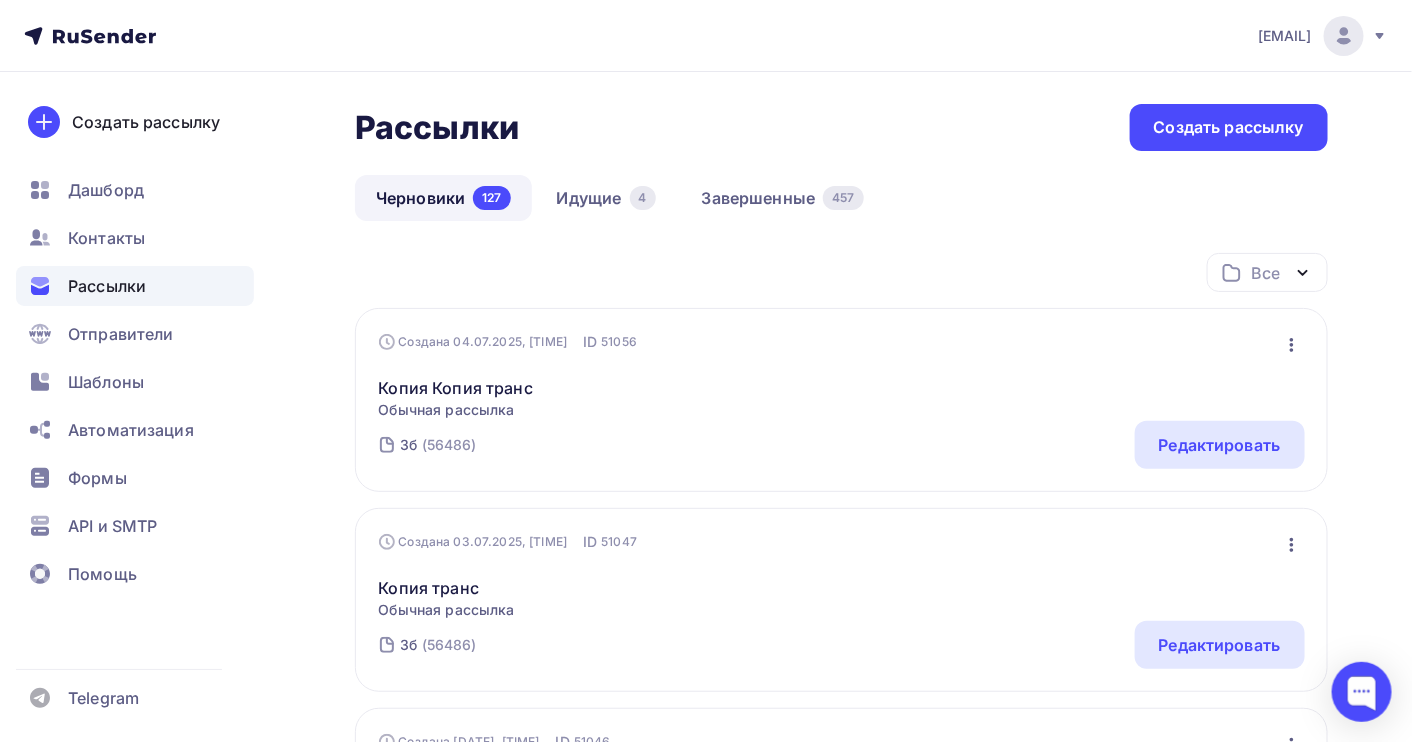 click at bounding box center (1292, 345) 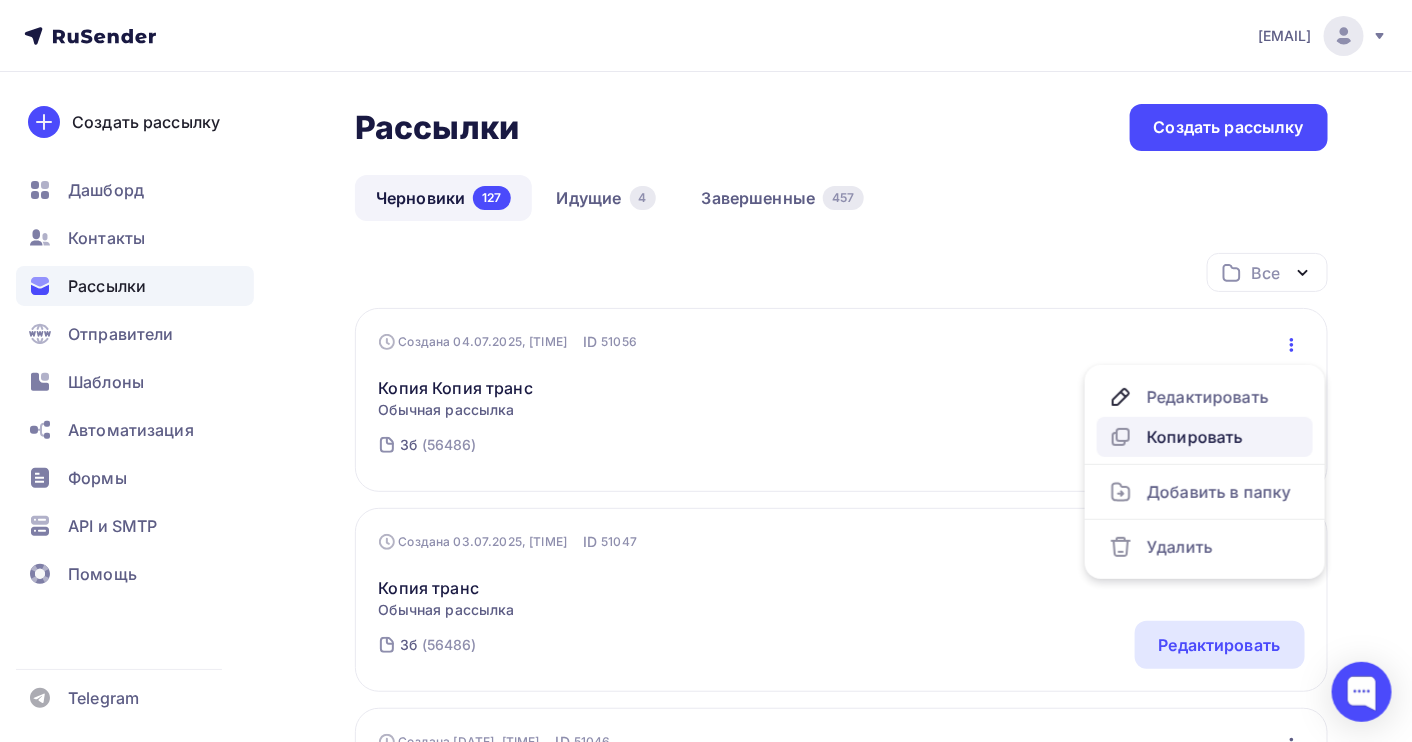 click on "Копировать" at bounding box center (1205, 397) 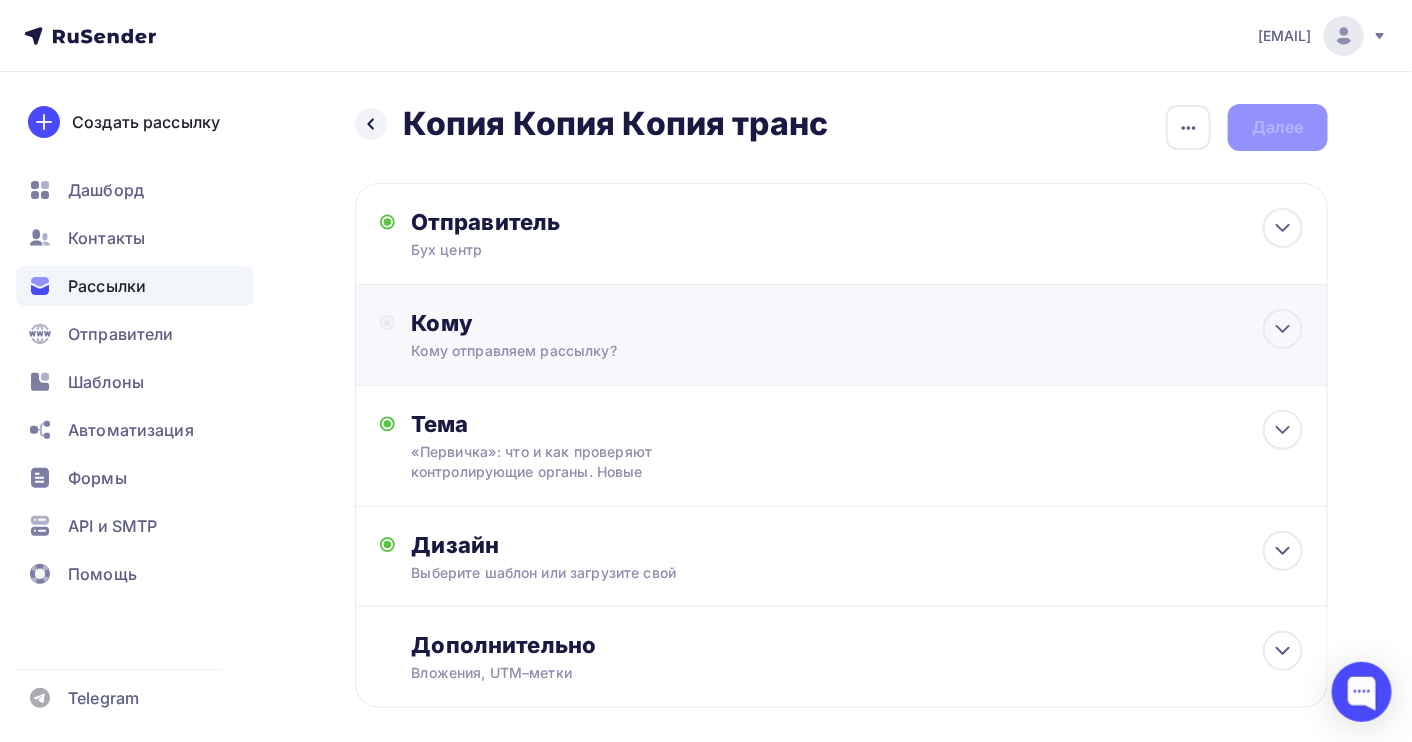 click on "Кому
Кому отправляем рассылку?
Списки получателей
Выберите список
Все списки
id
гос
(371)
#22212
14
(156)
#21250
ОБУЧ
(587)
#21226
3б
(41 253)
#21028
2б
(36 157)
#21027
1б
(36 428)
#21026
ф4
(14 368)
#20164
ген" at bounding box center [627, 234] 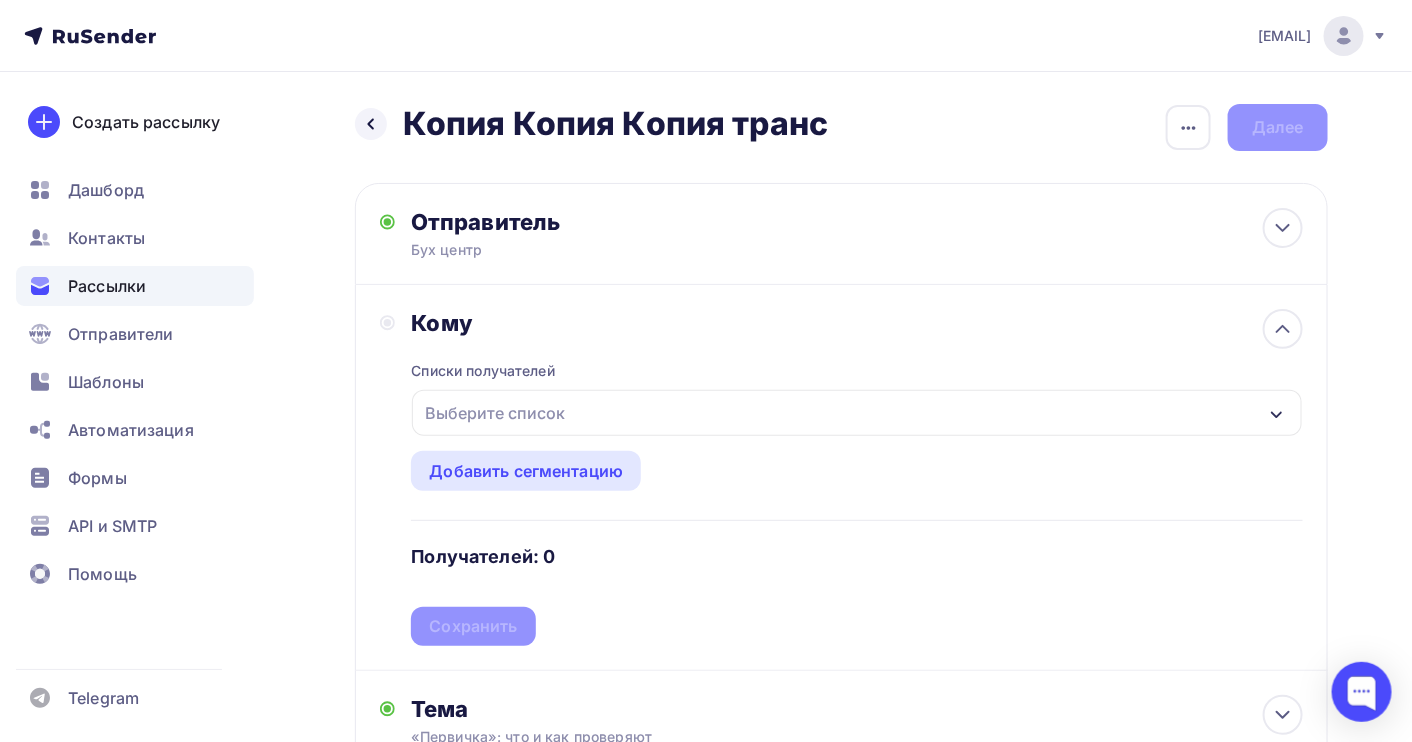 click on "Выберите список" at bounding box center (495, 413) 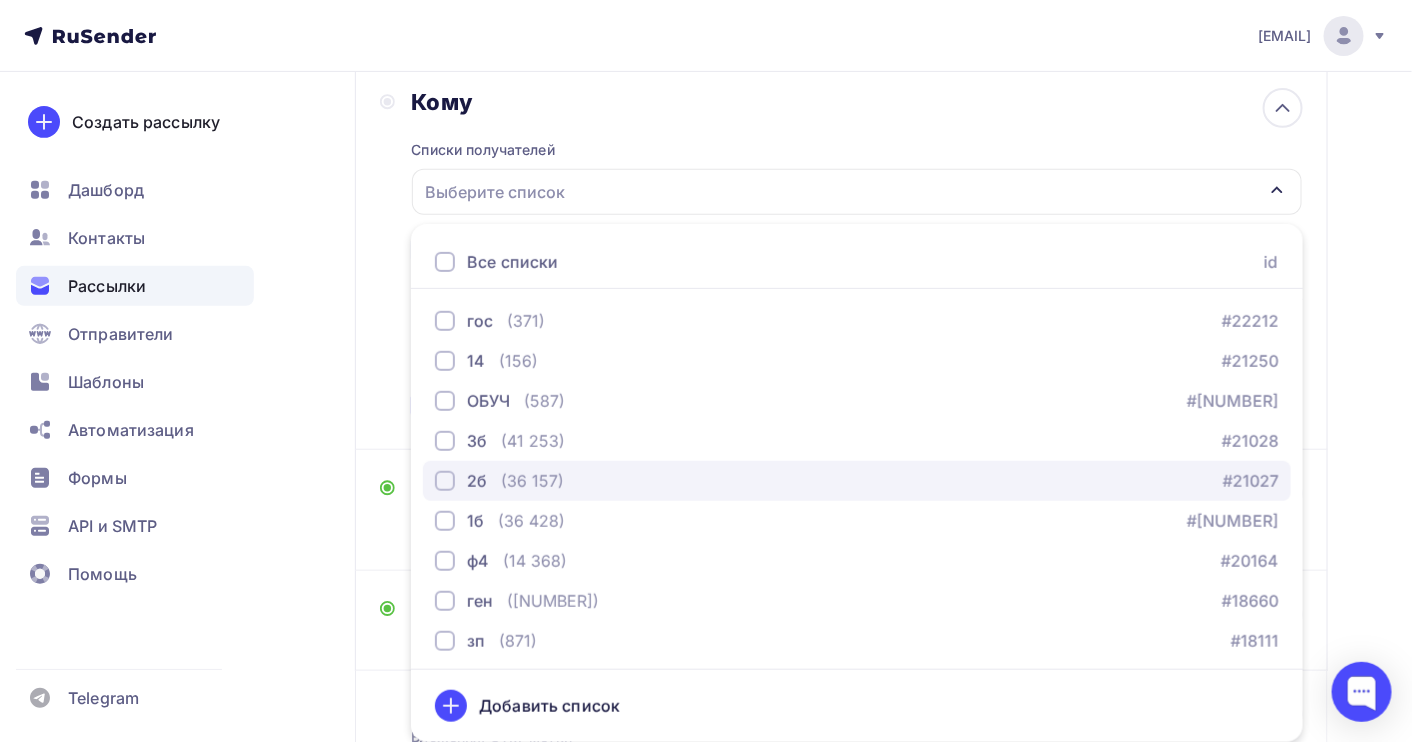 click on "(36 157)" at bounding box center (526, 321) 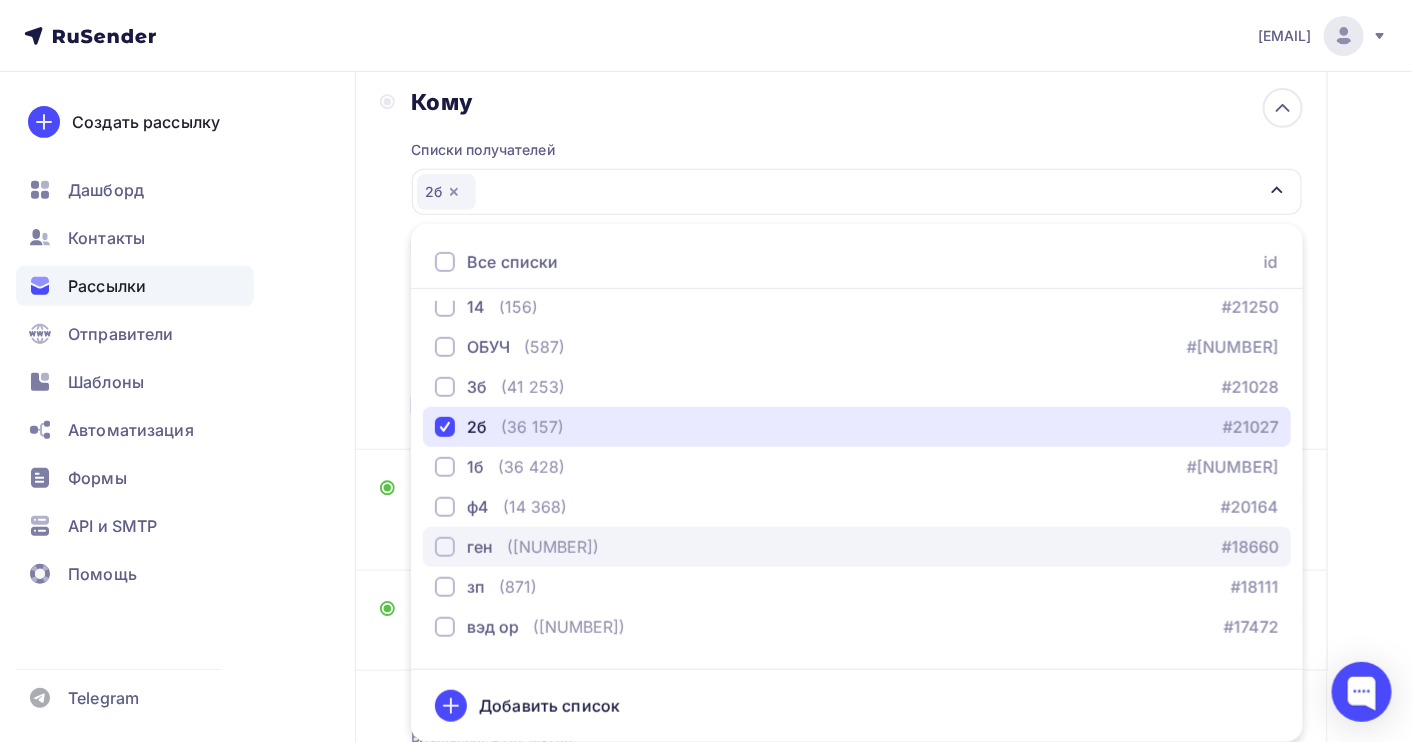 scroll, scrollTop: 83, scrollLeft: 0, axis: vertical 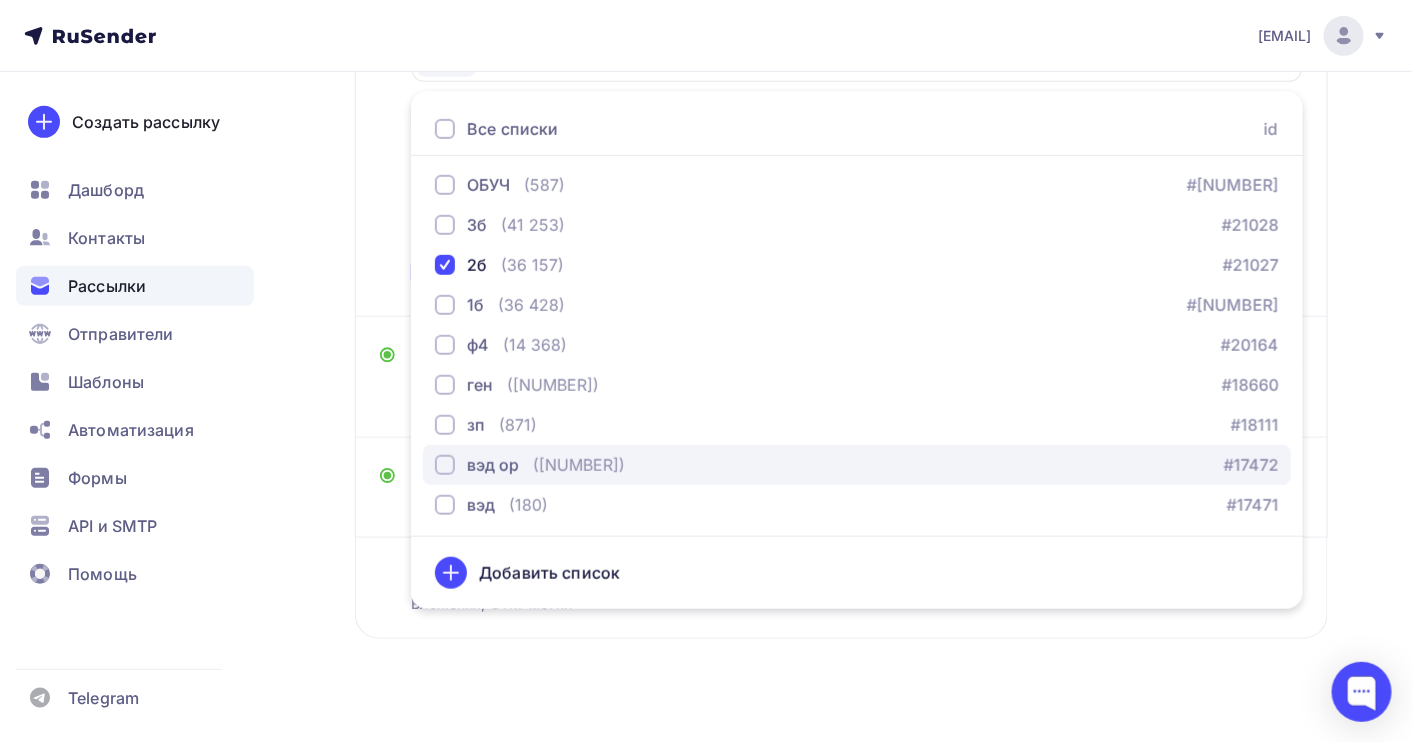 click on "([NUMBER])" at bounding box center [526, 105] 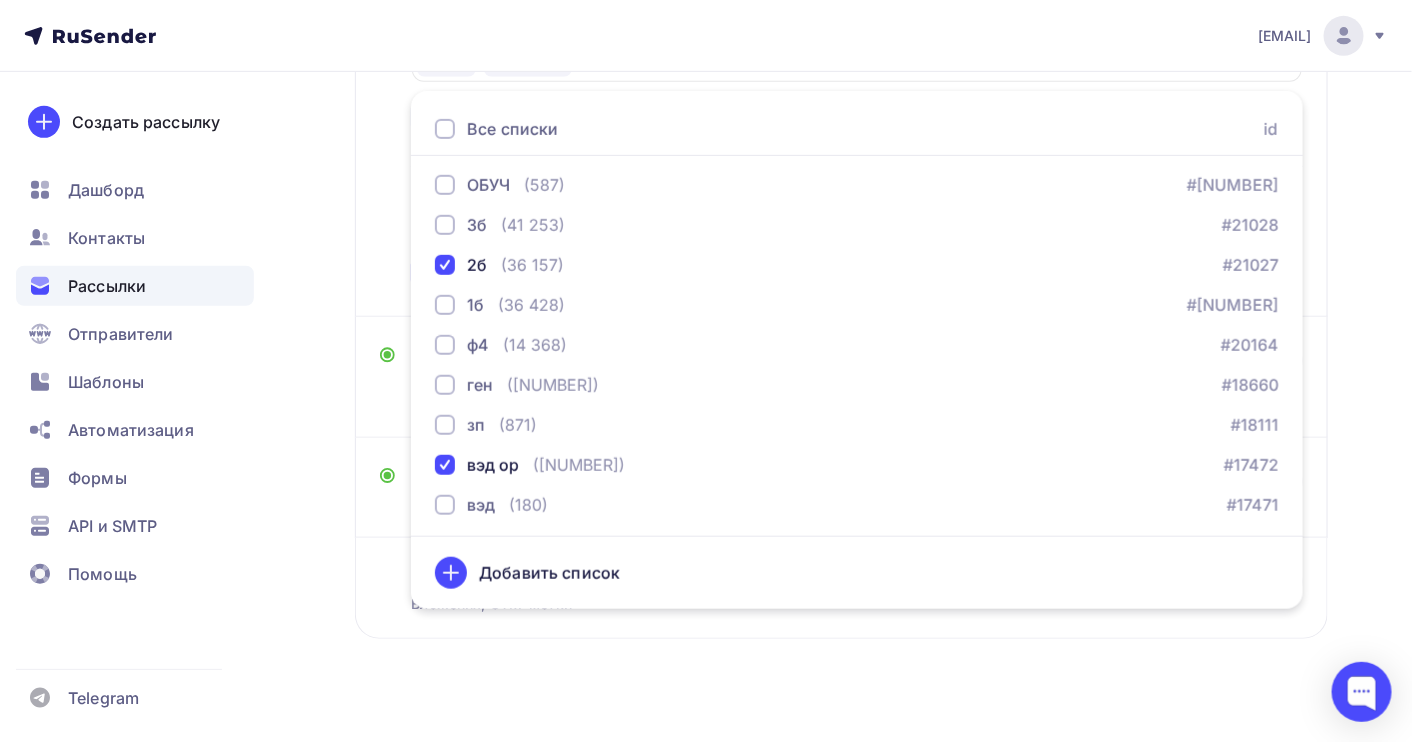 click on "Назад
Копия Копия Копия  транс
Копия Копия Копия  транс
Закончить позже
Переименовать рассылку
Удалить
Далее
Отправитель
Бух центр
Email  *
[EMAIL]
[EMAIL]           [EMAIL]               Добавить отправителя
Рекомендуем  добавить почту на домене , чтобы рассылка не попала в «Спам»
Имя                 Сохранить
[TIME]         Кому
[NUMBER]" at bounding box center (706, 243) 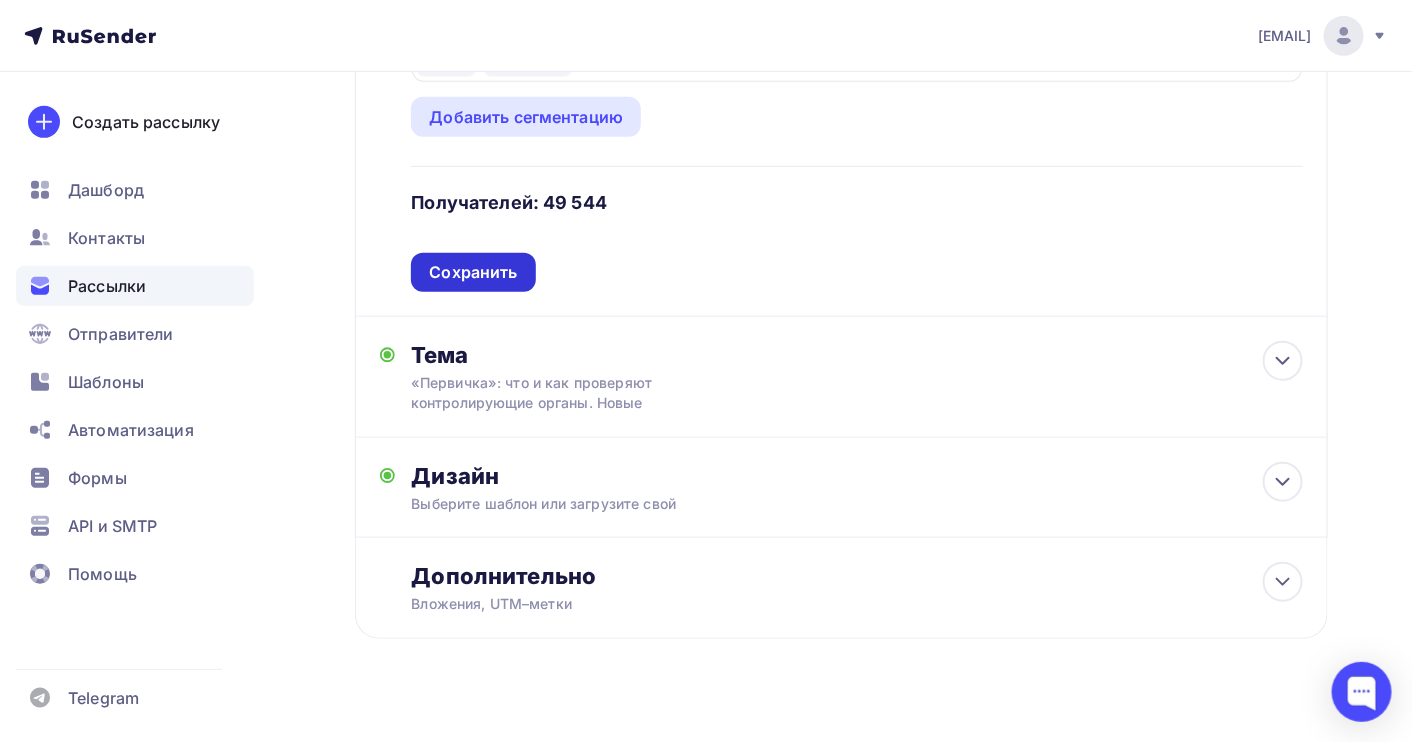 click on "Сохранить" at bounding box center [473, 272] 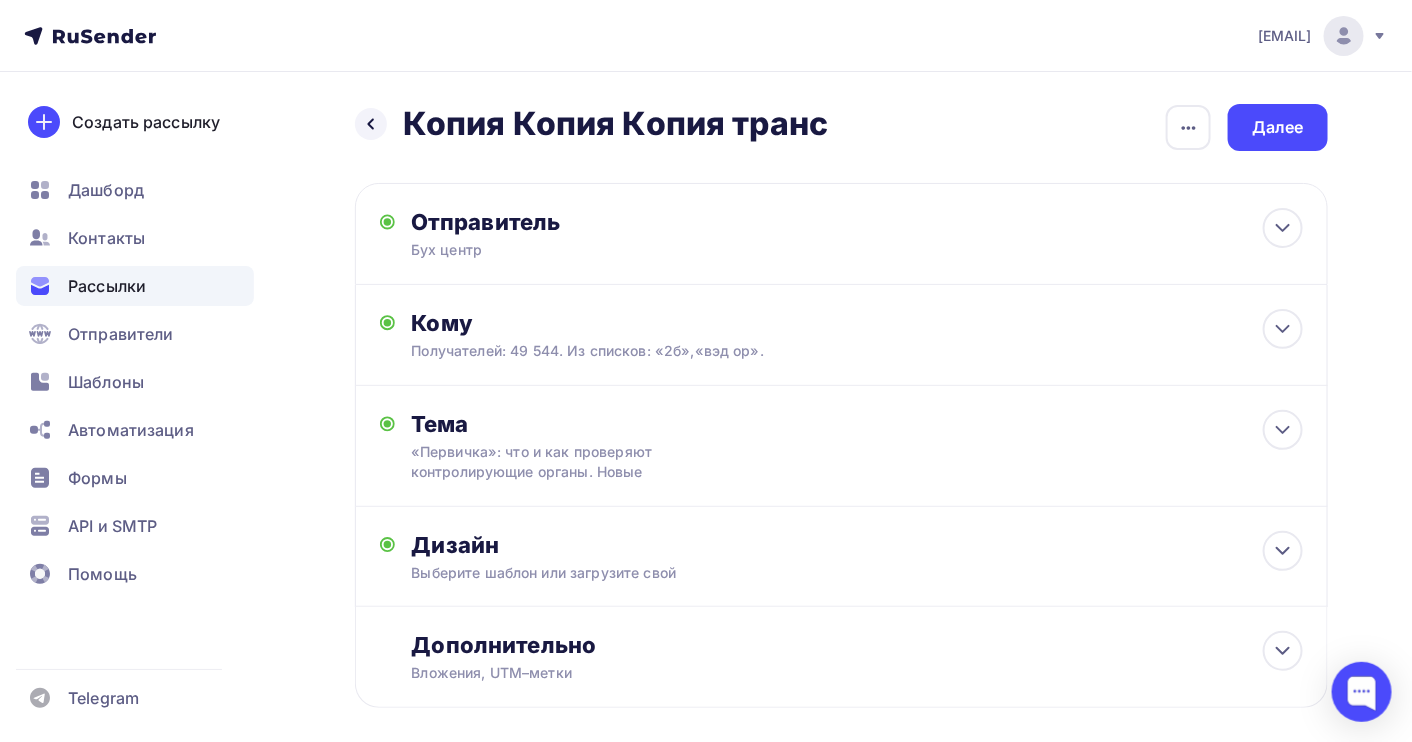 scroll, scrollTop: 0, scrollLeft: 0, axis: both 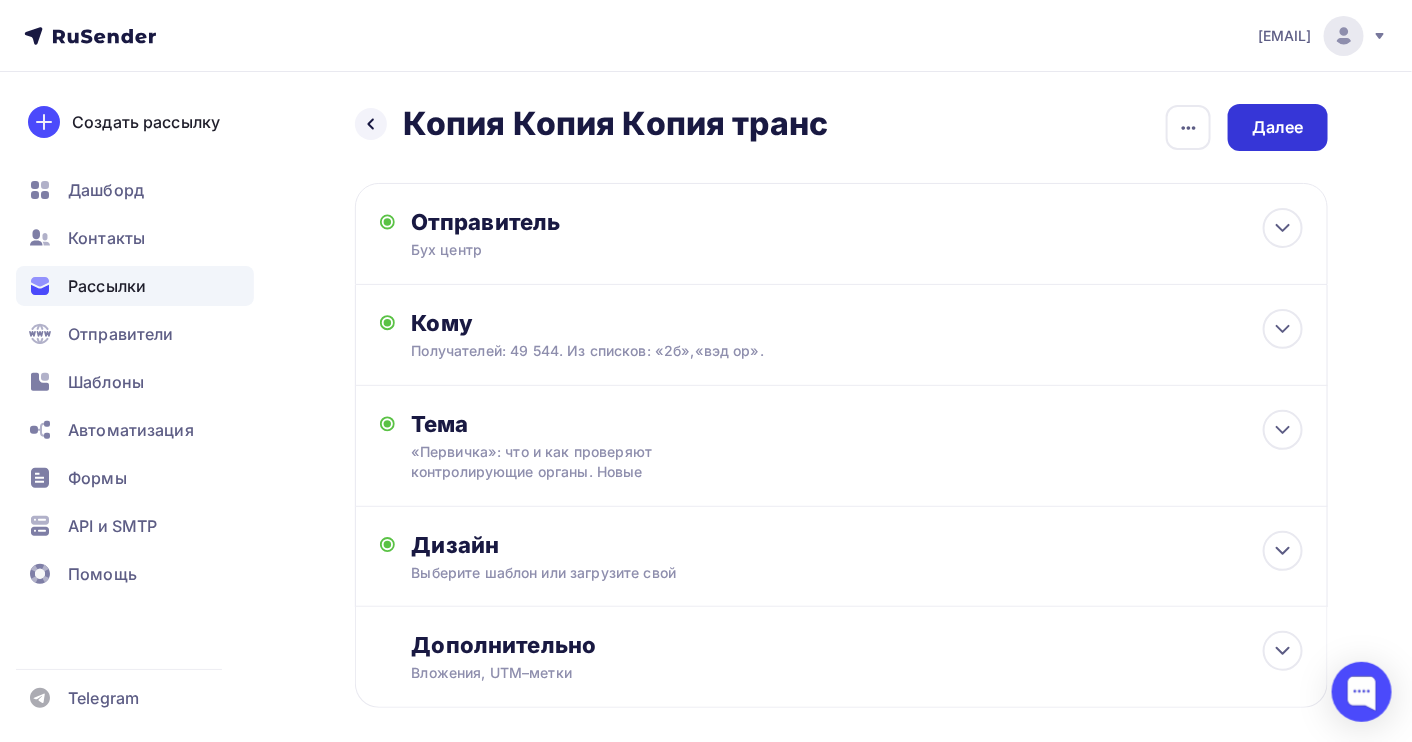 click on "Далее" at bounding box center (1278, 127) 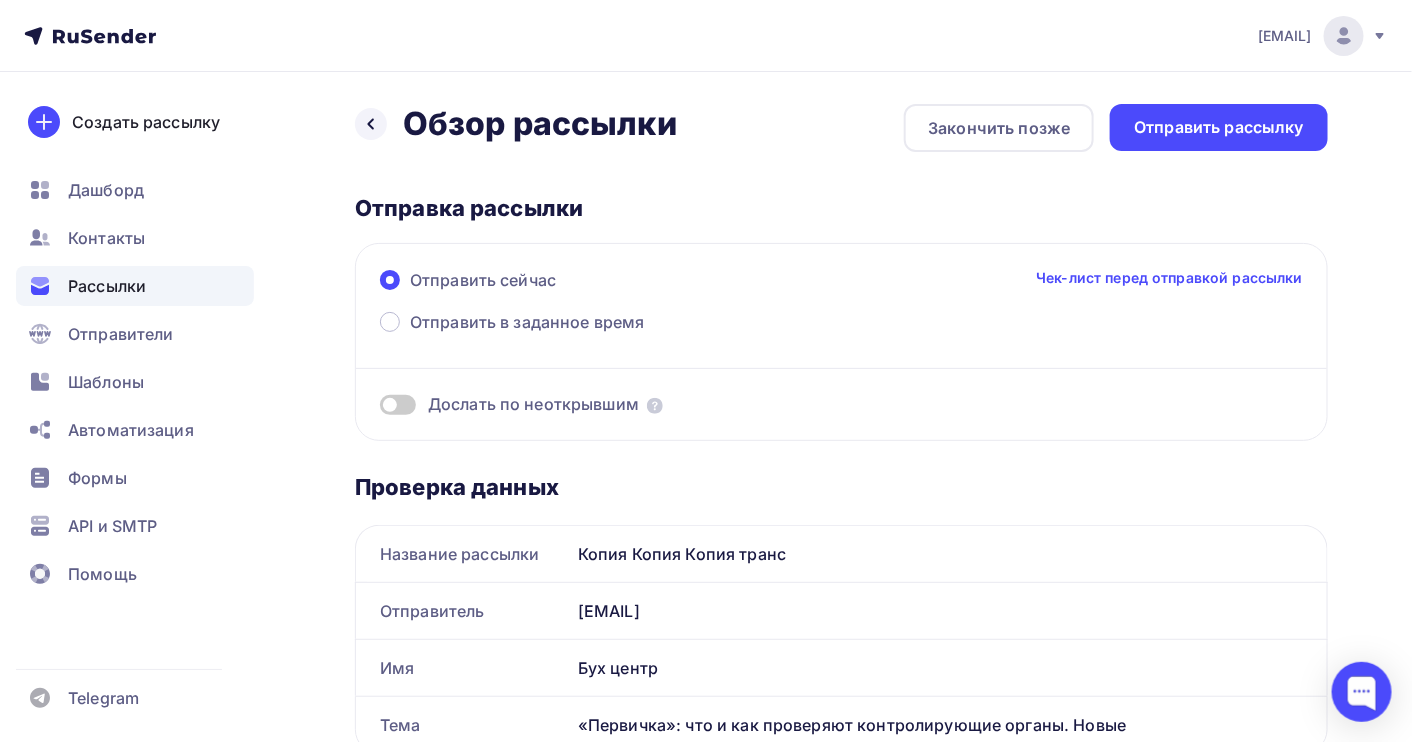 scroll, scrollTop: 0, scrollLeft: 0, axis: both 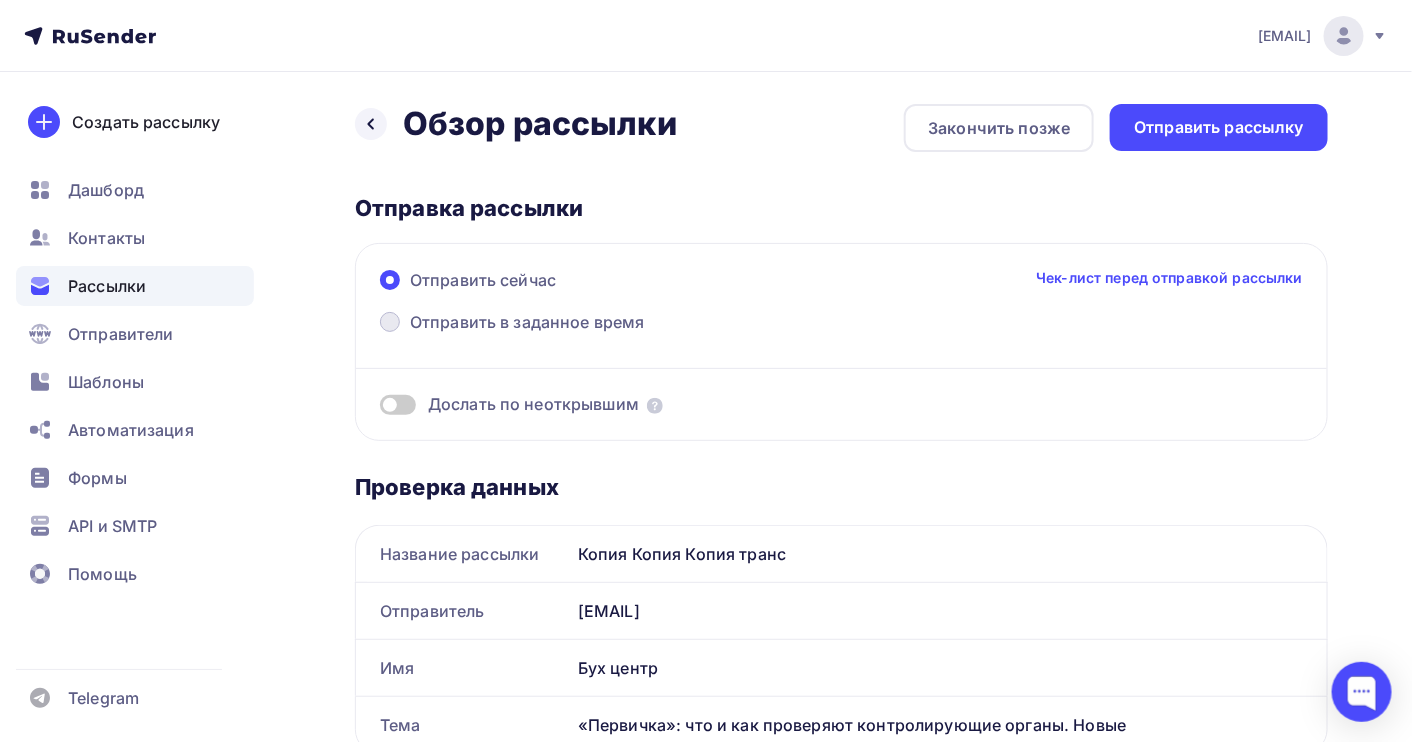 click on "Отправить в заданное время" at bounding box center (512, 324) 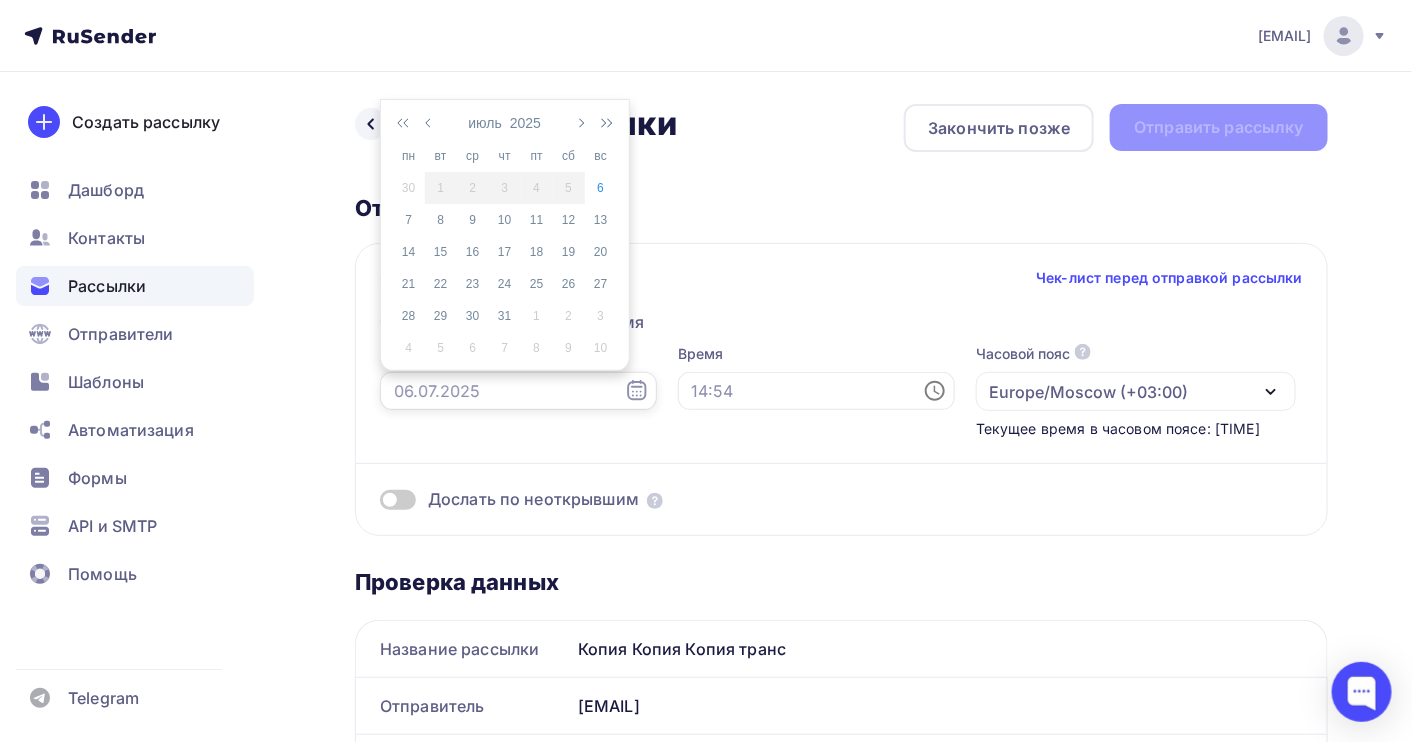 click at bounding box center [518, 391] 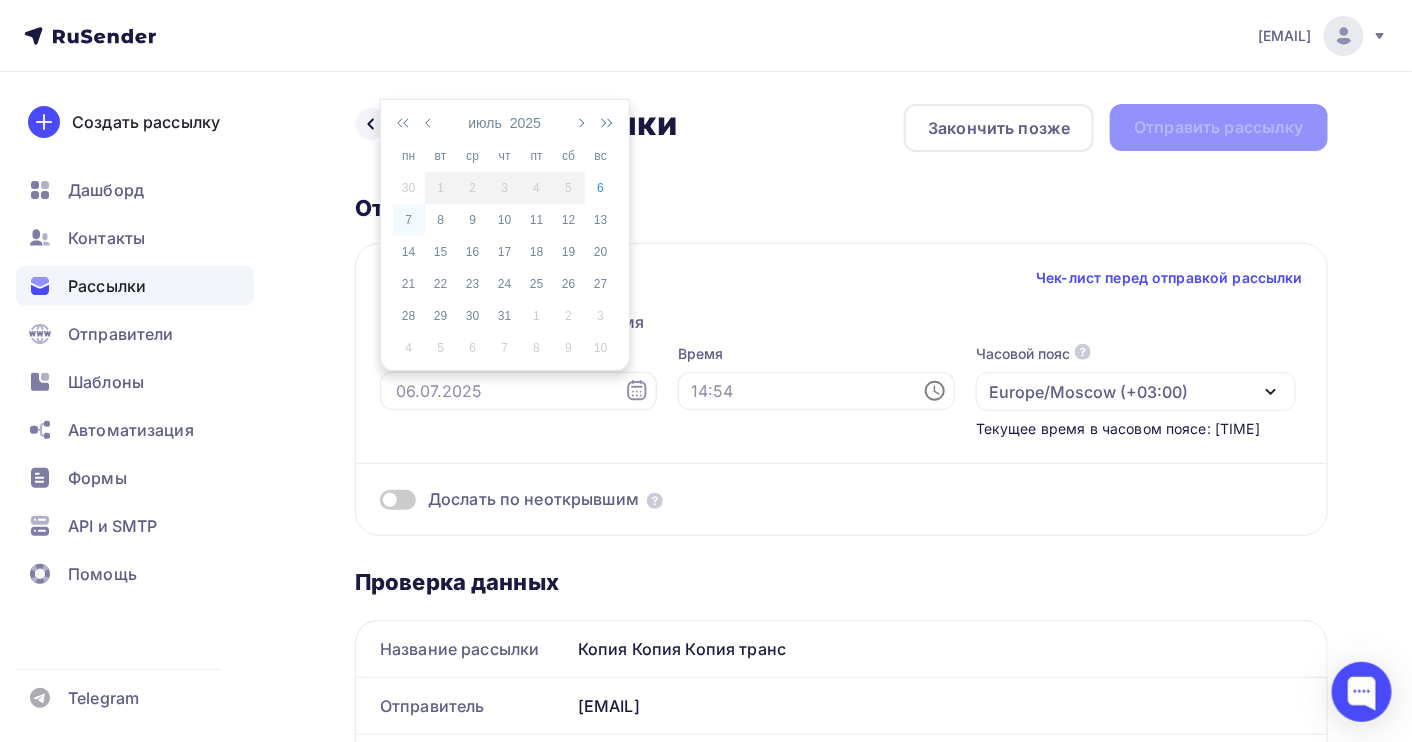 click on "7" at bounding box center [409, 188] 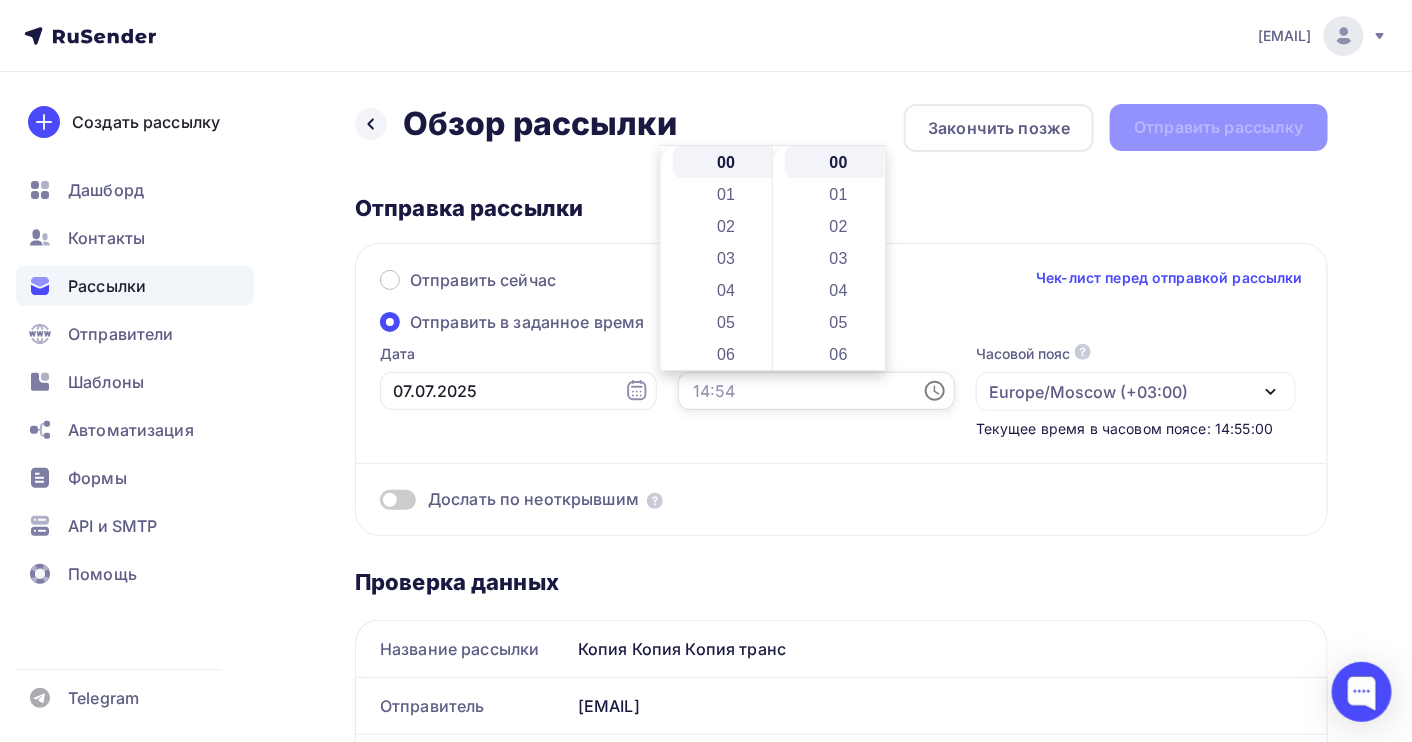 click at bounding box center [816, 391] 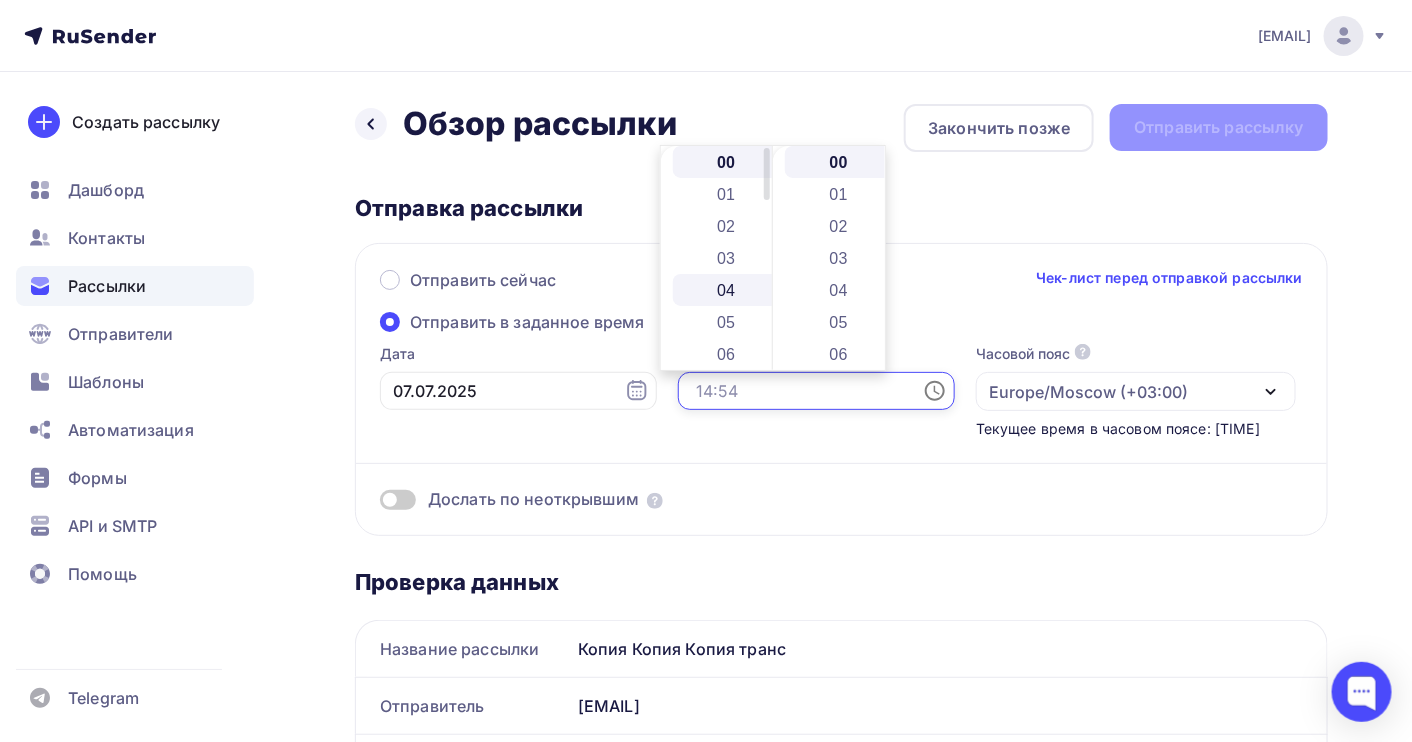 scroll, scrollTop: 133, scrollLeft: 0, axis: vertical 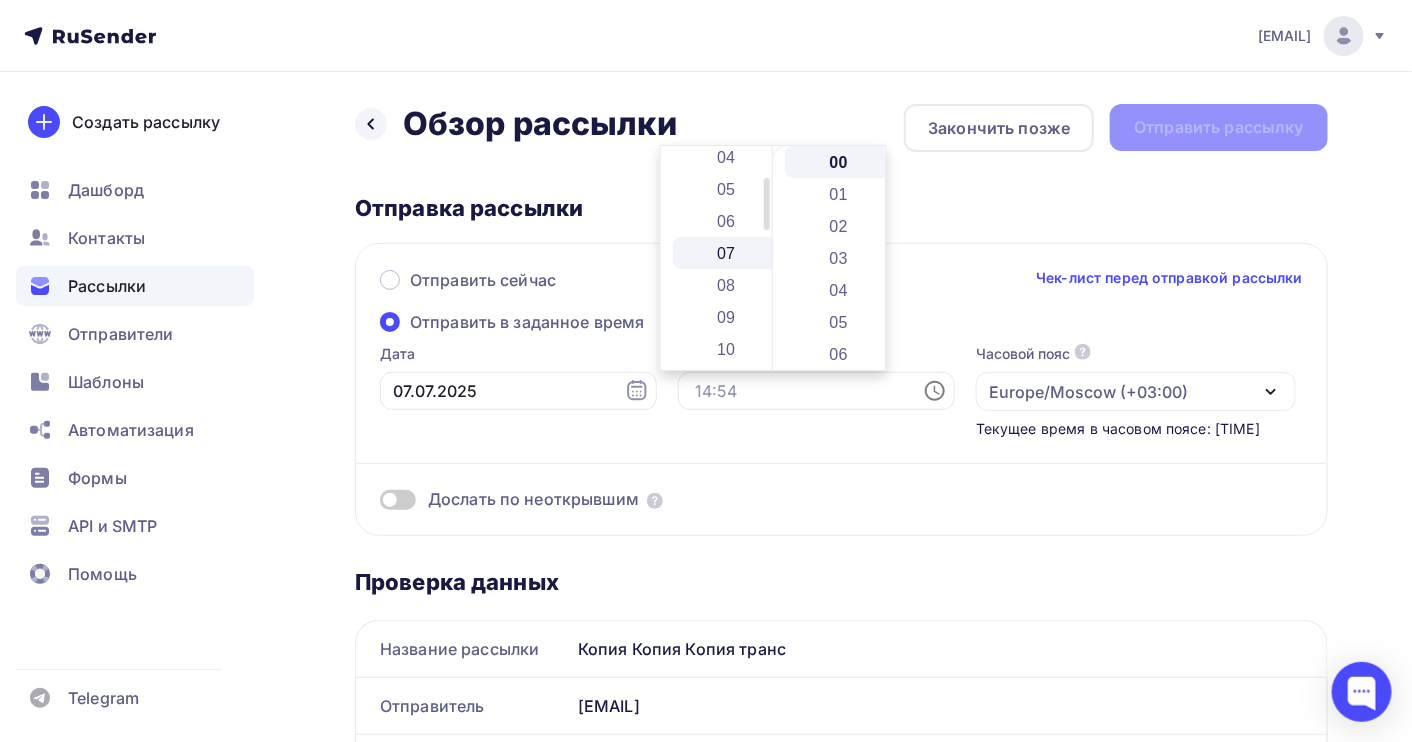 click on "07" at bounding box center [728, 253] 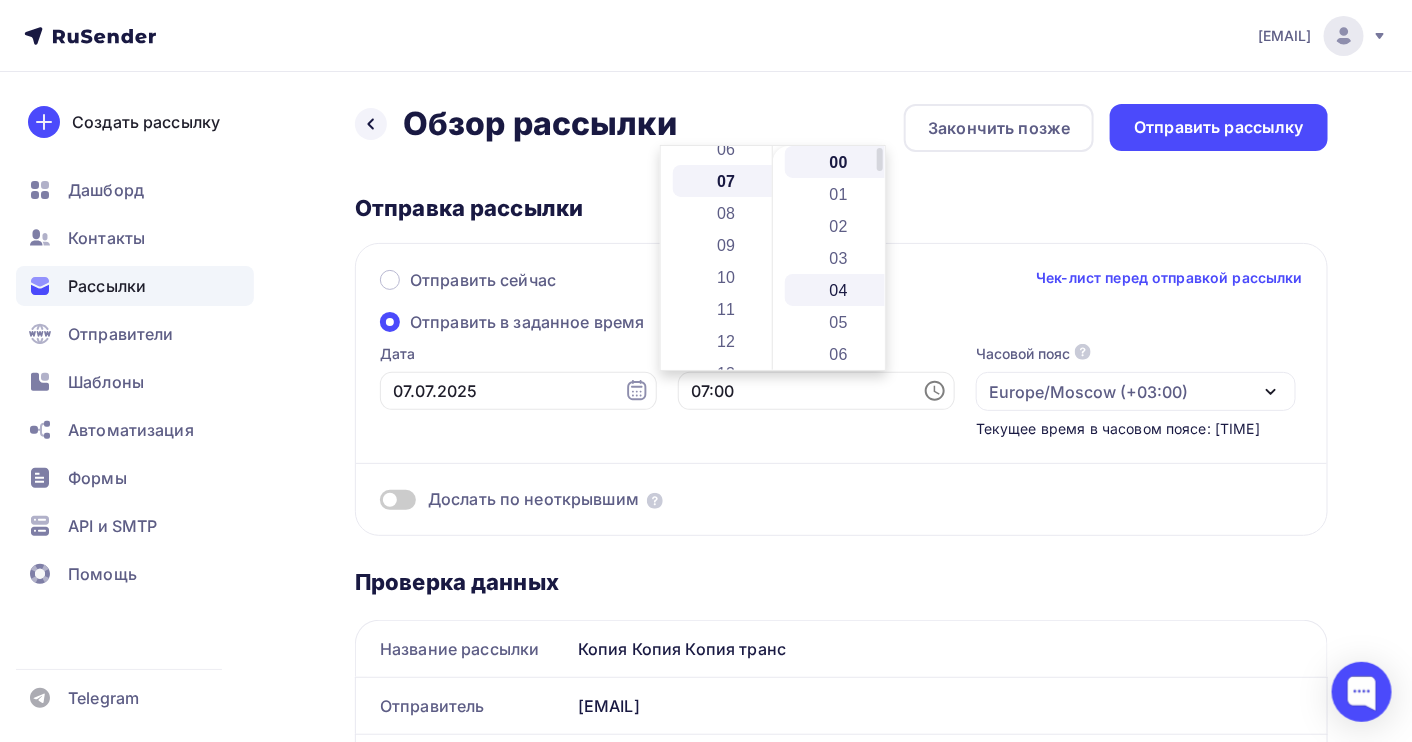 scroll, scrollTop: 223, scrollLeft: 0, axis: vertical 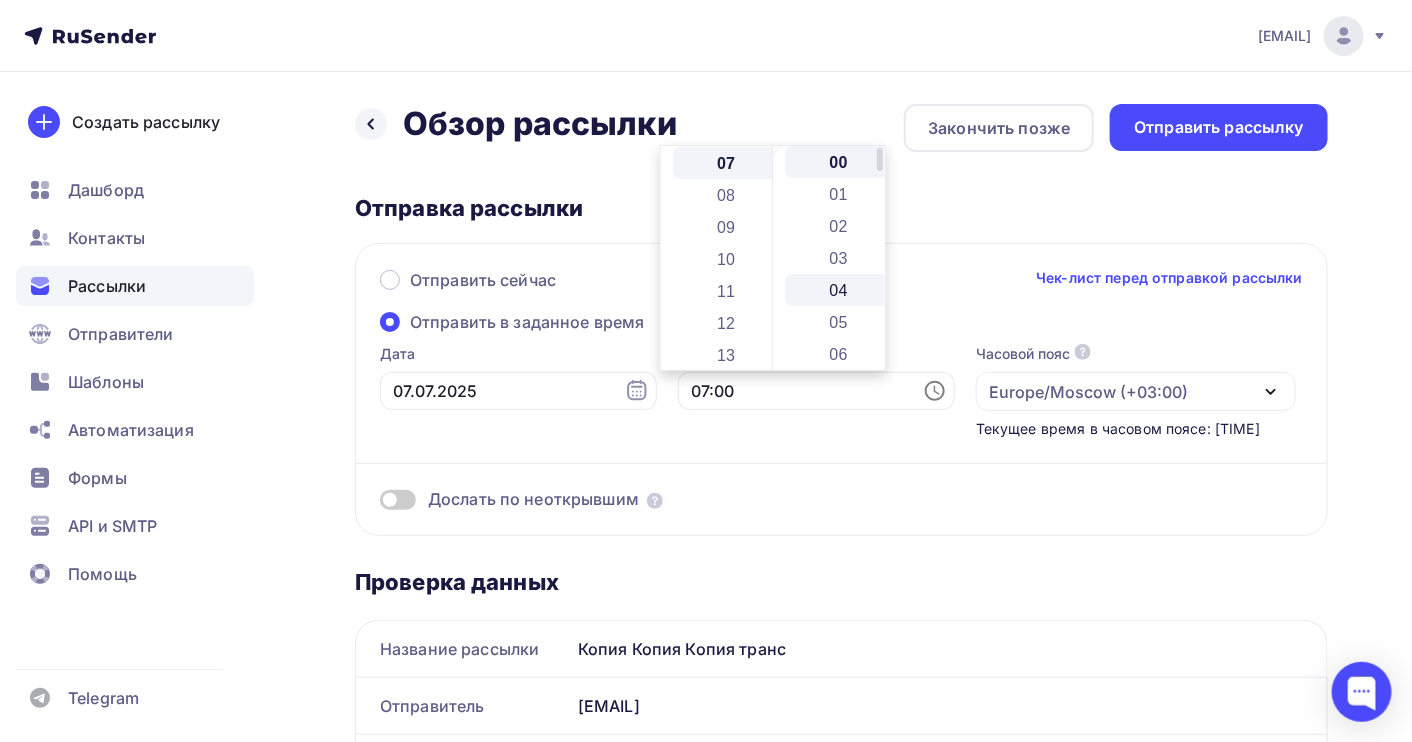 click on "04" at bounding box center [840, 290] 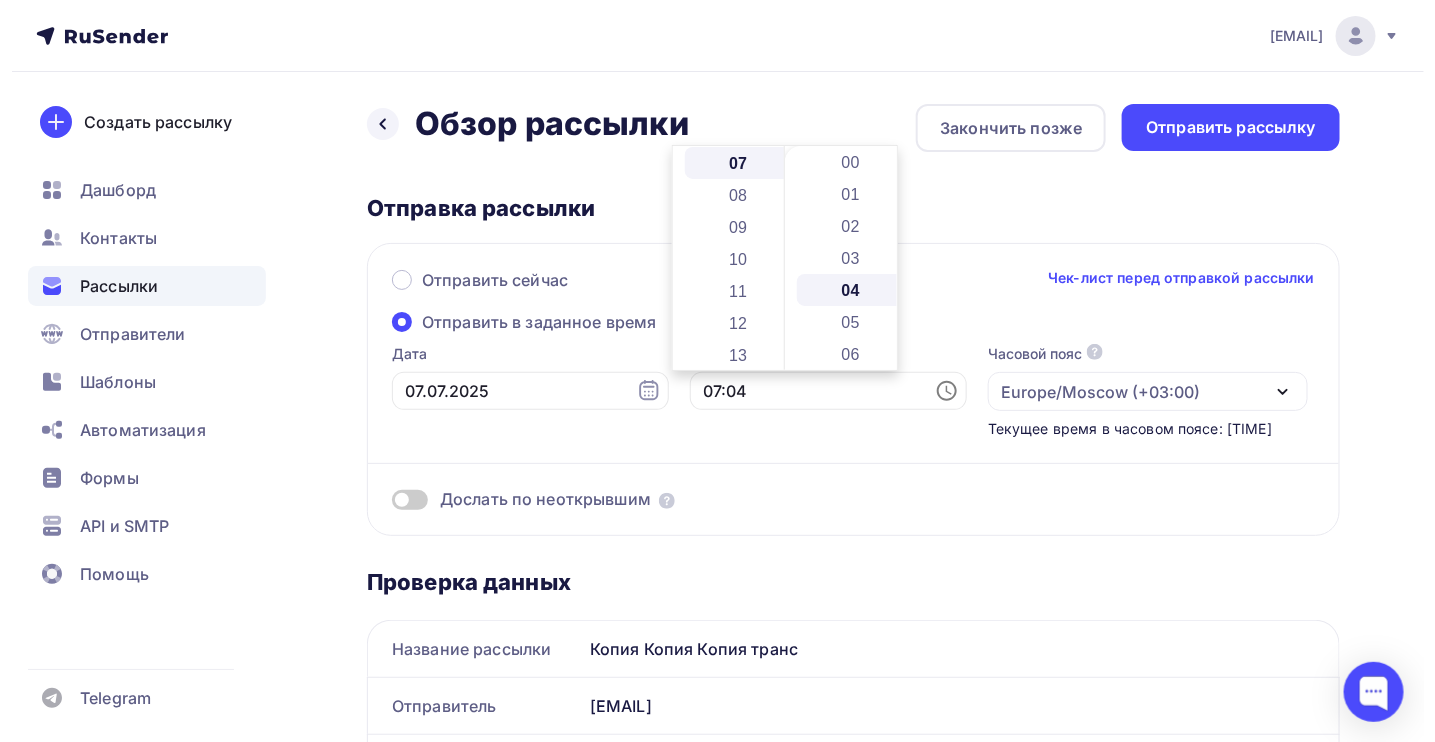 scroll, scrollTop: 127, scrollLeft: 0, axis: vertical 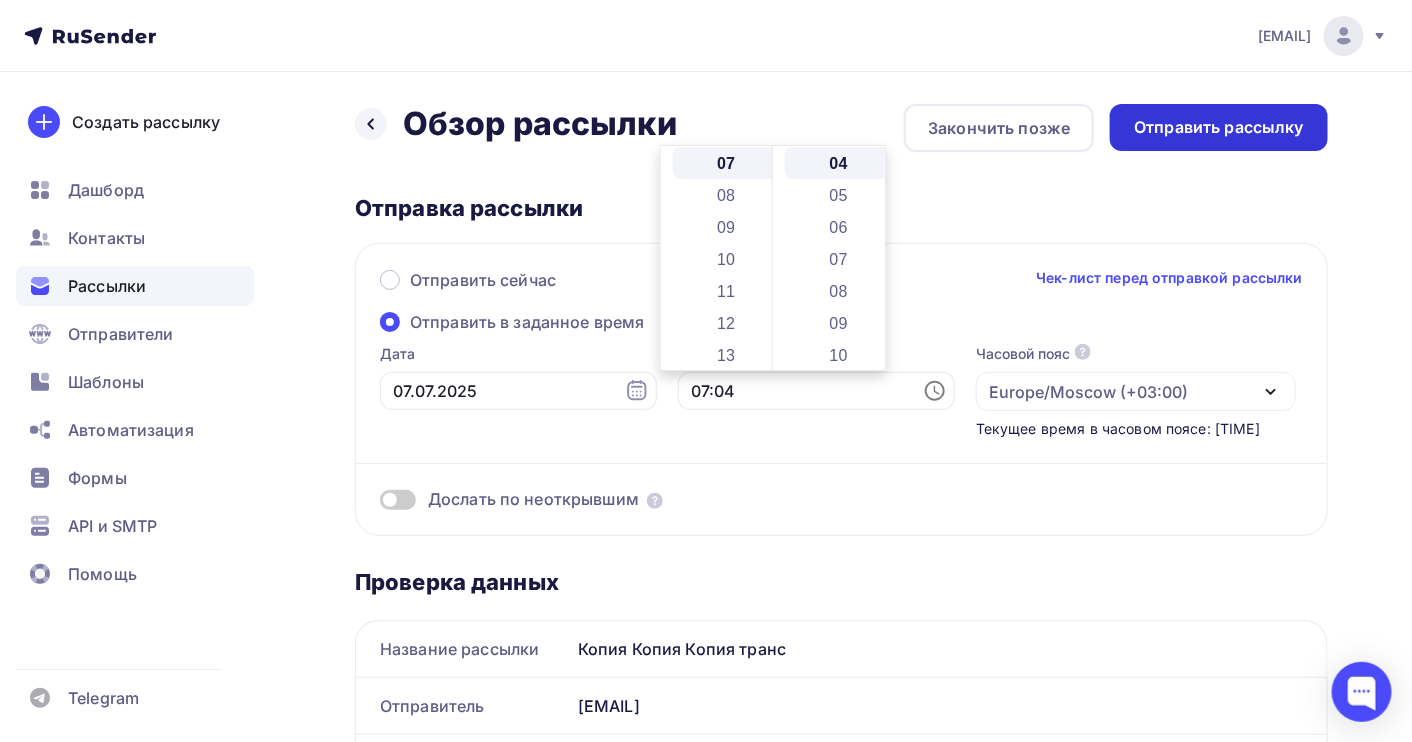click on "Отправить рассылку" at bounding box center [1219, 127] 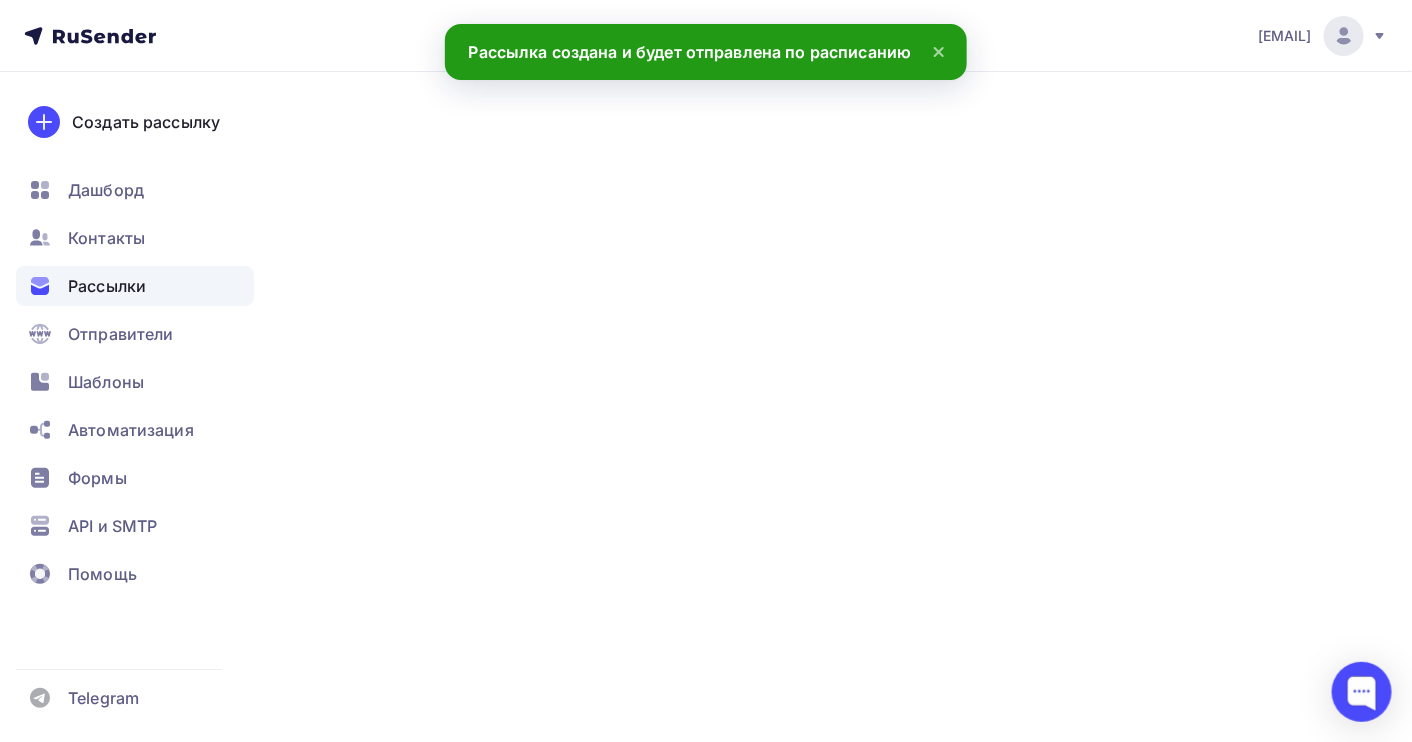 scroll, scrollTop: 0, scrollLeft: 0, axis: both 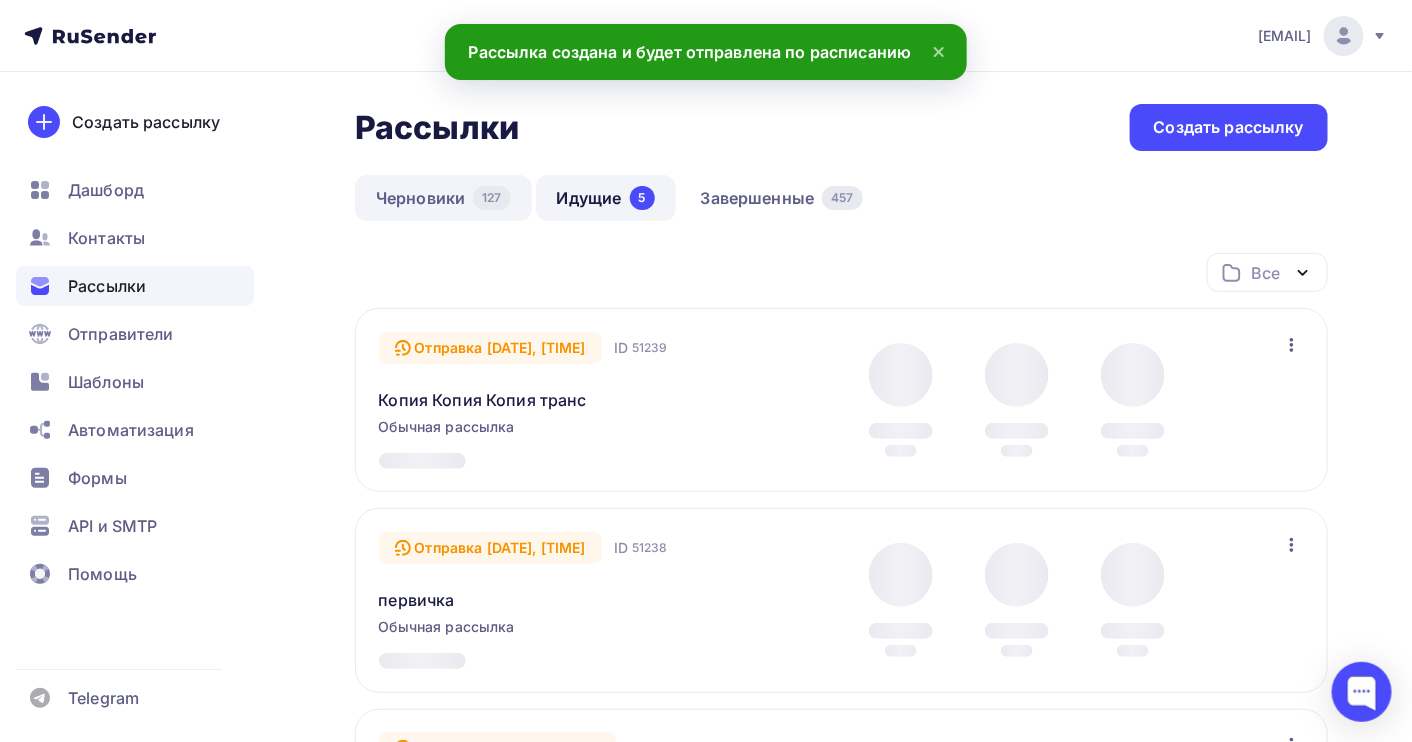 click on "Черновики
127" at bounding box center (443, 198) 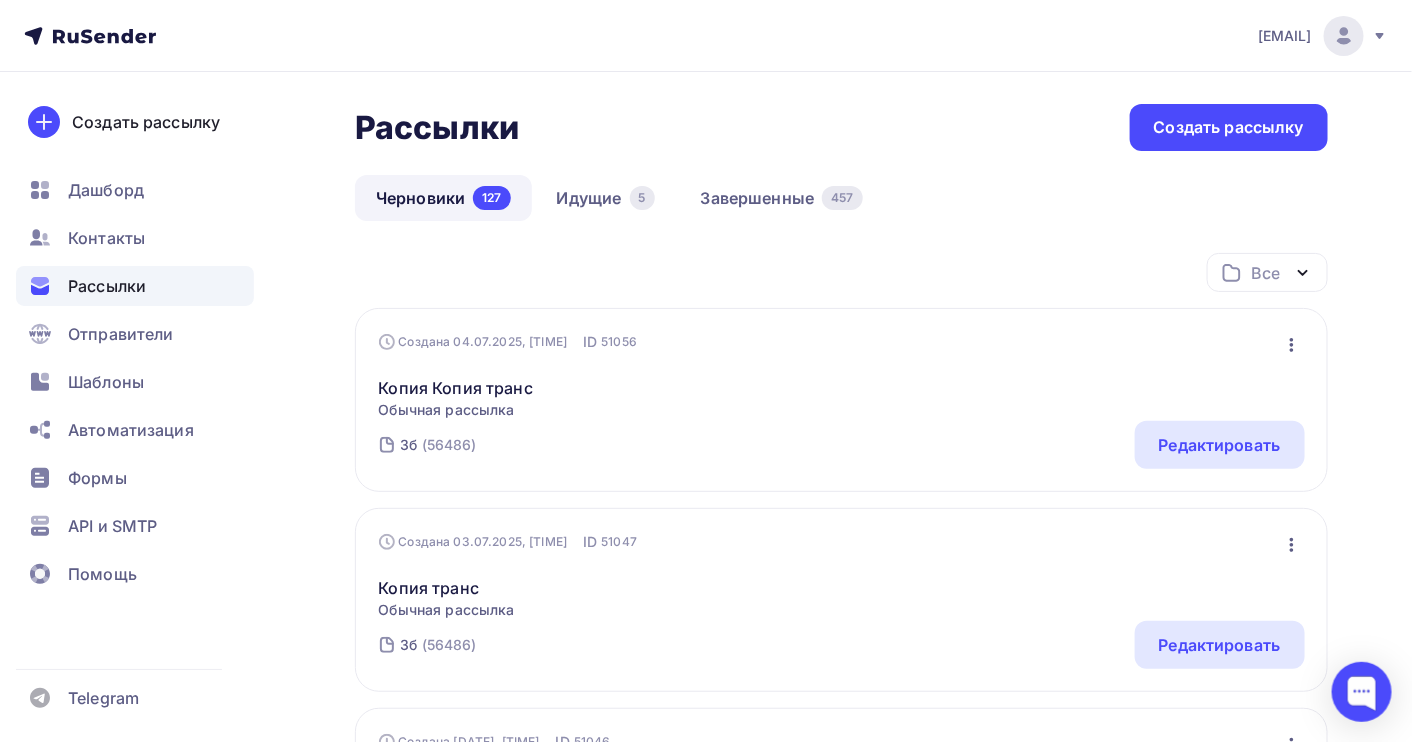 click at bounding box center [1292, 345] 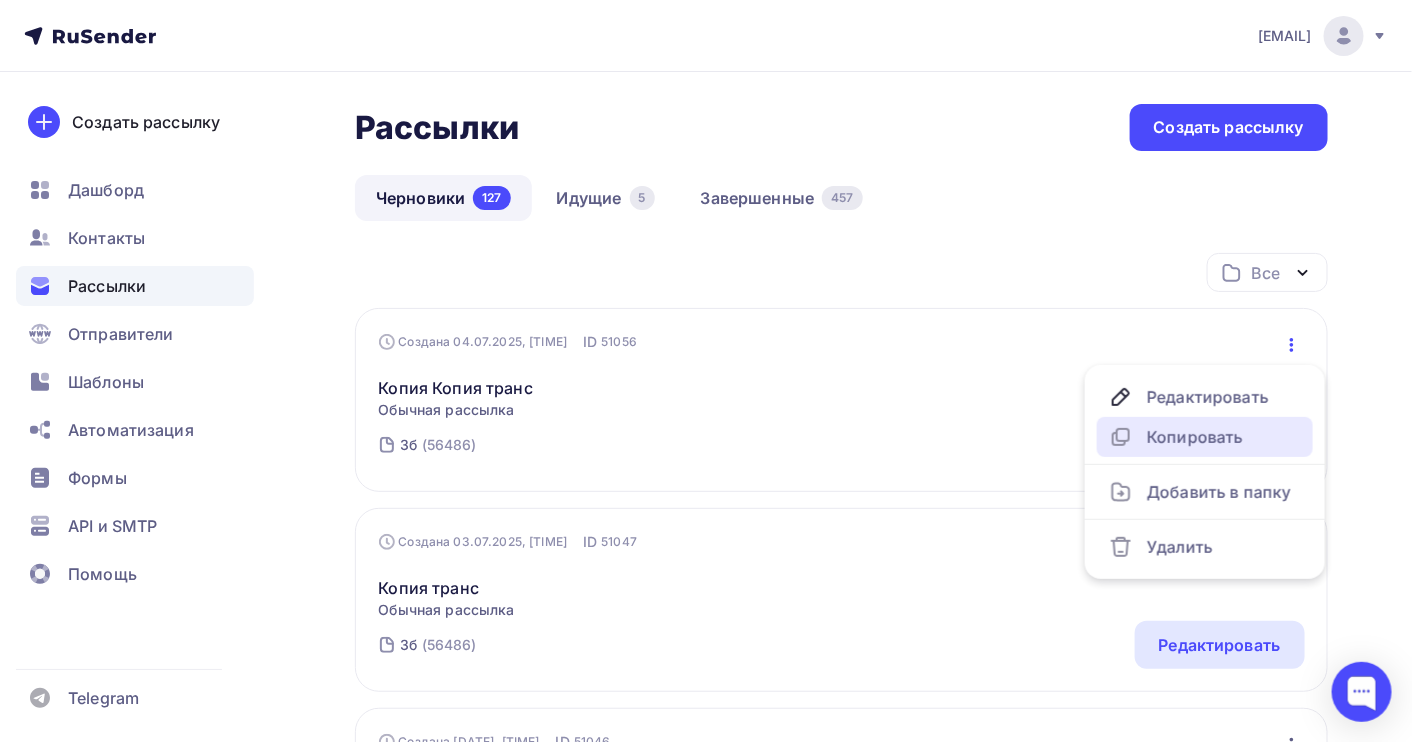 click on "Копировать" at bounding box center (1205, 397) 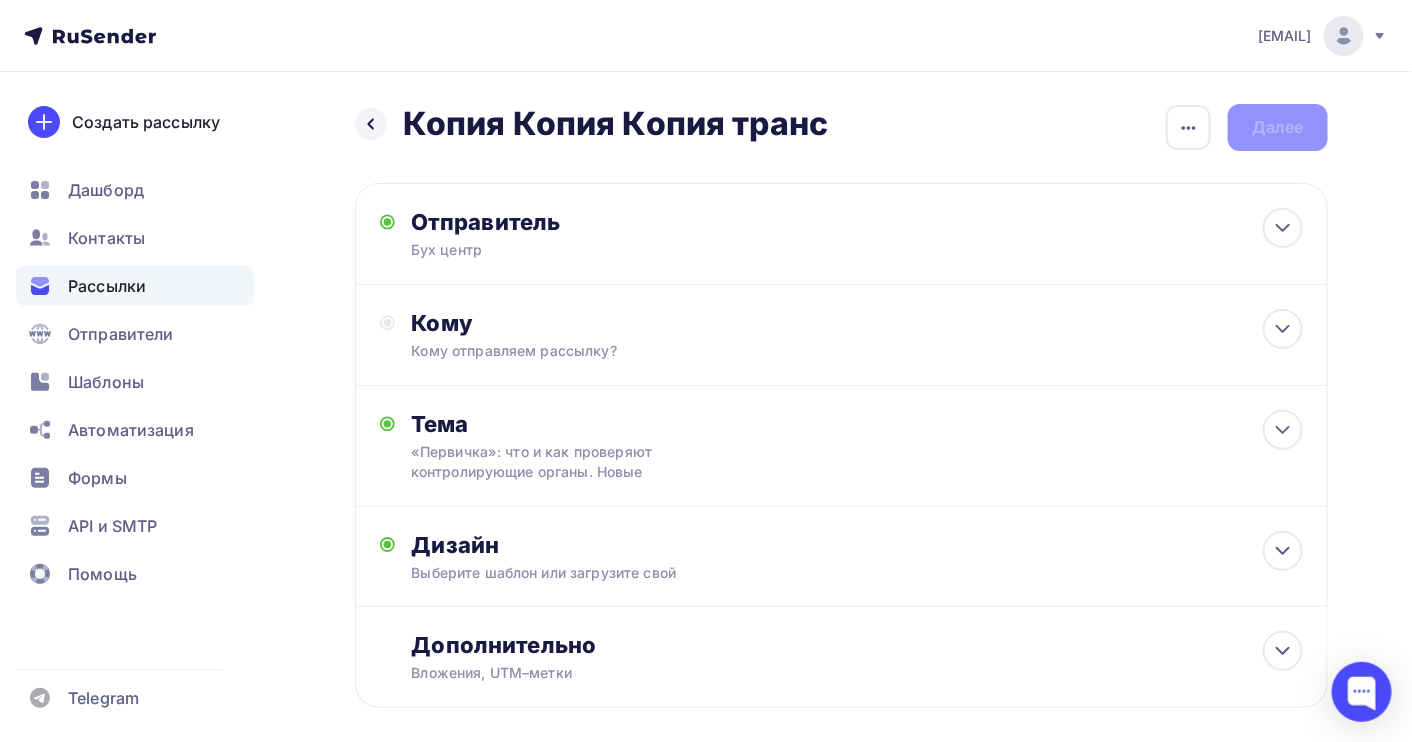 click on "Кому
Кому отправляем рассылку?
Списки получателей
Выберите список
Все списки
id
гос
(371)
#22212
14
(156)
#21250
ОБУЧ
(587)
#21226
3б
(41 253)
#21028
2б
(36 157)
#21027
1б
(36 424)
#21026
ф4
(14 368)
#20164
ген" at bounding box center [627, 234] 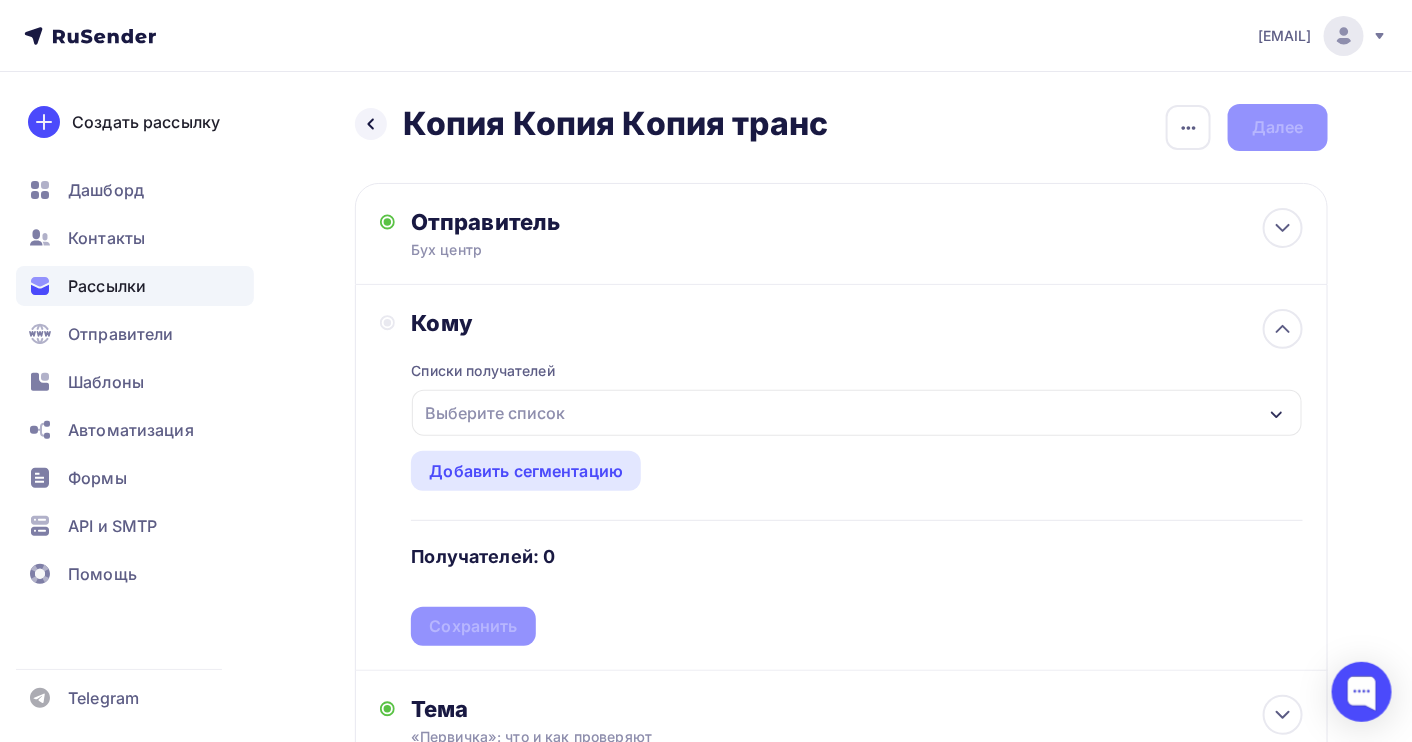 click on "Выберите список" at bounding box center [495, 413] 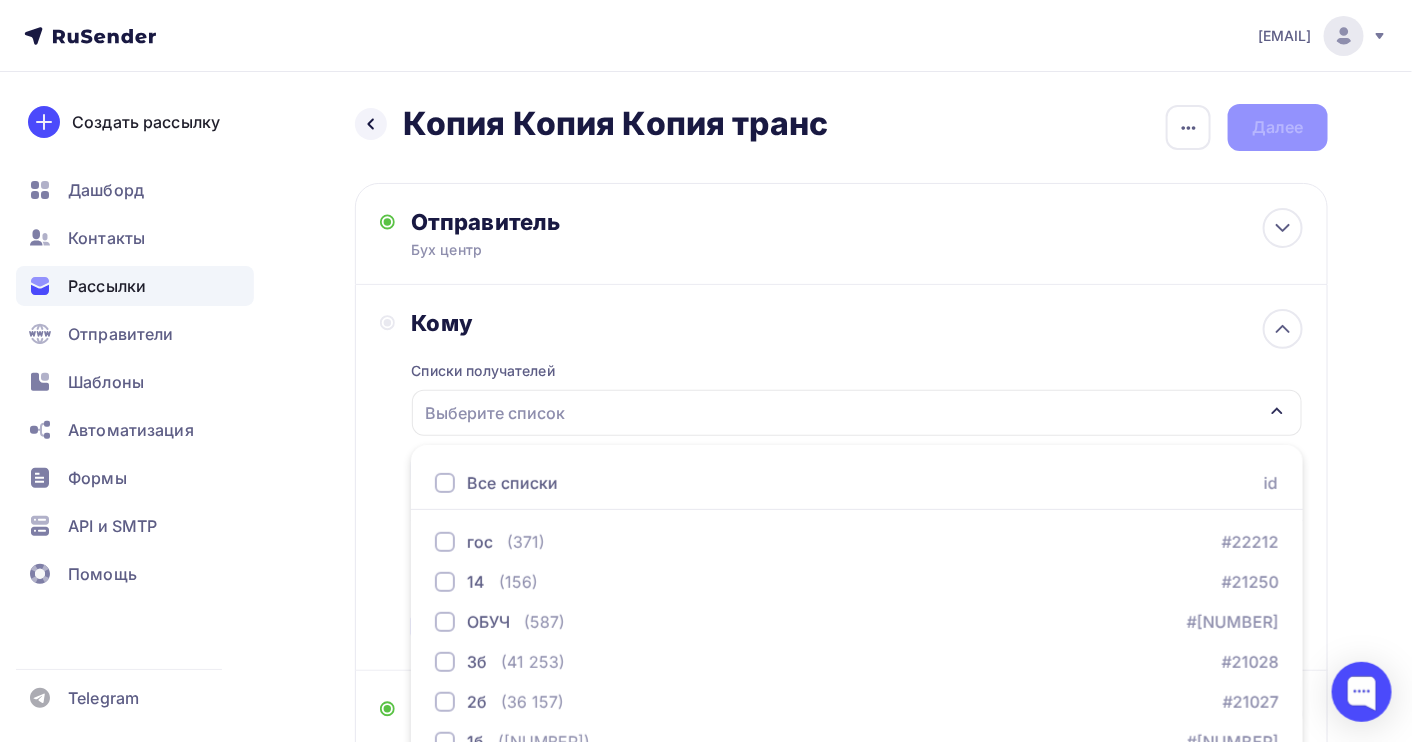 scroll, scrollTop: 221, scrollLeft: 0, axis: vertical 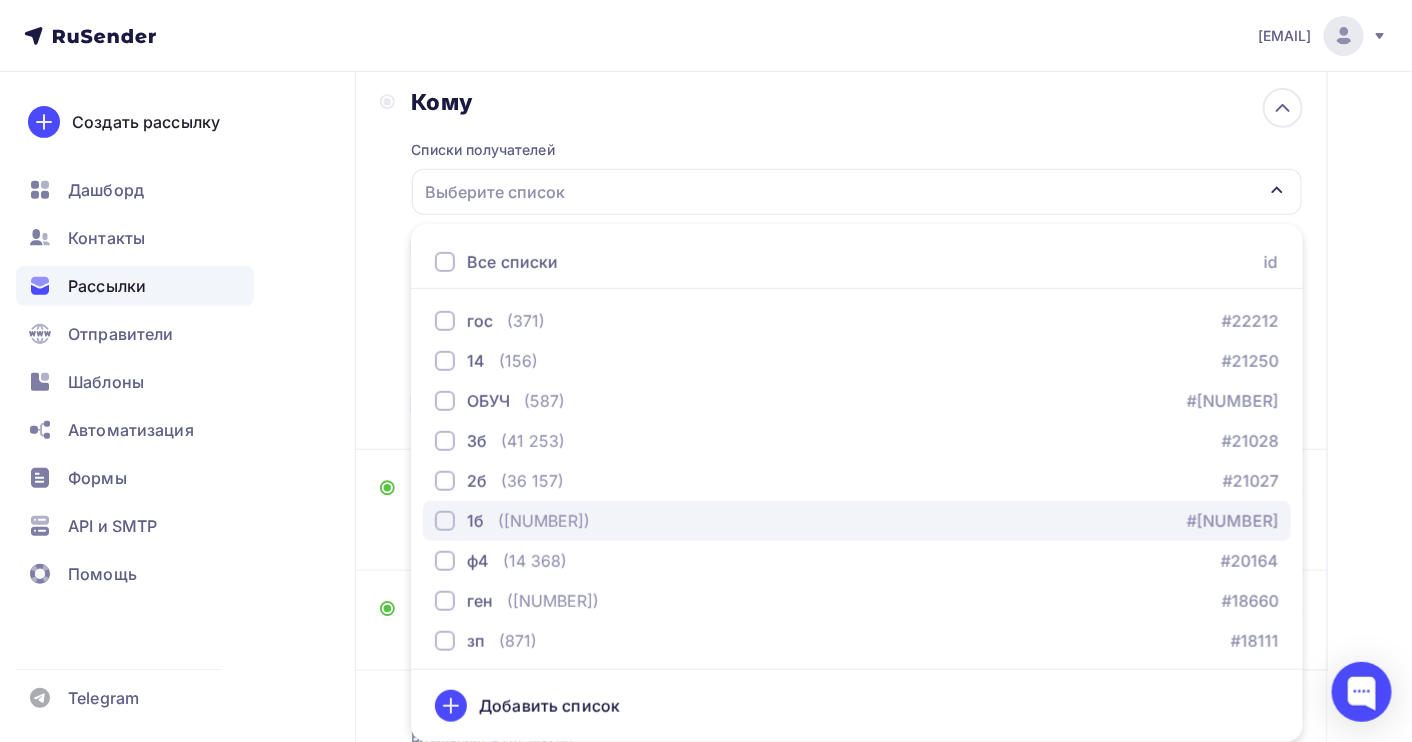 click on "([NUMBER])" at bounding box center (526, 321) 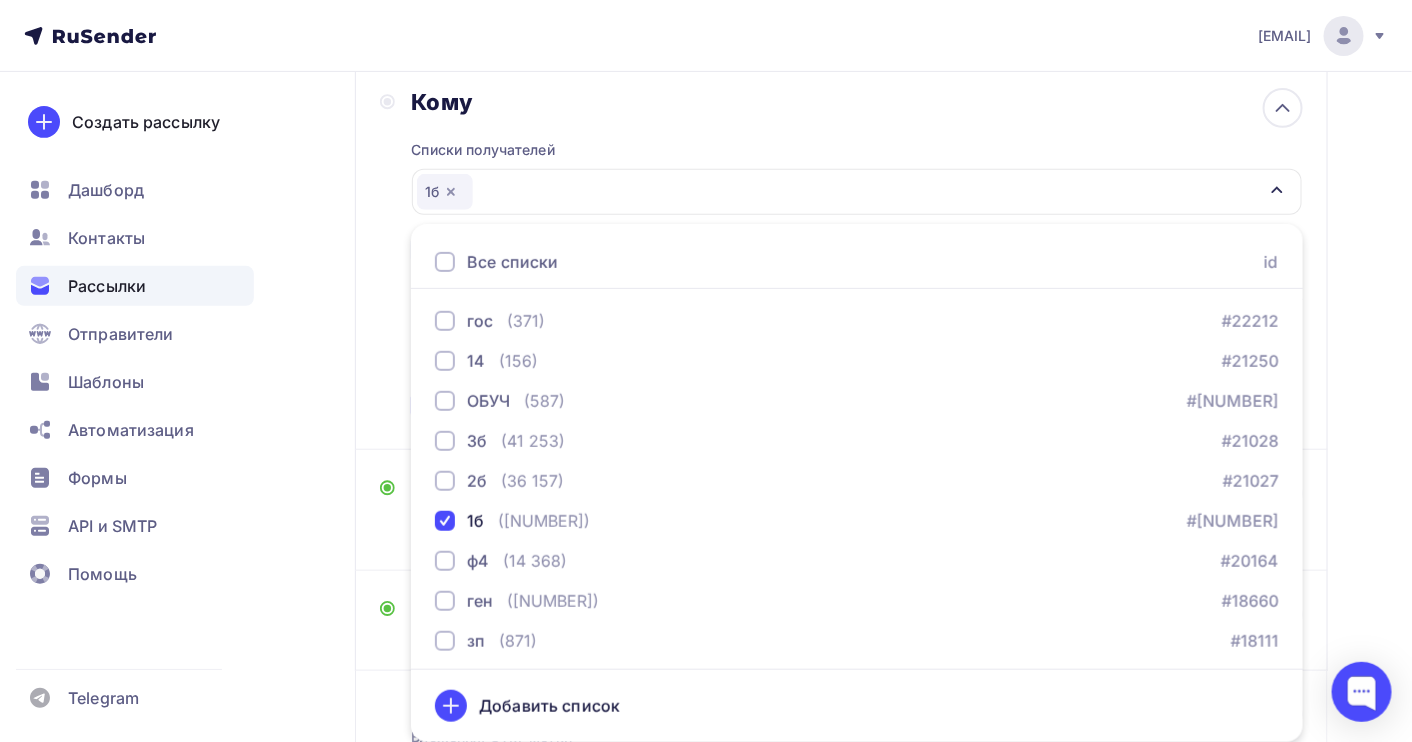 click on "Назад
Копия Копия Копия  транс
Копия Копия Копия  транс
Закончить позже
Переименовать рассылку
Удалить
Далее
Отправитель
Бух центр
Email  *
[EMAIL]
[EMAIL]           [EMAIL]               Добавить отправителя
Рекомендуем  добавить почту на домене , чтобы рассылка не попала в «Спам»
Имя                 Сохранить
[TIME]         Кому
1б" at bounding box center (706, 376) 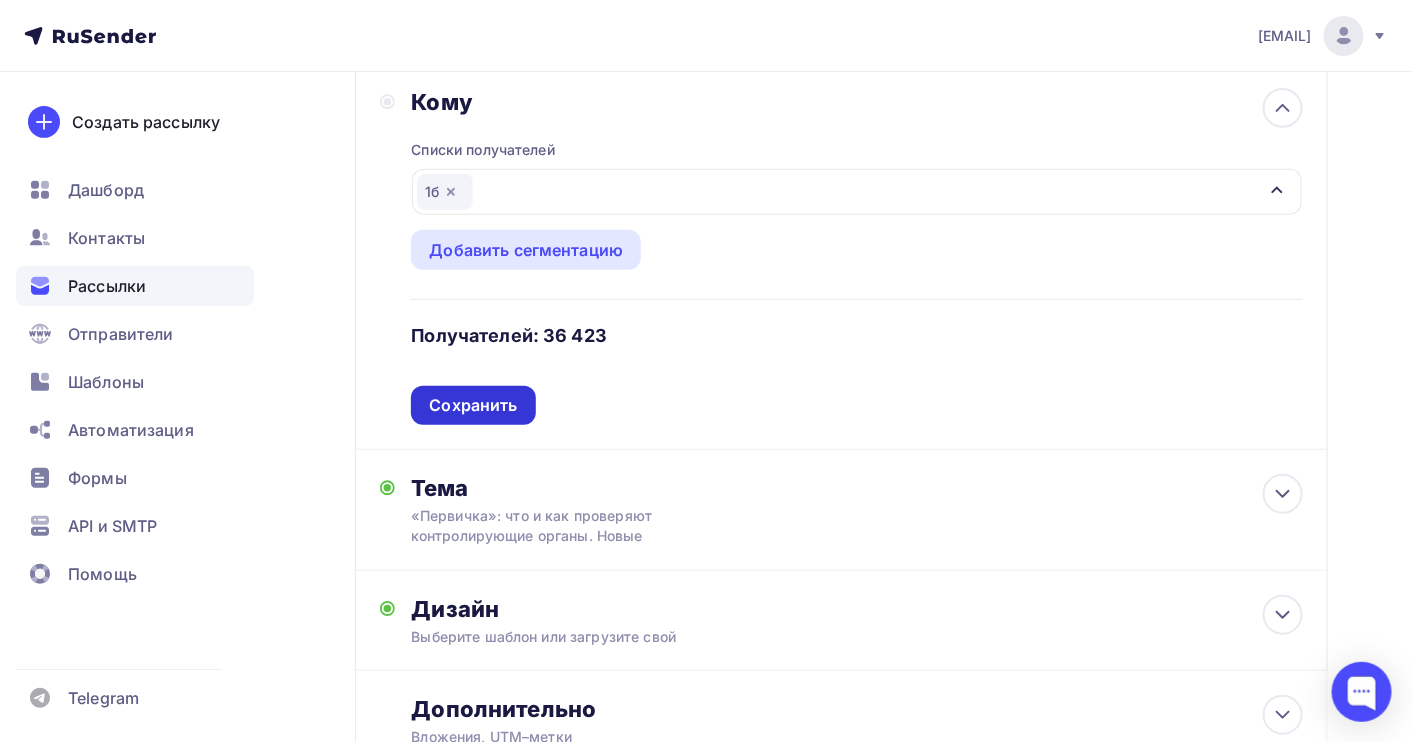 click on "Сохранить" at bounding box center (473, 405) 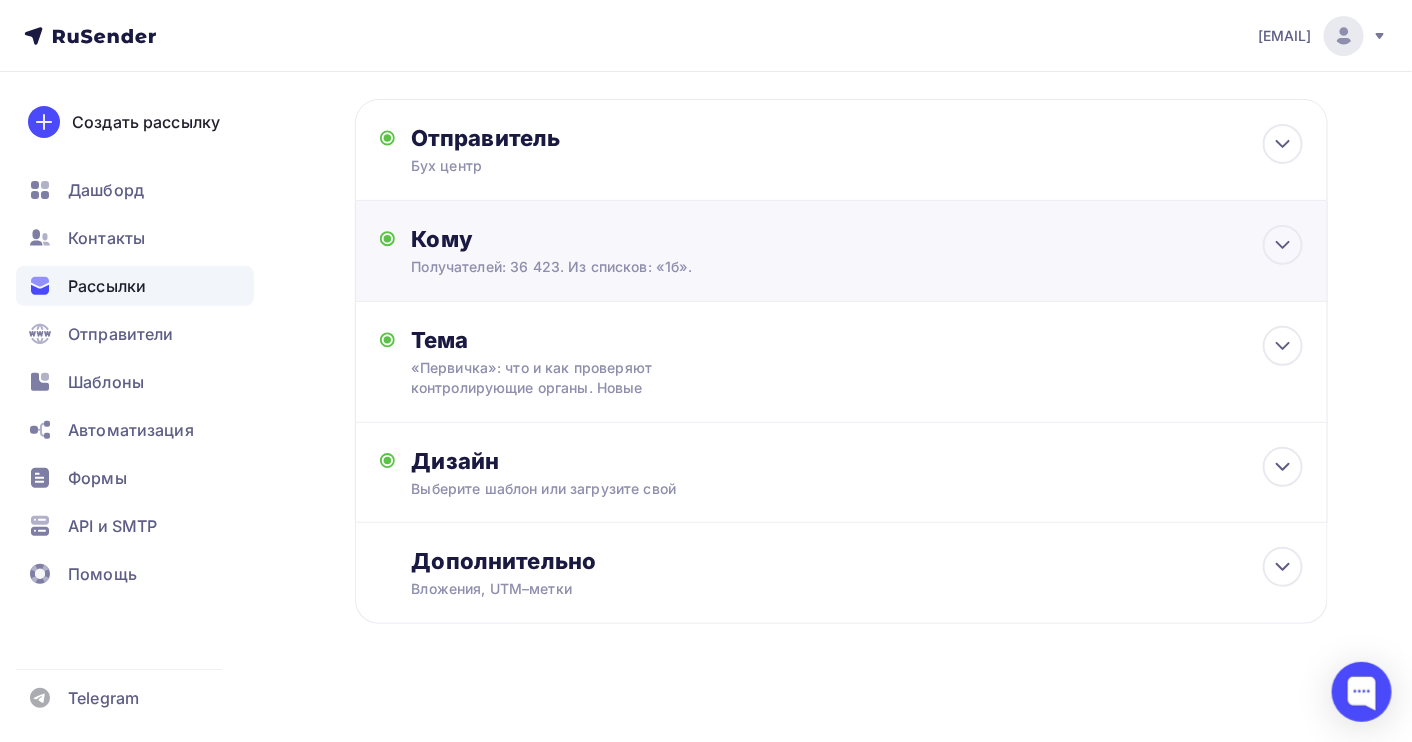 scroll, scrollTop: 0, scrollLeft: 0, axis: both 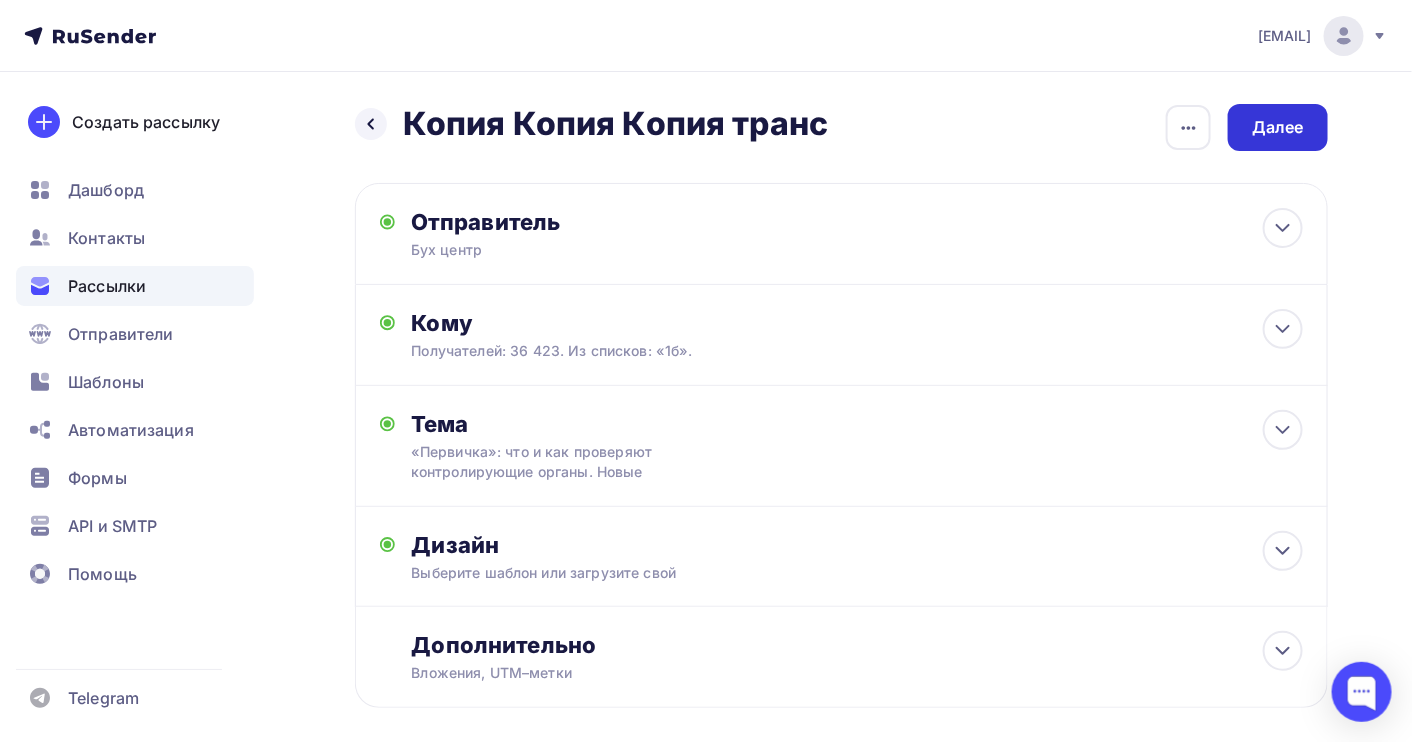 click on "Далее" at bounding box center (1278, 127) 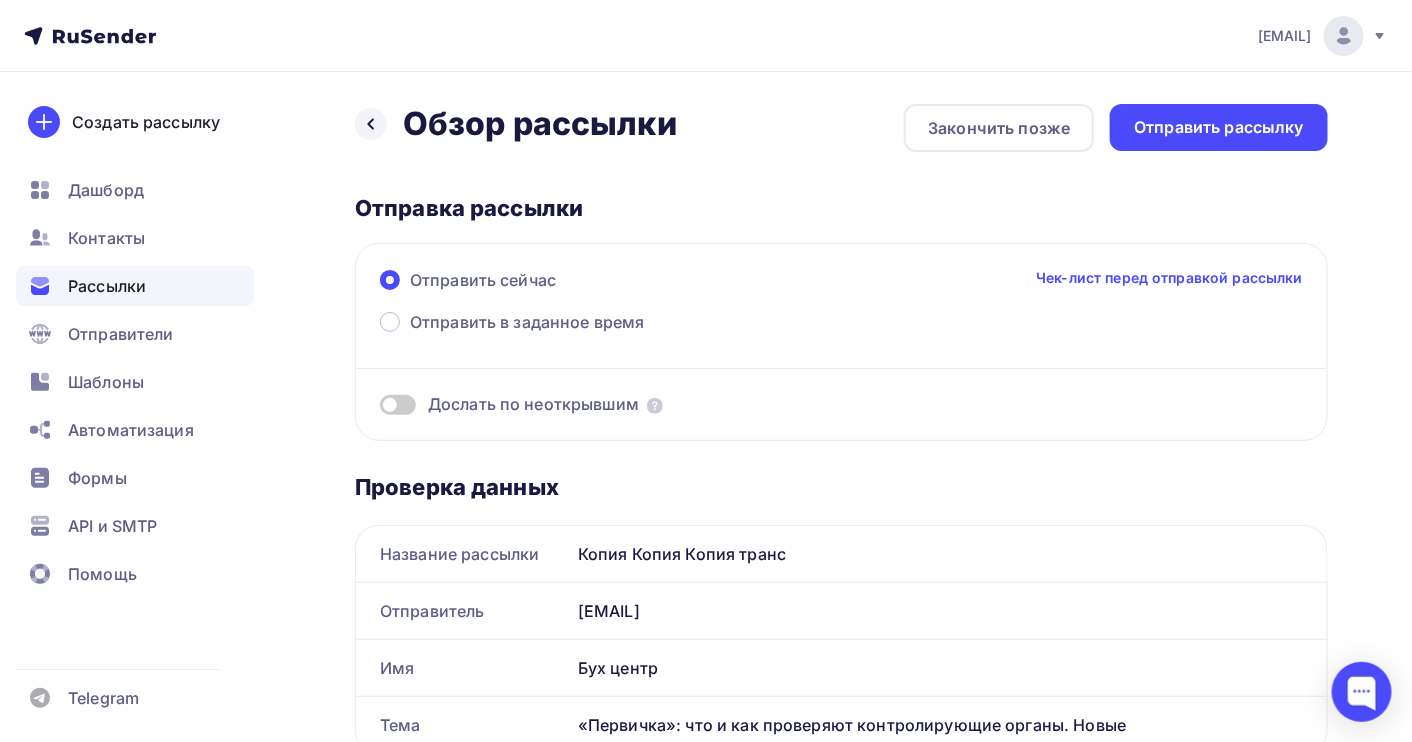 scroll, scrollTop: 0, scrollLeft: 0, axis: both 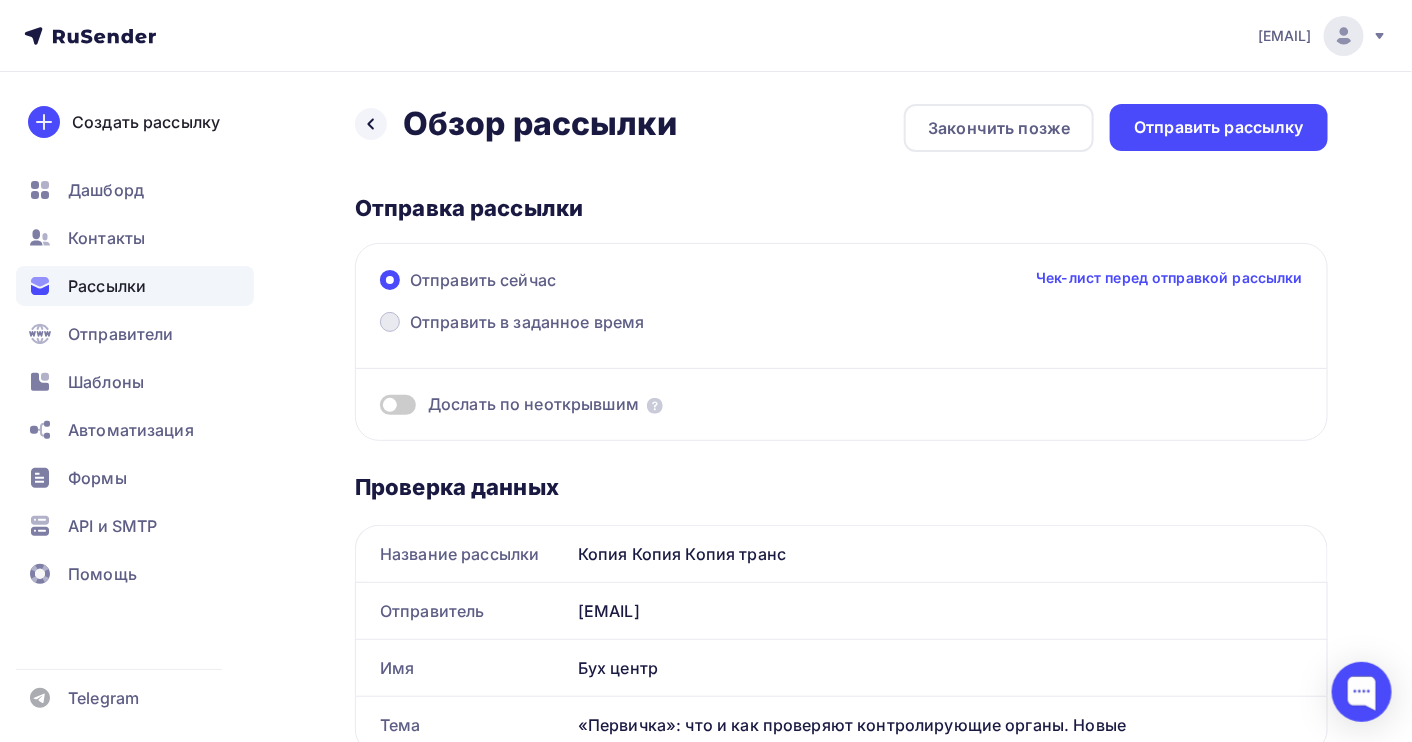 click on "Отправить в заданное время" at bounding box center (512, 324) 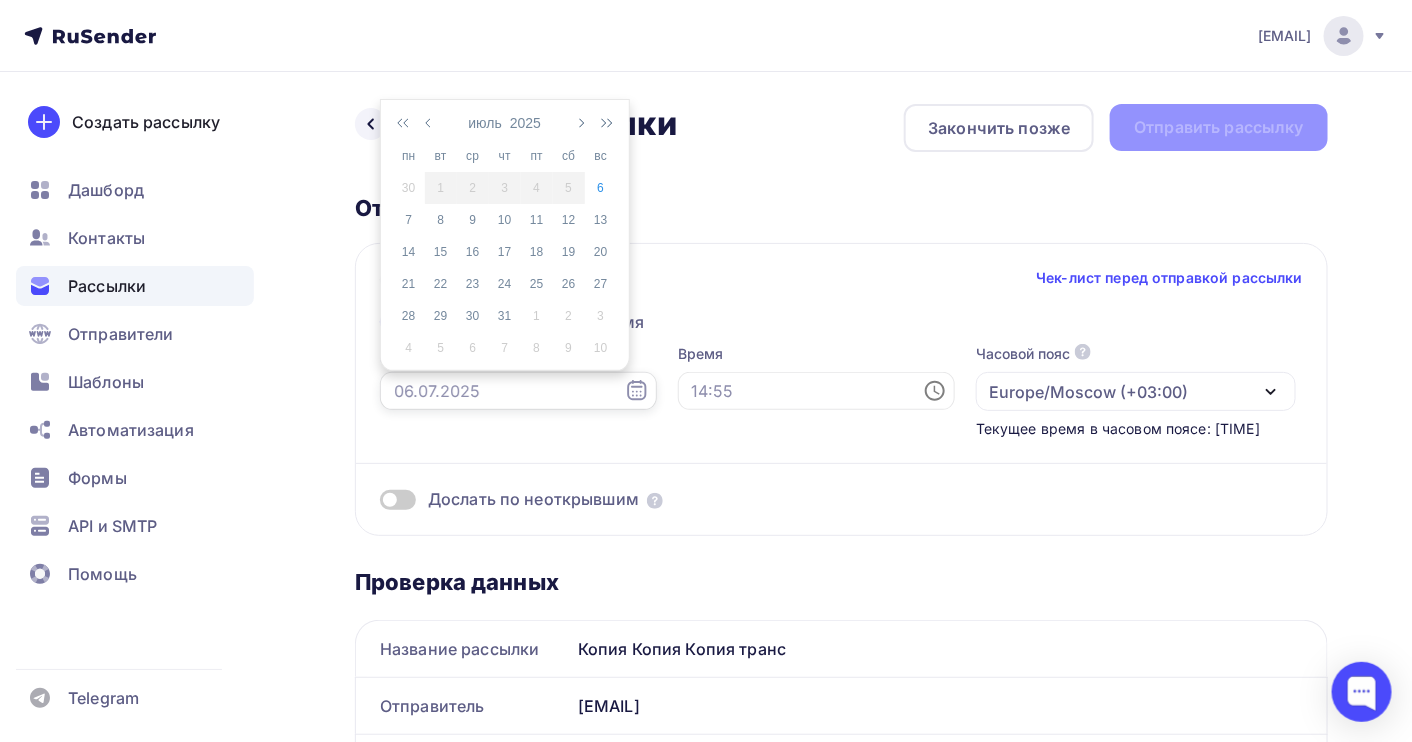 click at bounding box center [518, 391] 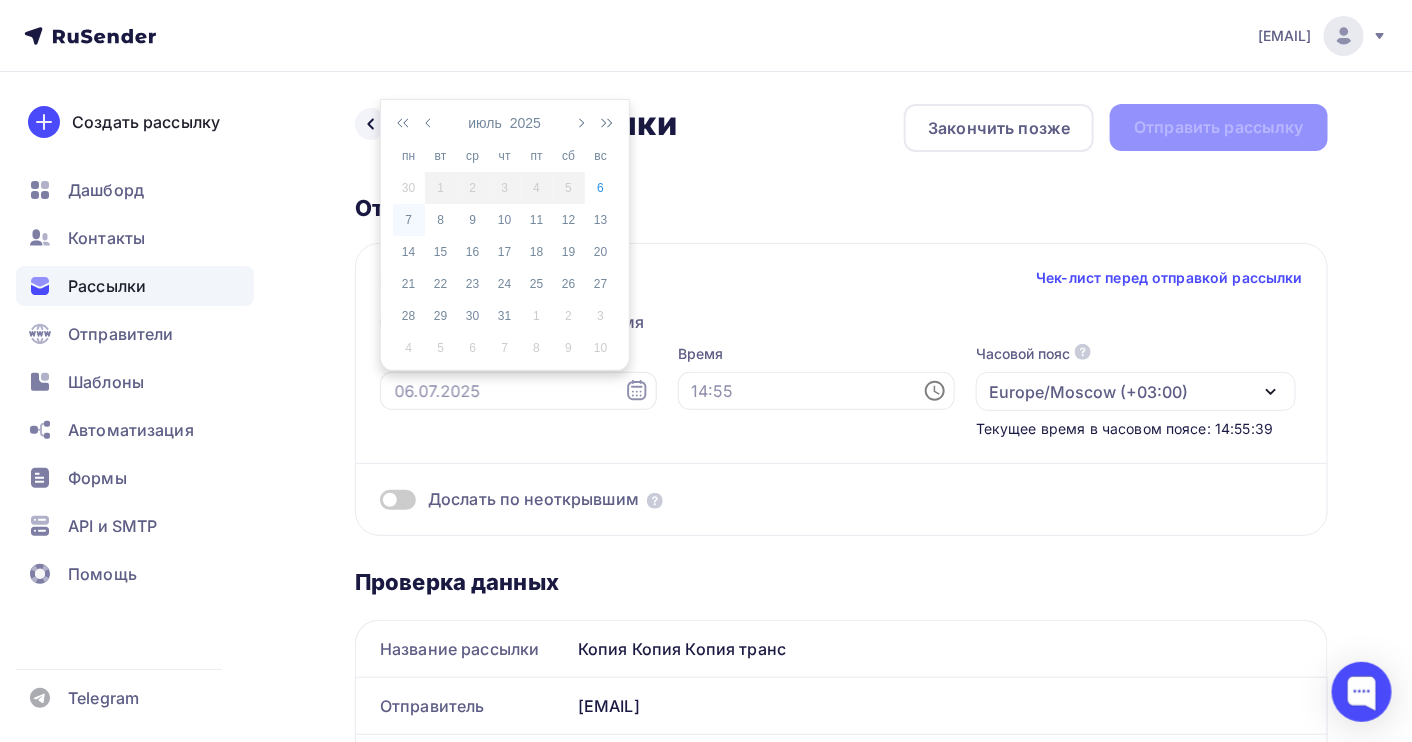 click on "7" at bounding box center (409, 188) 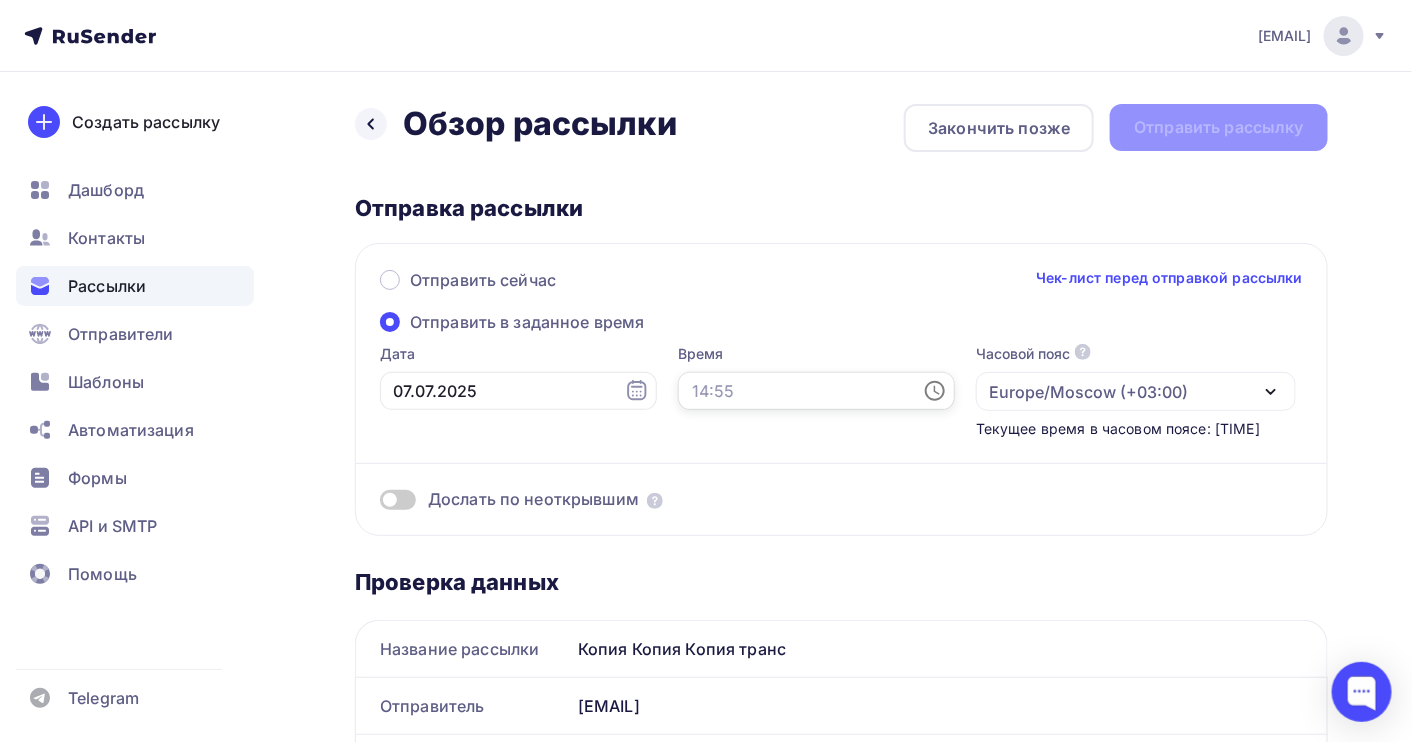 click at bounding box center (816, 391) 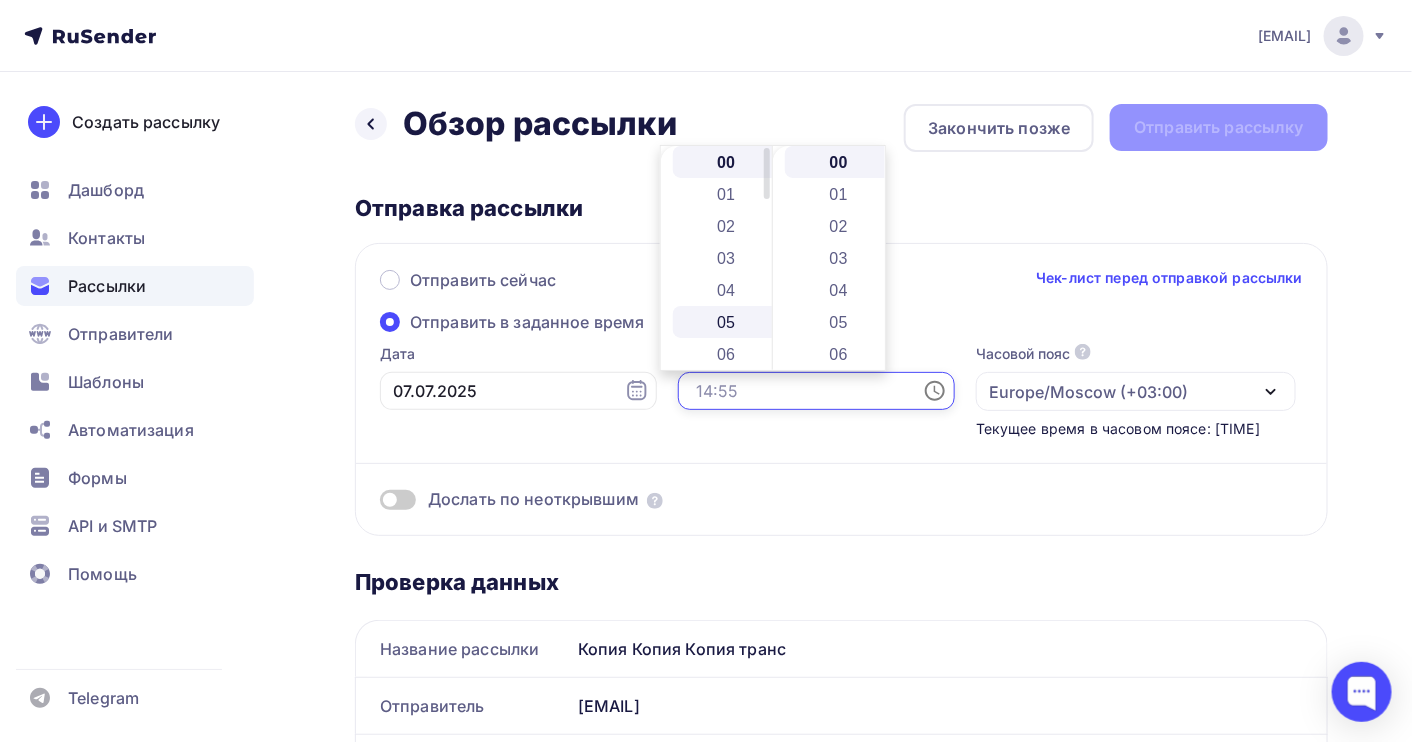 scroll, scrollTop: 133, scrollLeft: 0, axis: vertical 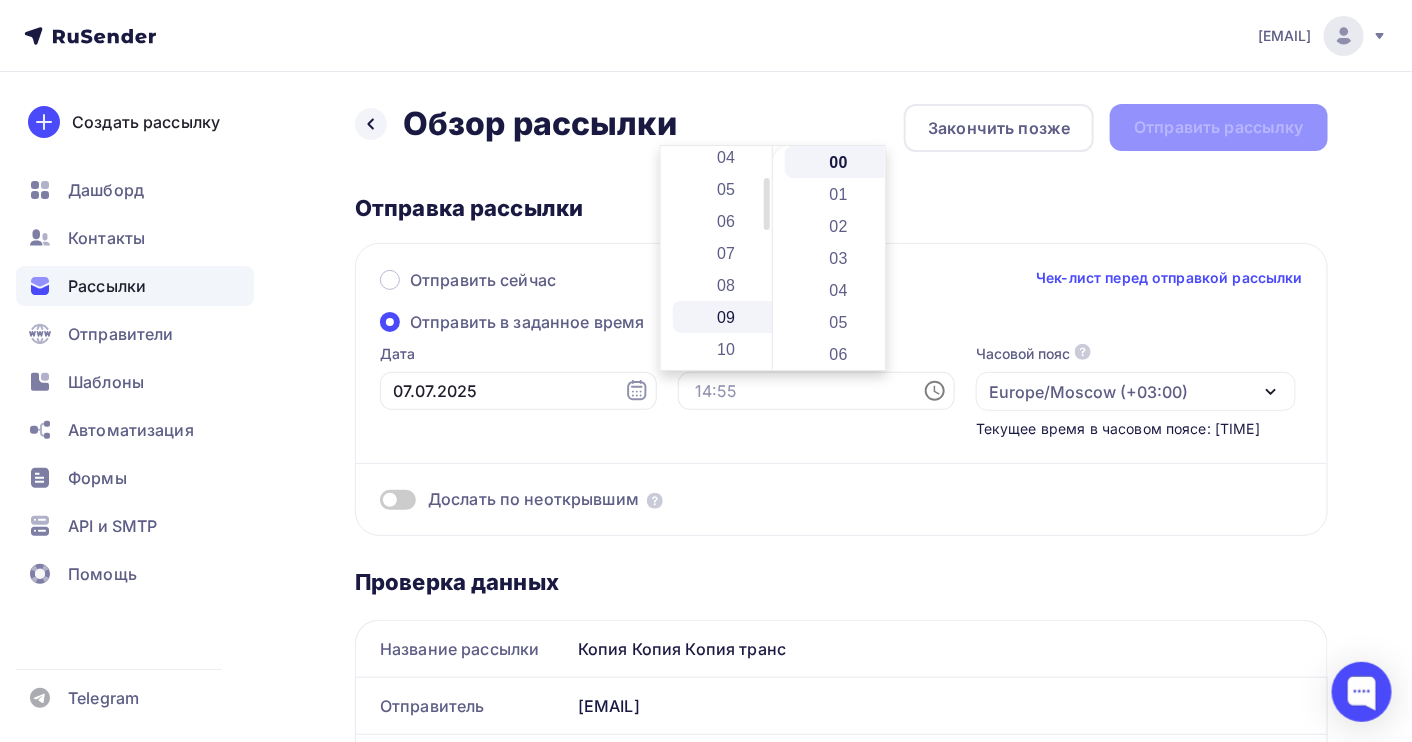 click on "09" at bounding box center (728, 317) 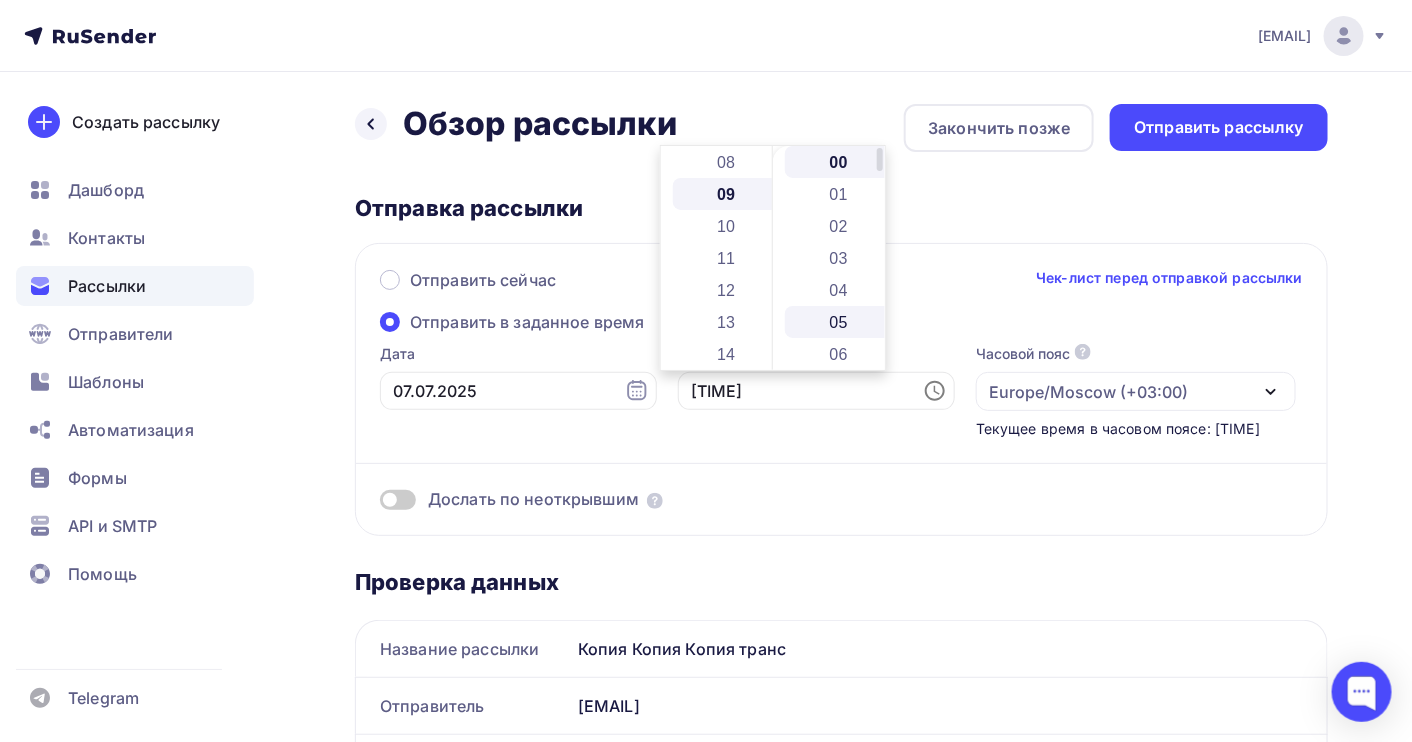 scroll, scrollTop: 287, scrollLeft: 0, axis: vertical 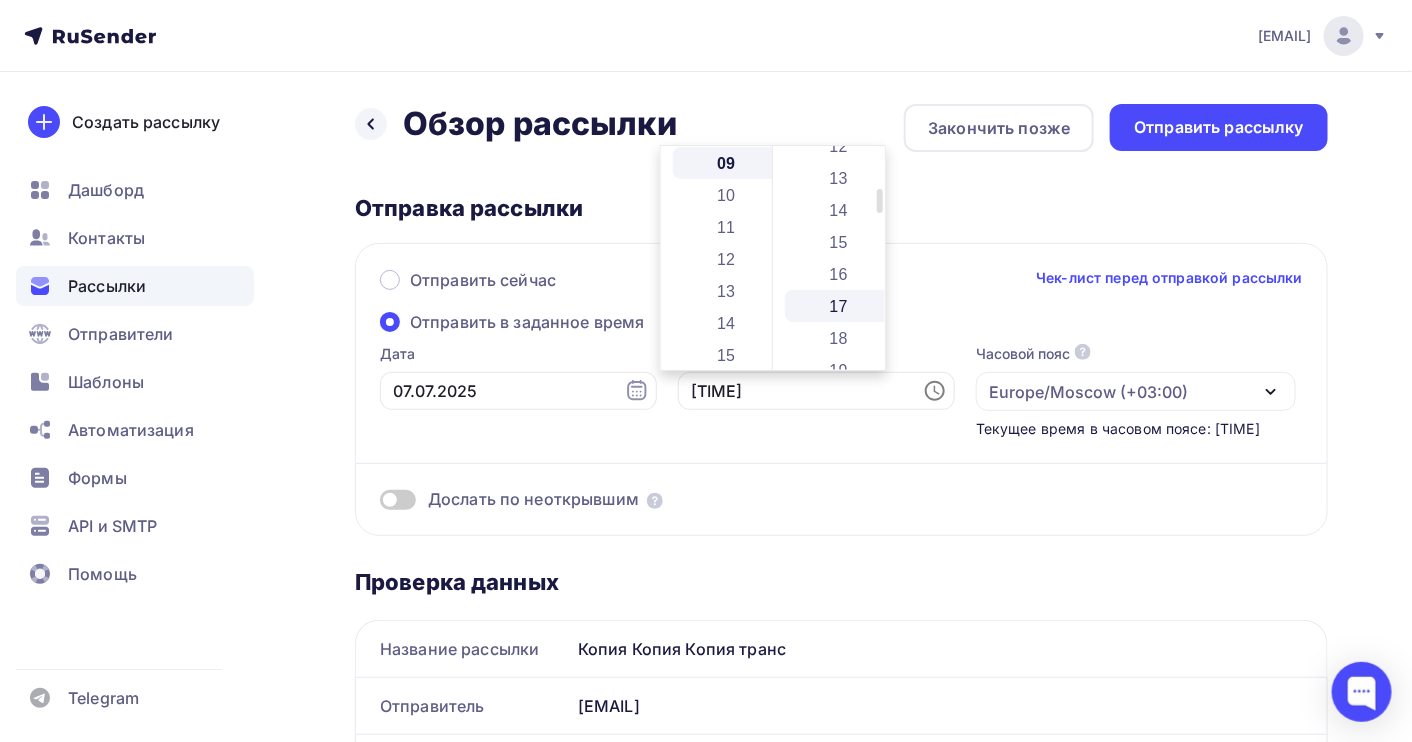 click on "17" at bounding box center (840, 306) 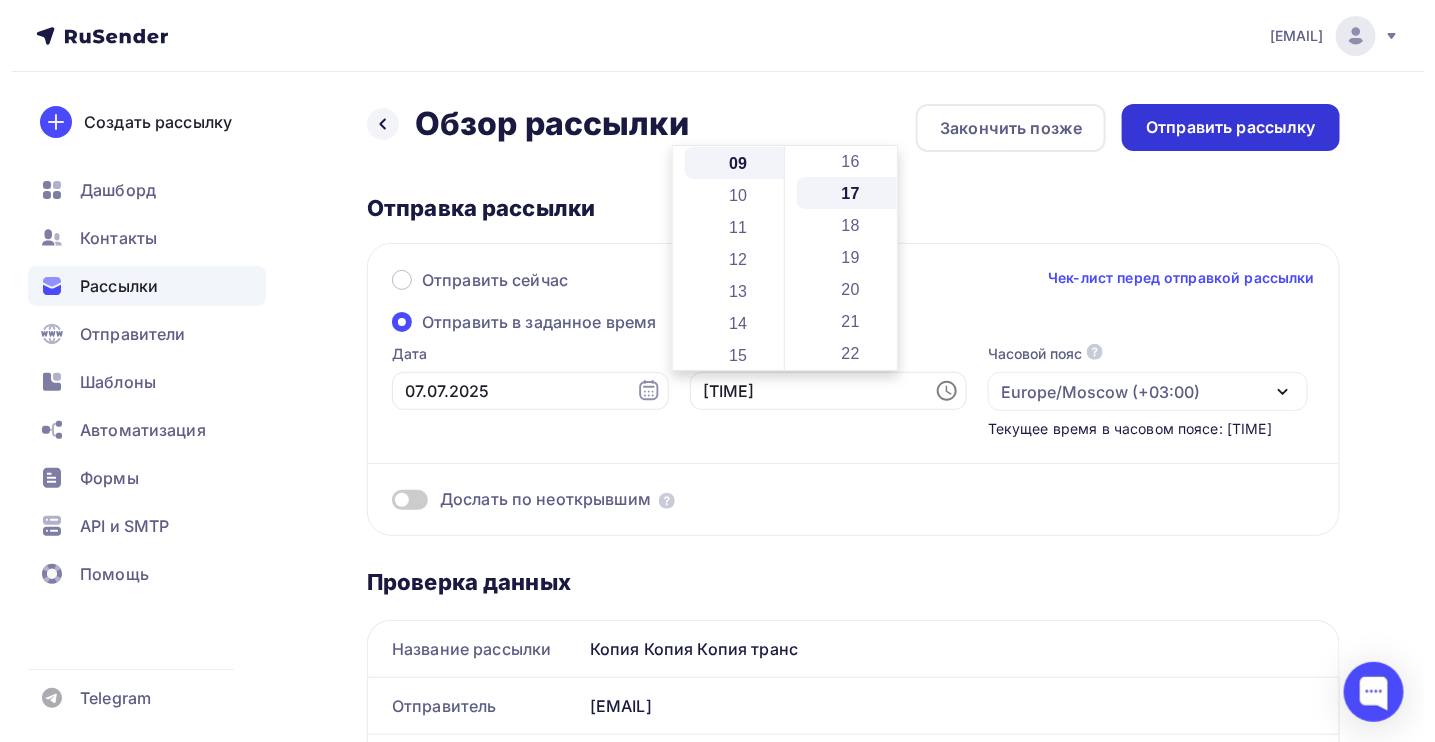 scroll, scrollTop: 543, scrollLeft: 0, axis: vertical 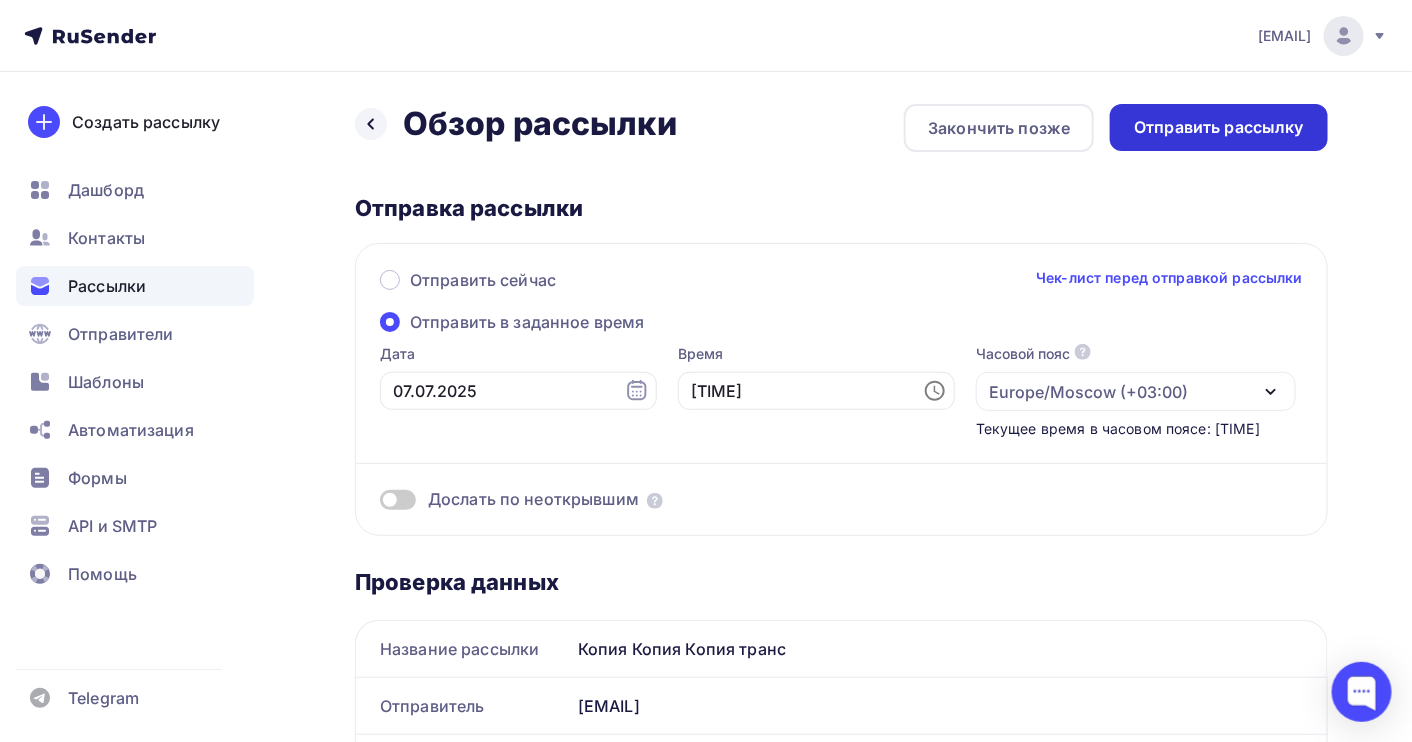 click on "Отправить рассылку" at bounding box center (1219, 127) 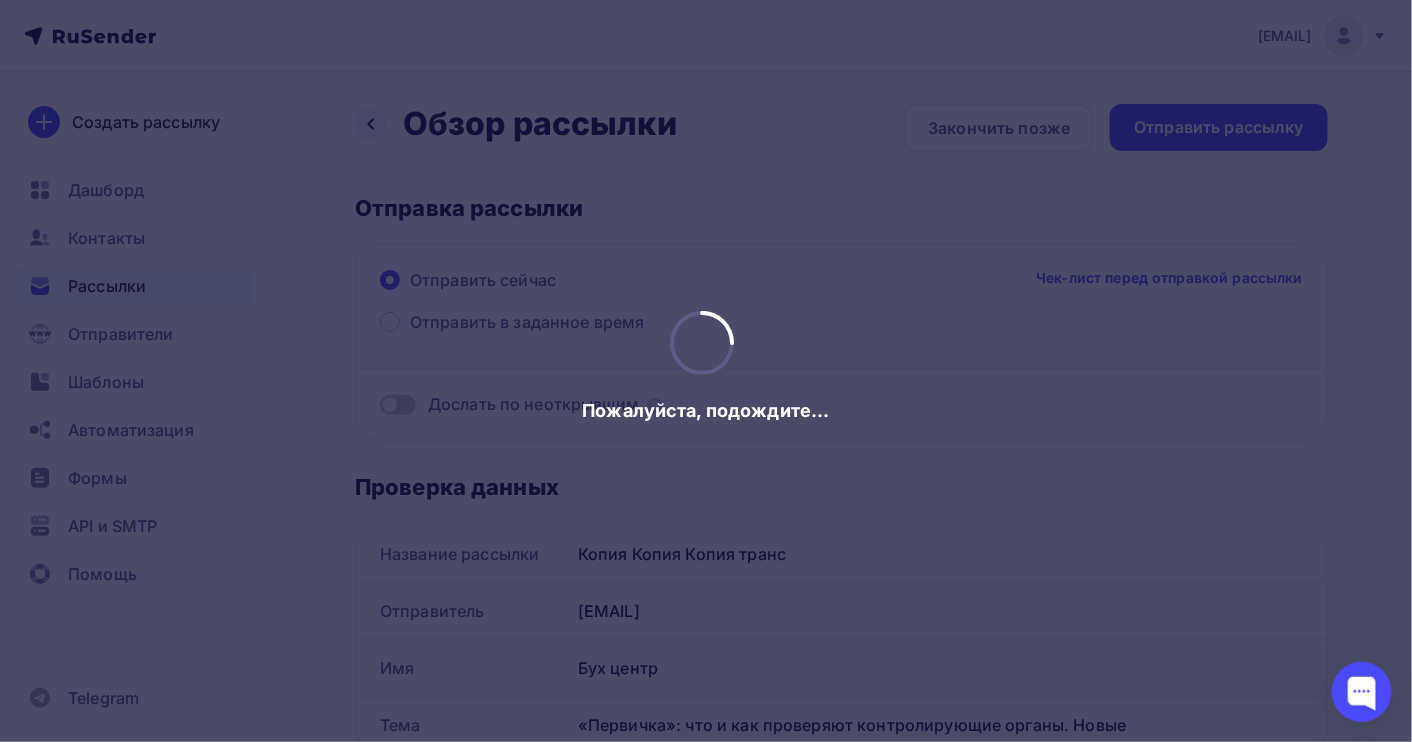 scroll, scrollTop: 0, scrollLeft: 0, axis: both 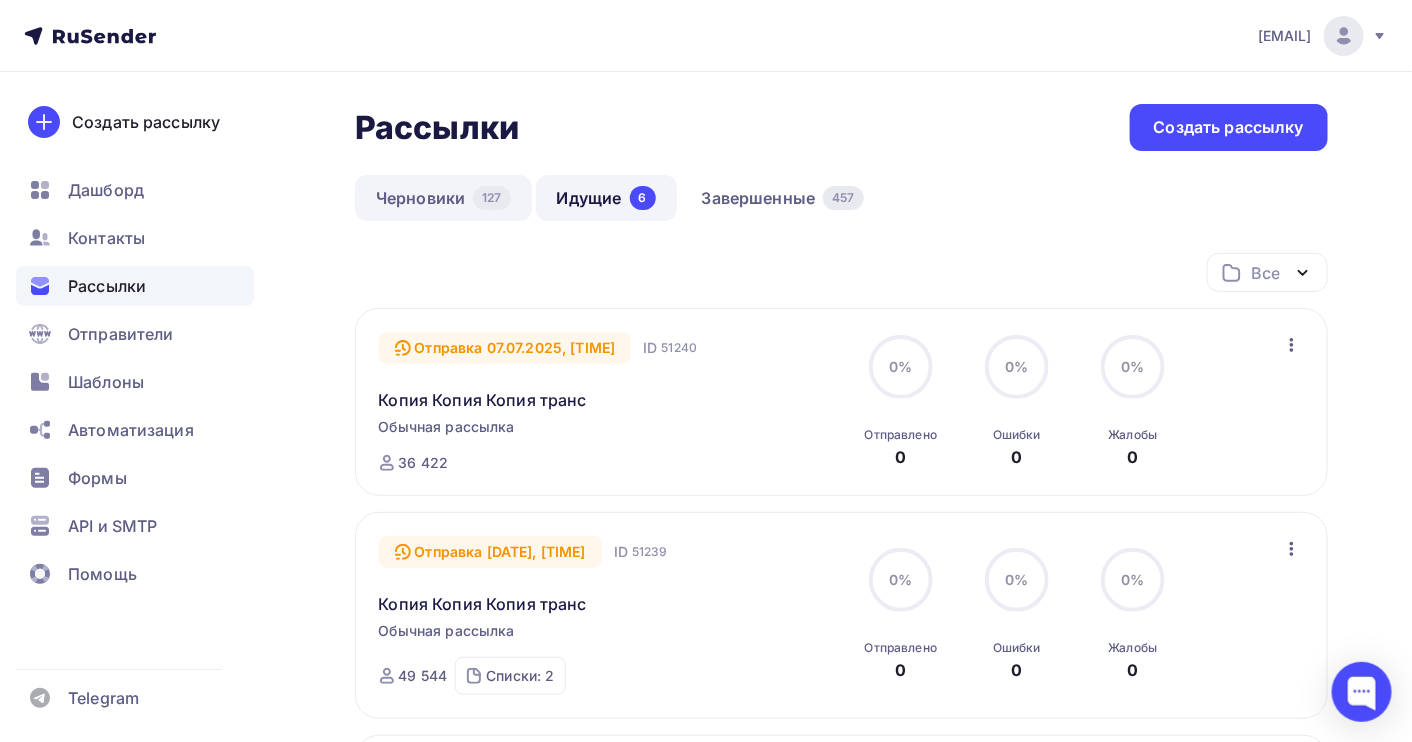 click on "Черновики
127" at bounding box center (443, 198) 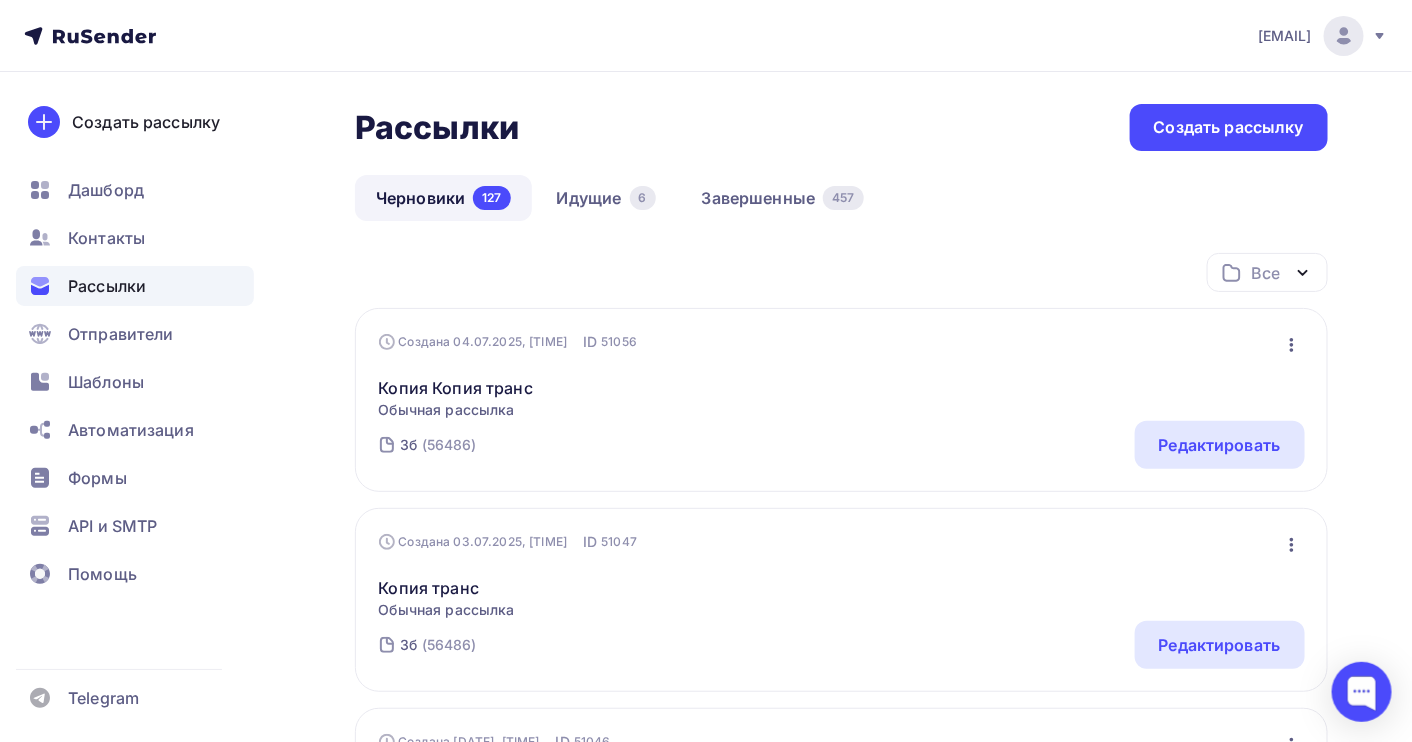 click at bounding box center (1292, 345) 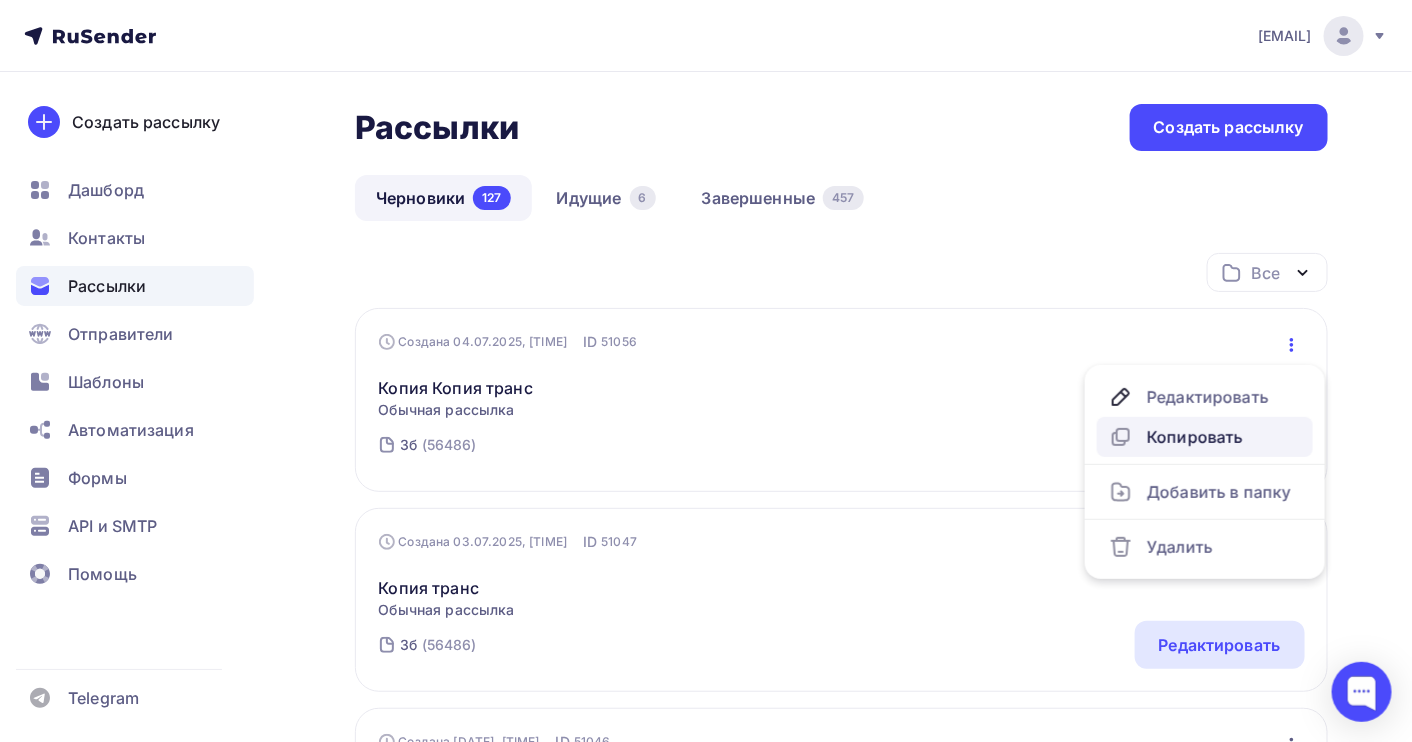 click on "Копировать" at bounding box center (1205, 397) 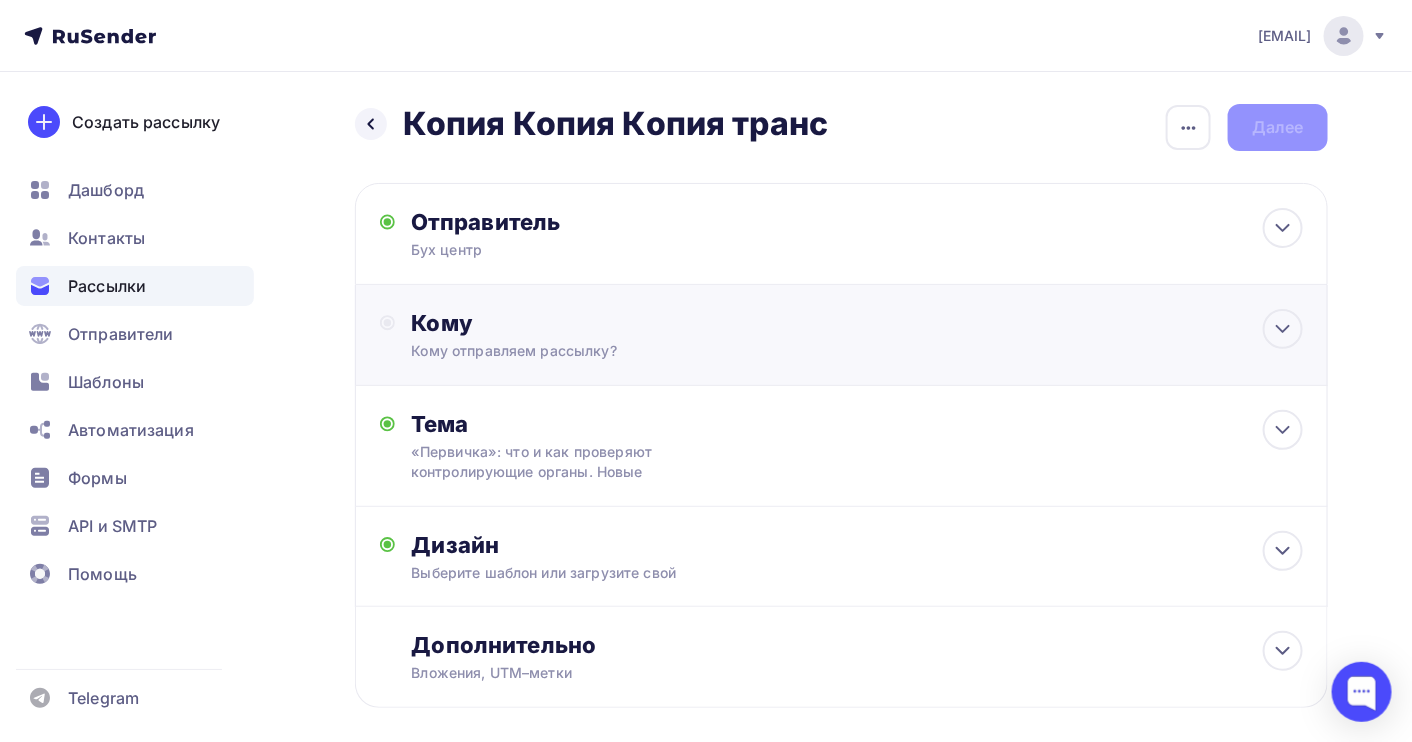 click on "Кому отправляем рассылку?" at bounding box center (606, 250) 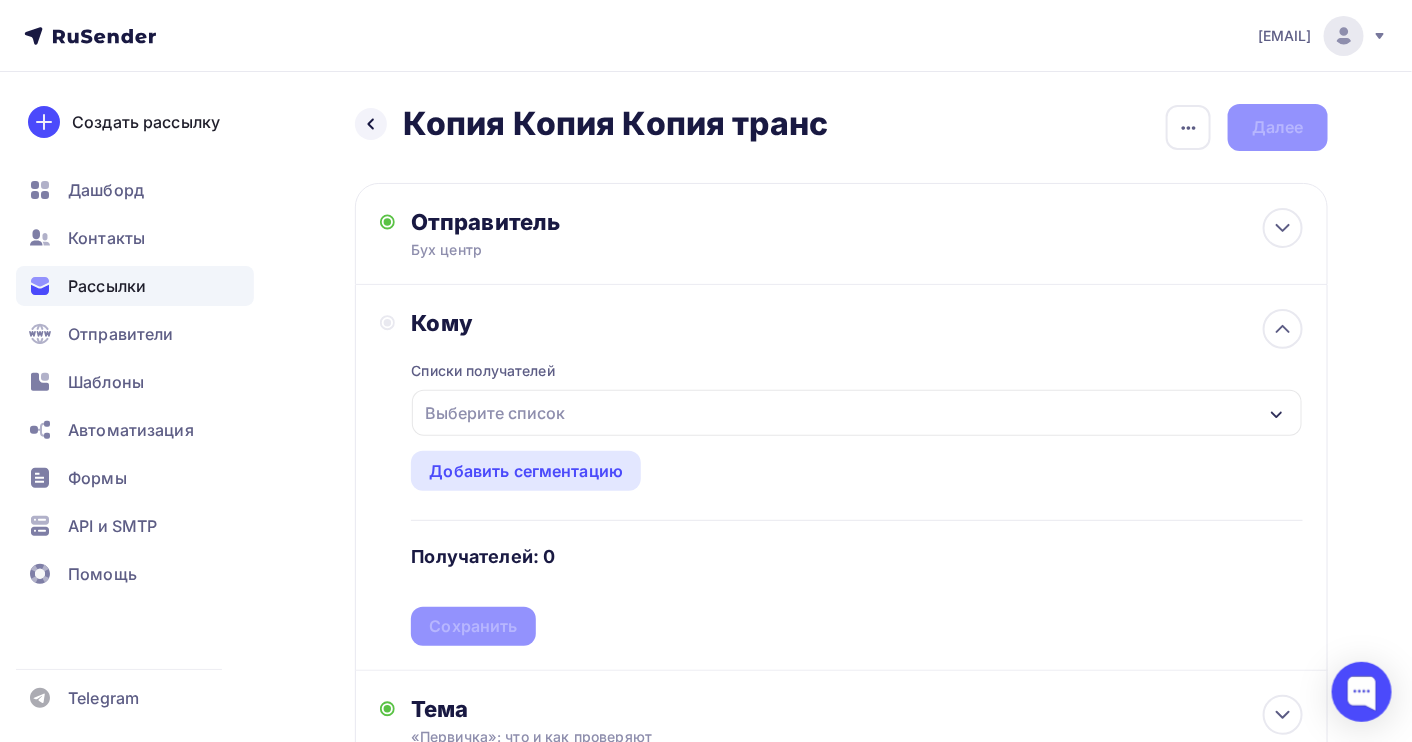 click on "Выберите список" at bounding box center (495, 413) 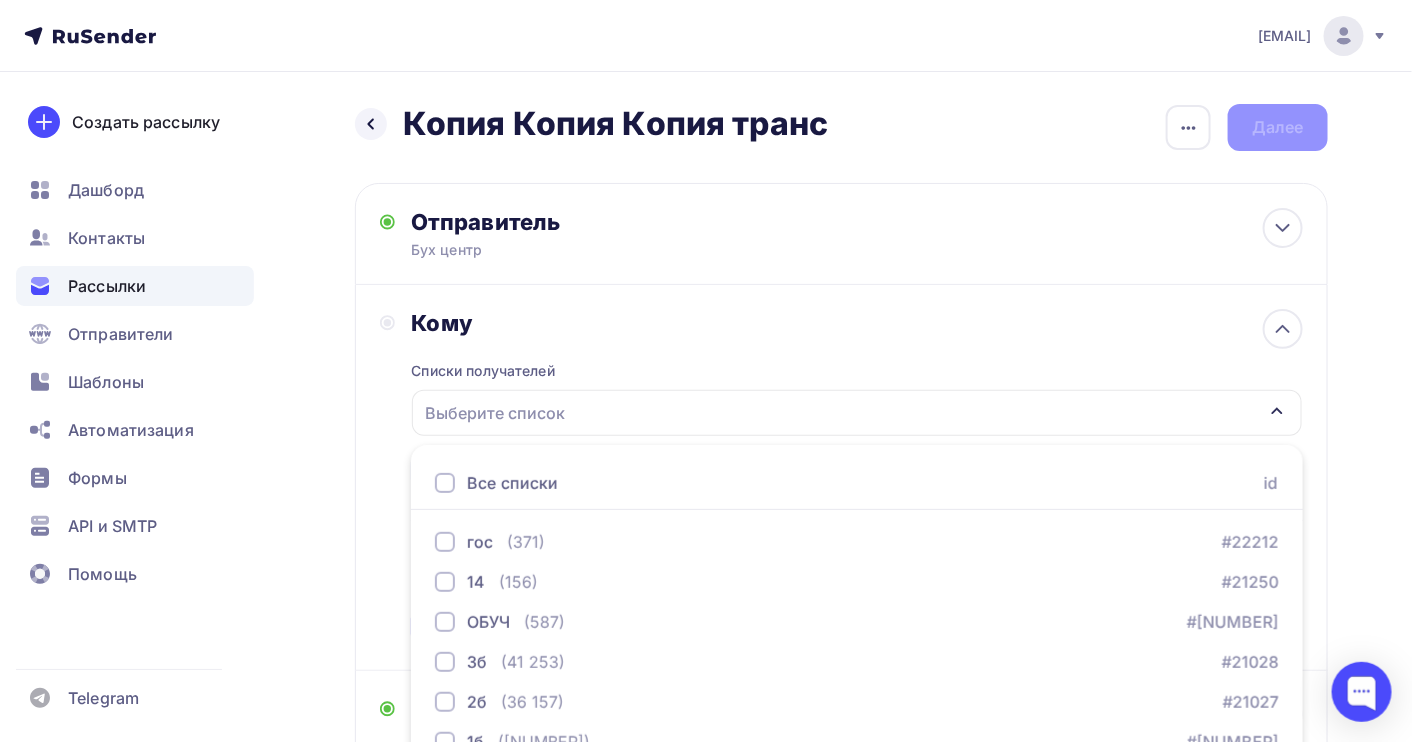 scroll, scrollTop: 221, scrollLeft: 0, axis: vertical 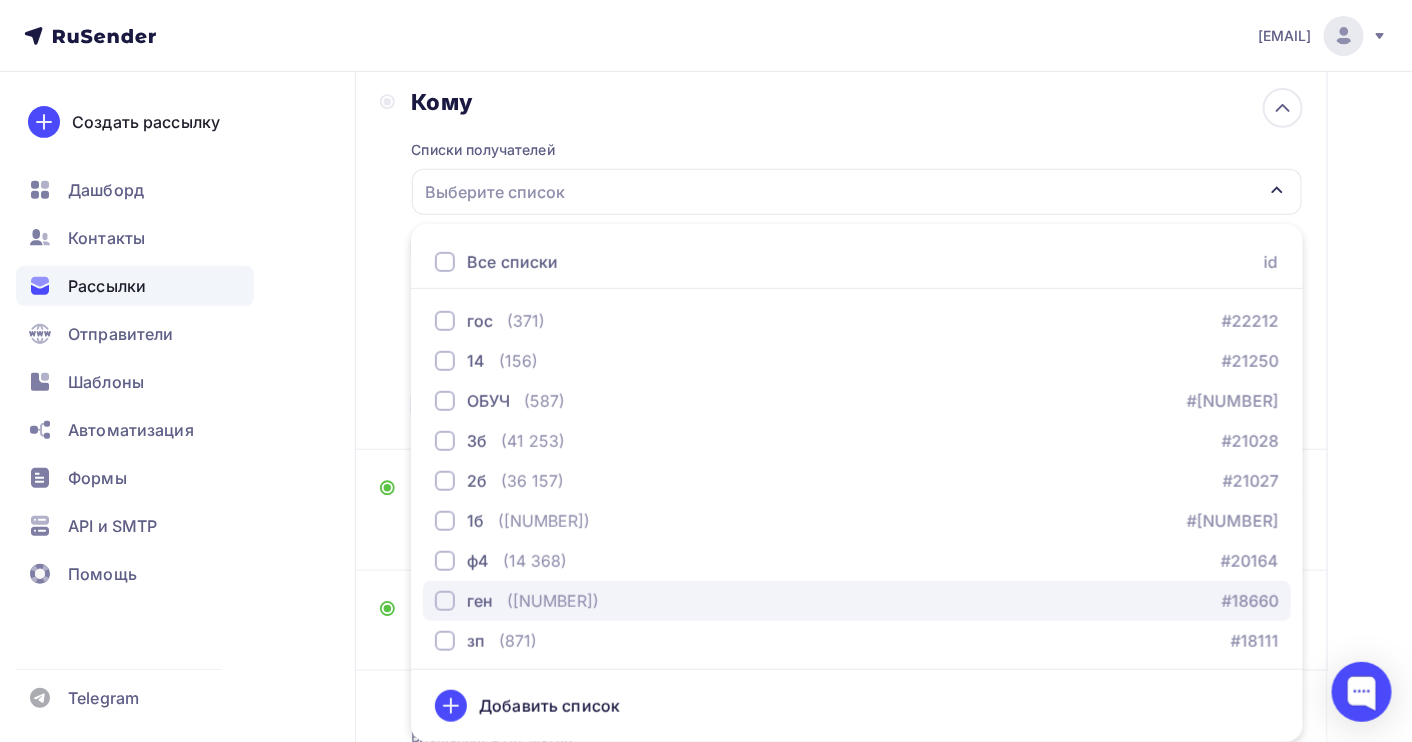 click on "([NUMBER])" at bounding box center [526, 321] 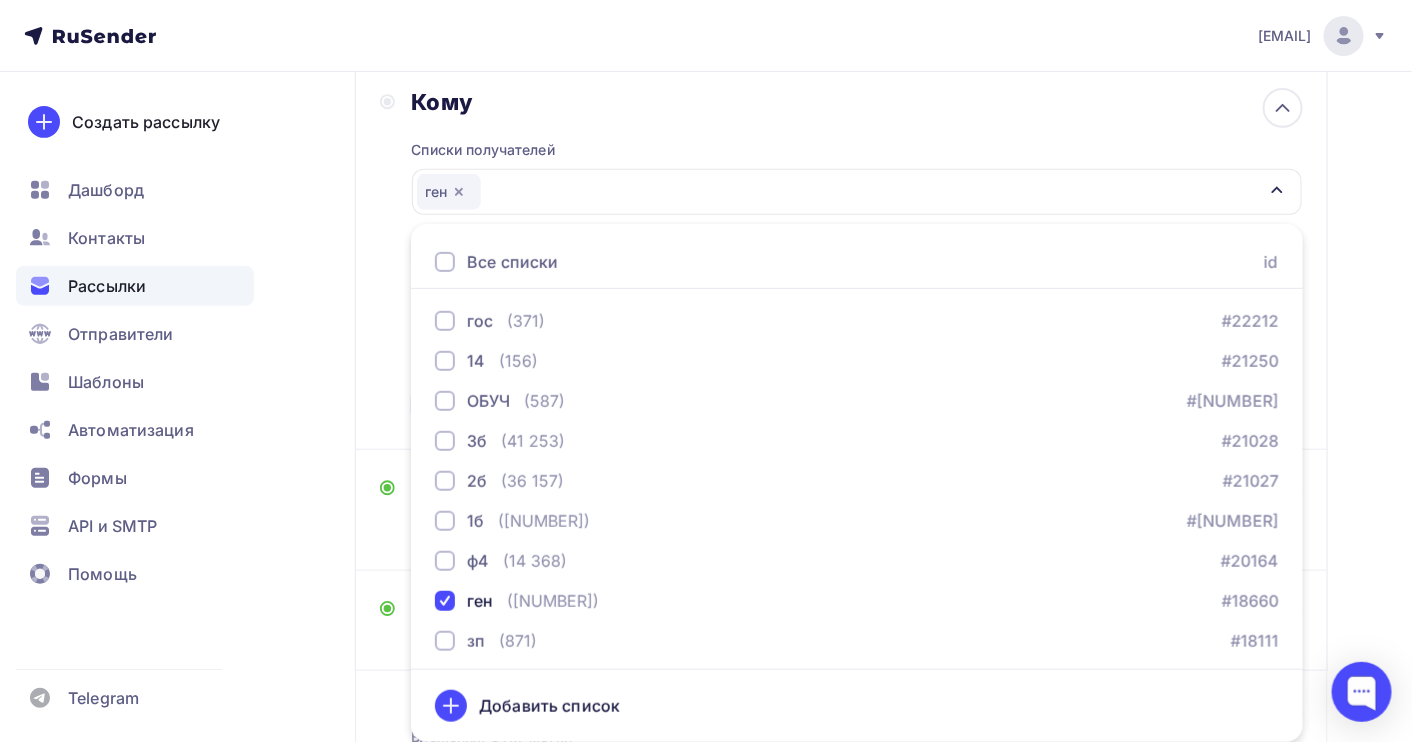 click on "Назад
Копия Копия Копия  транс
Копия Копия Копия  транс
Закончить позже
Переименовать рассылку
Удалить
Далее
Отправитель
Бух центр
Email  *
[EMAIL]
[EMAIL]           [EMAIL]               Добавить отправителя
Рекомендуем  добавить почту на домене , чтобы рассылка не попала в «Спам»
Имя                 Сохранить
[TIME]         Кому
[NAME]" at bounding box center (706, 376) 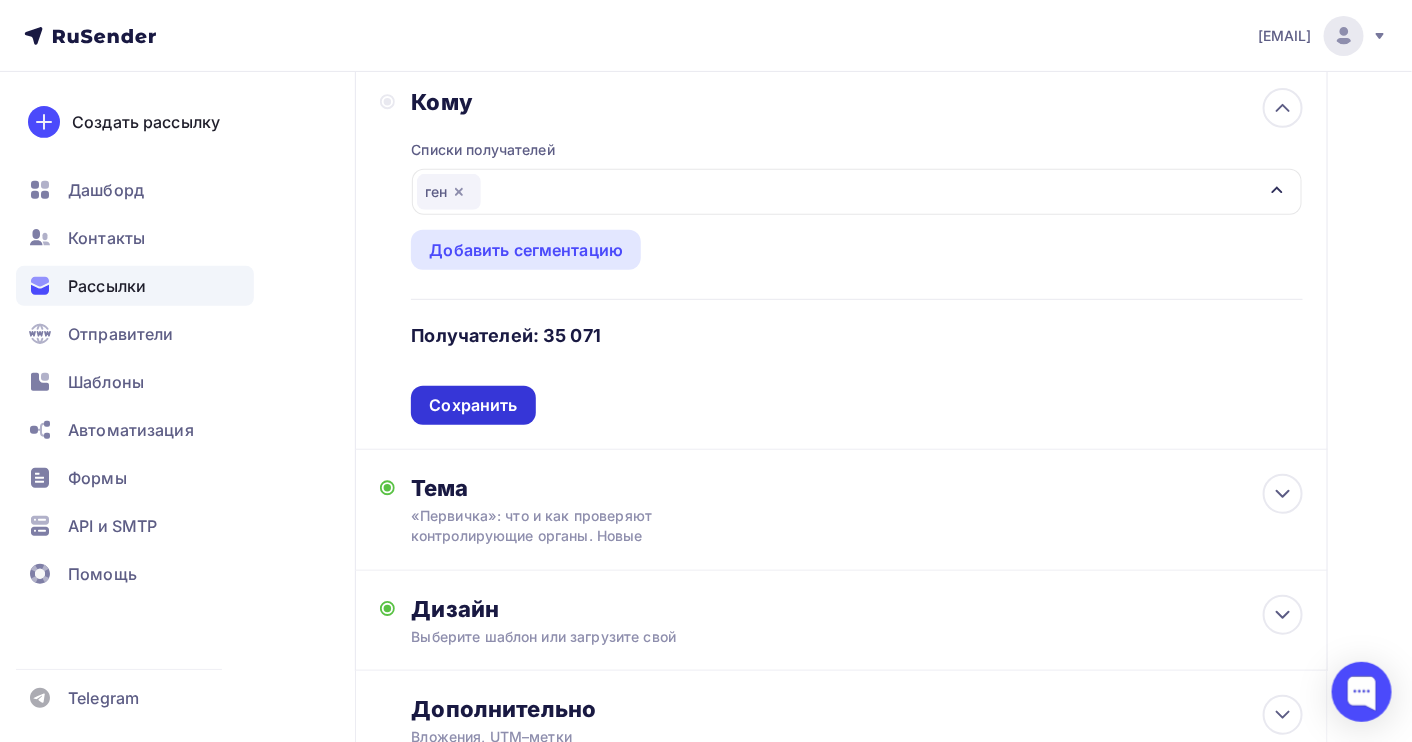 click on "Сохранить" at bounding box center [473, 405] 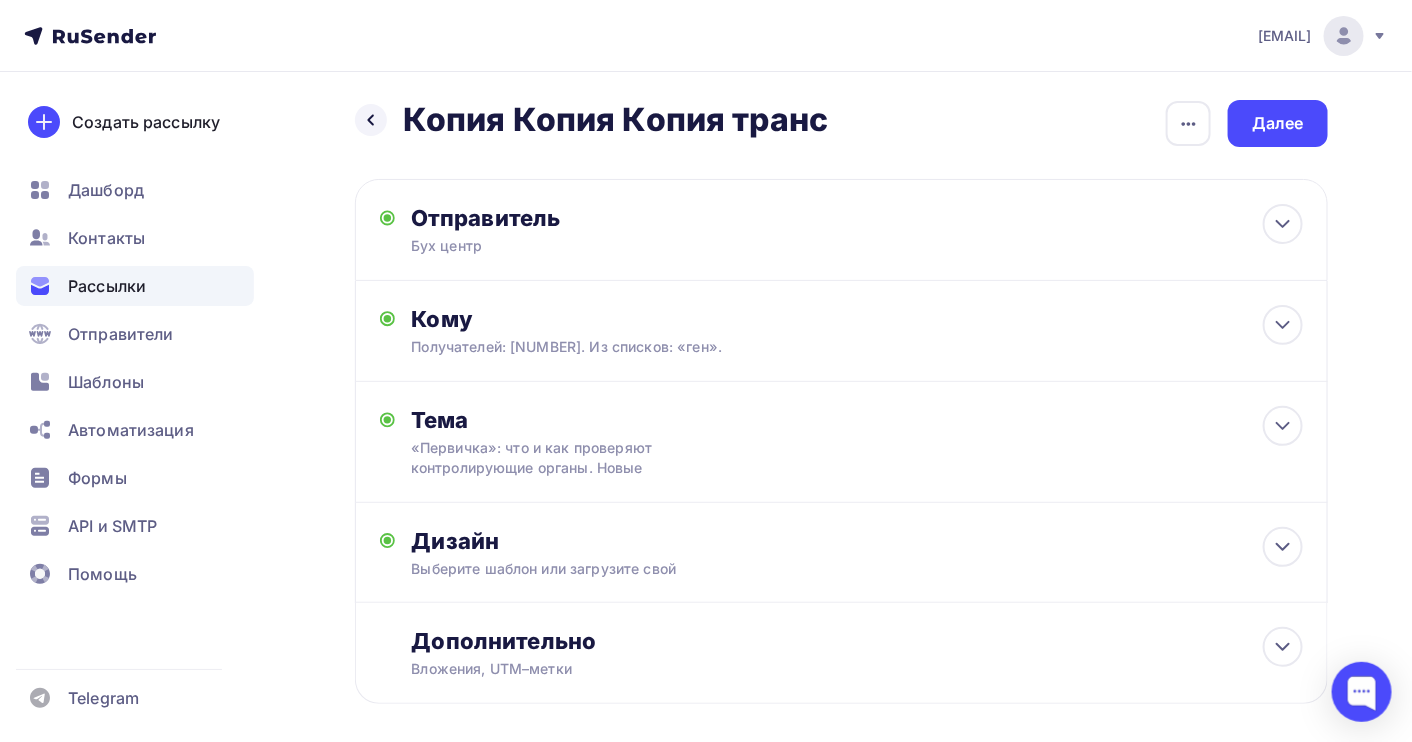 scroll, scrollTop: 0, scrollLeft: 0, axis: both 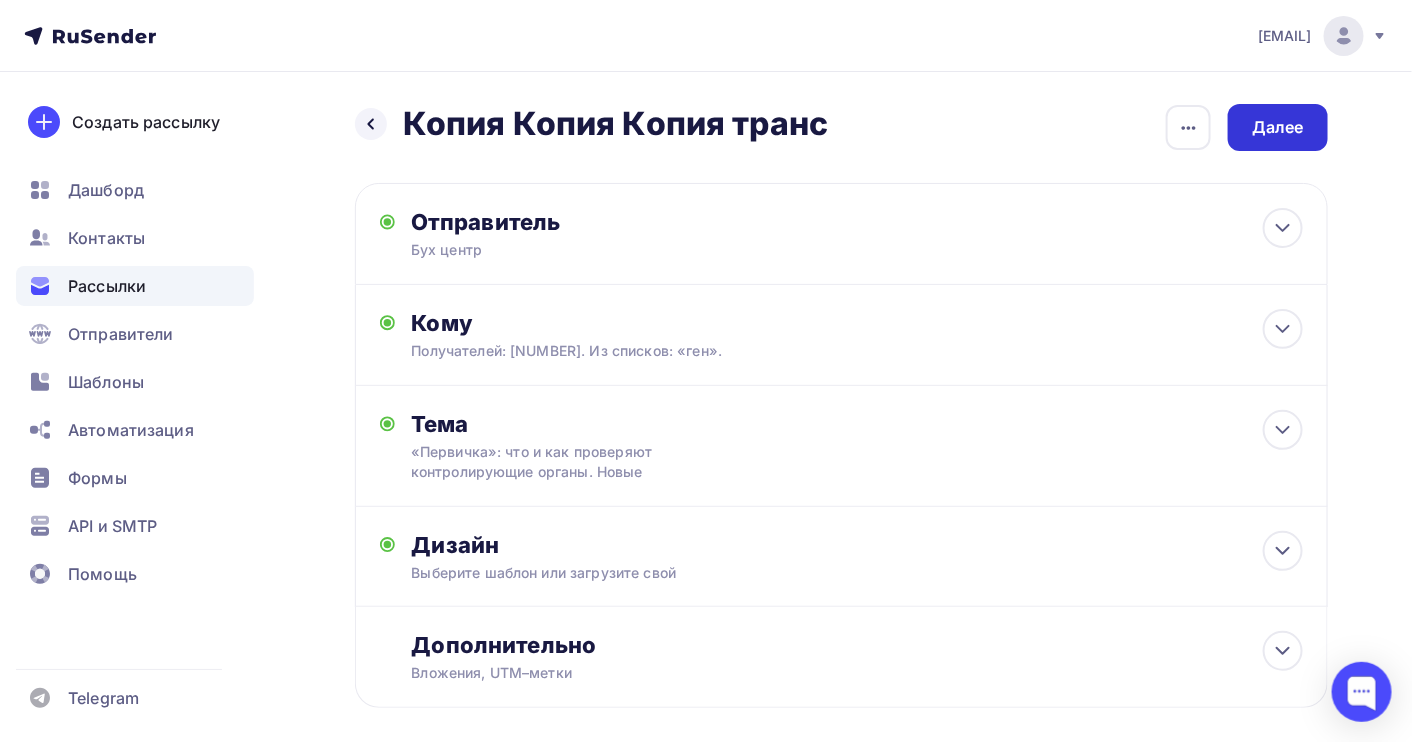 click on "Далее" at bounding box center (1278, 127) 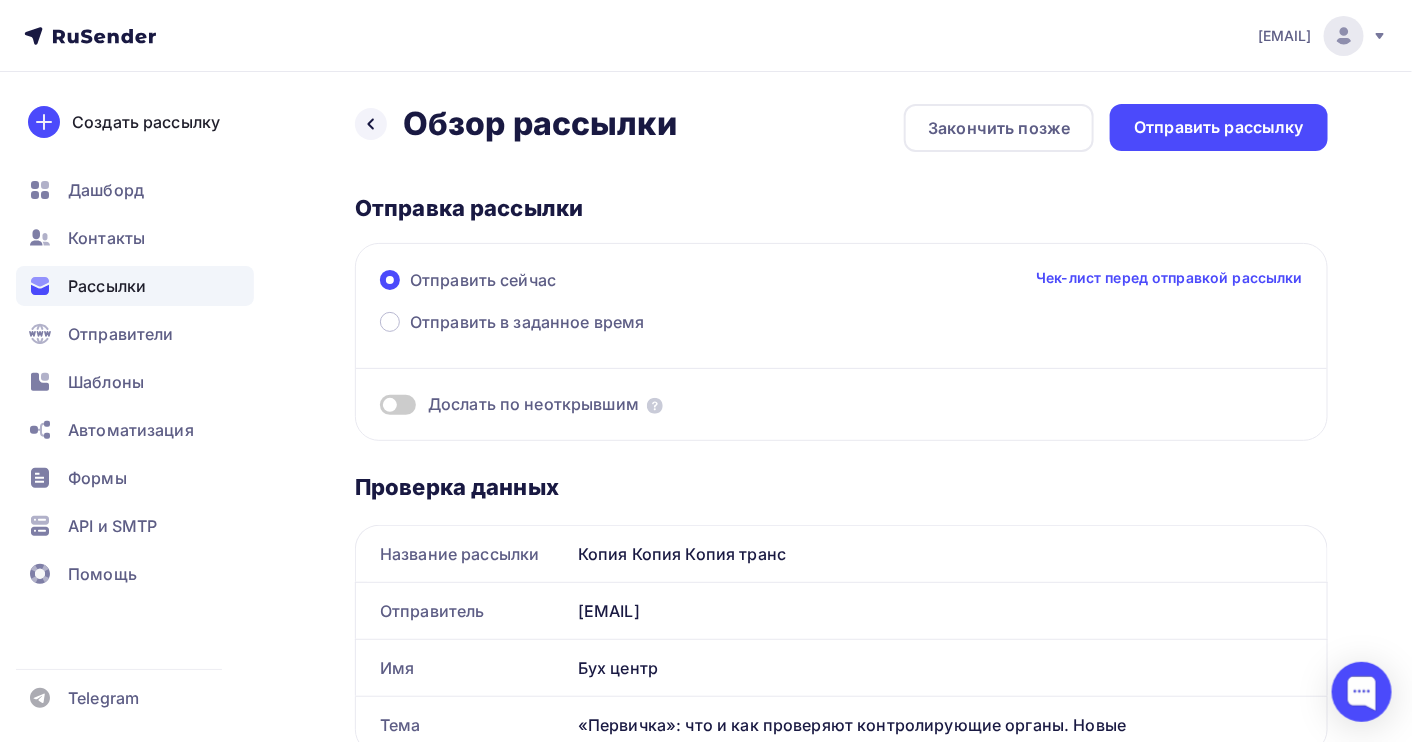 scroll, scrollTop: 0, scrollLeft: 0, axis: both 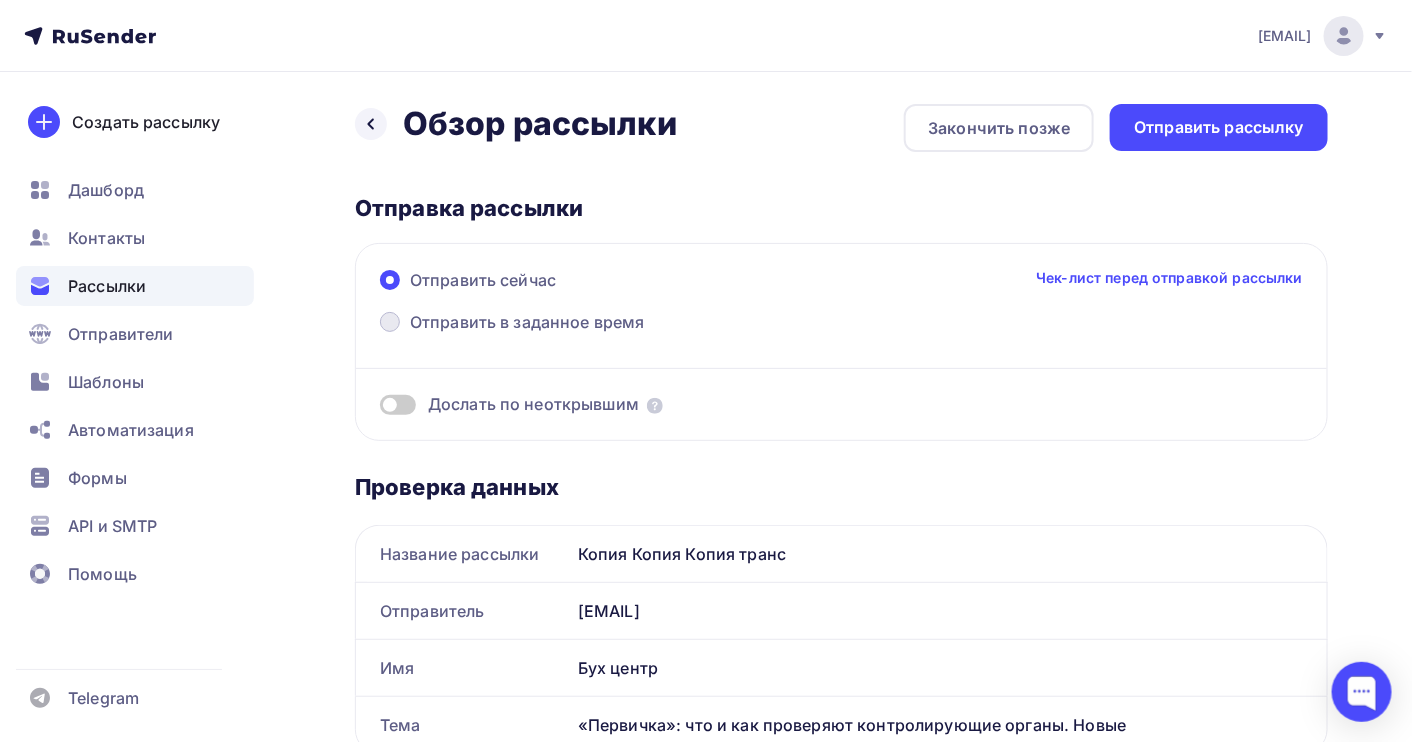 click on "Отправить в заданное время" at bounding box center (512, 324) 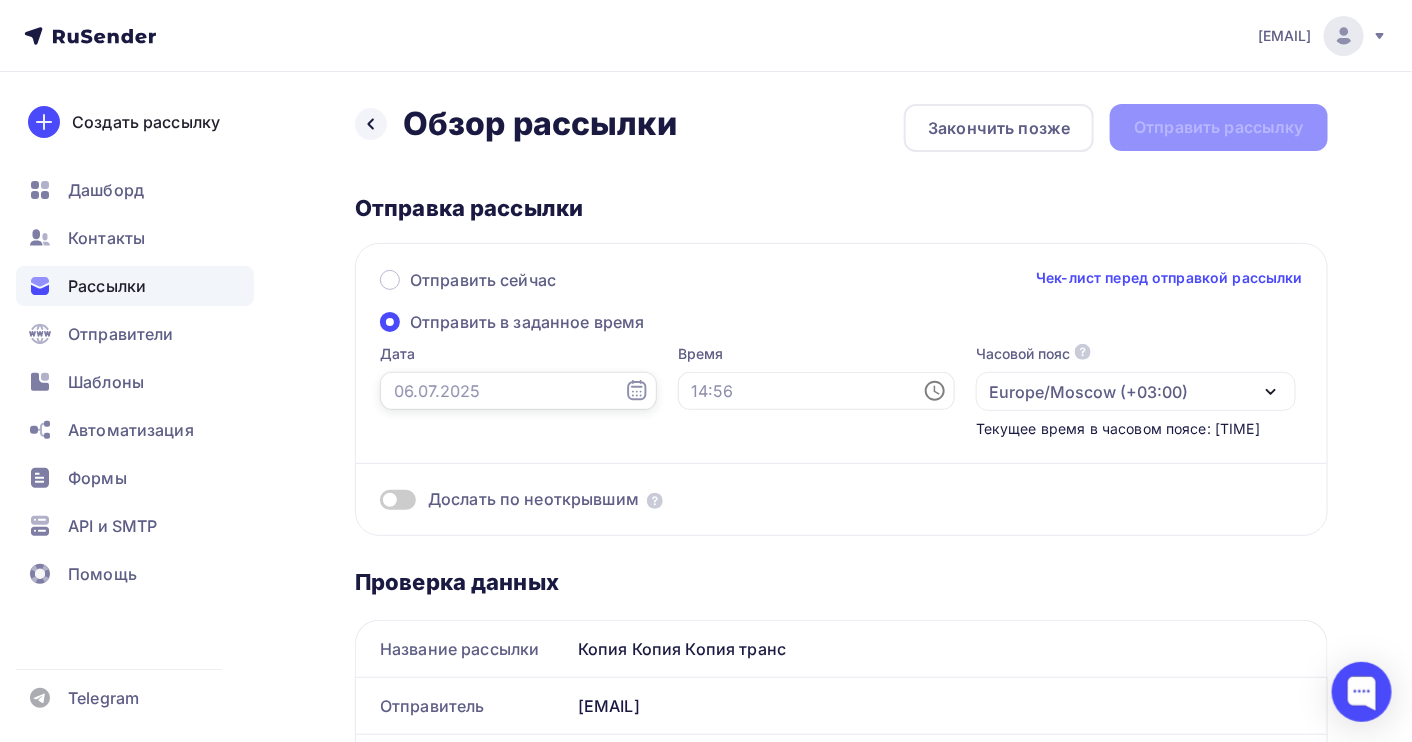 click at bounding box center [518, 391] 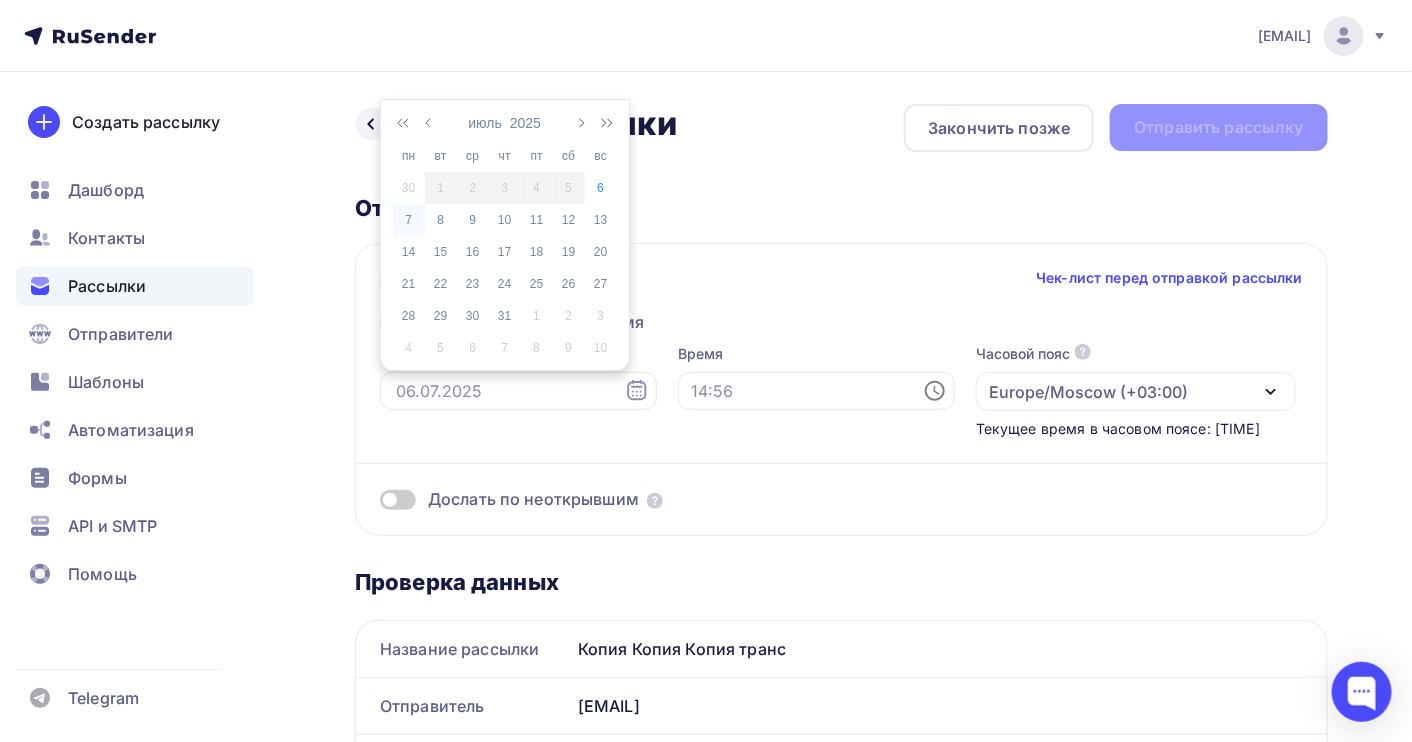click on "7" at bounding box center (409, 188) 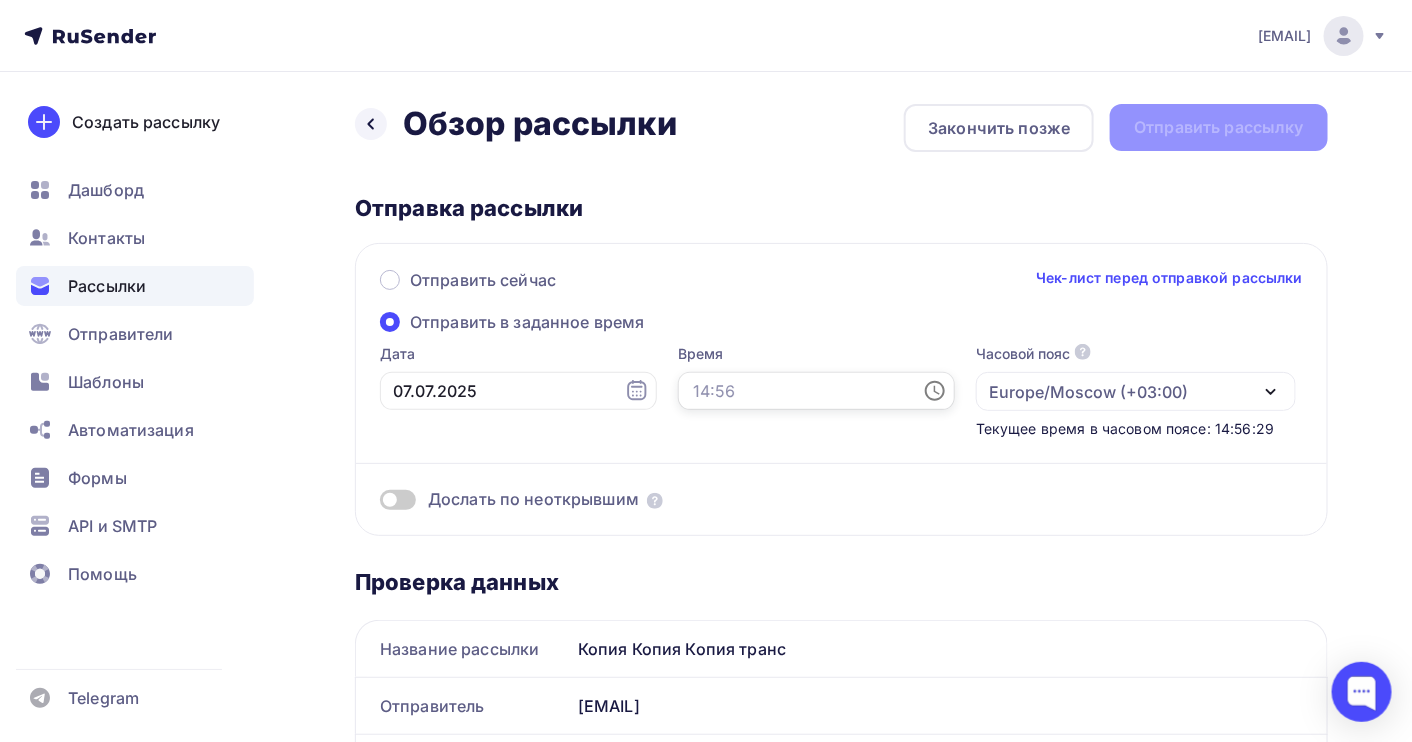 click at bounding box center [816, 391] 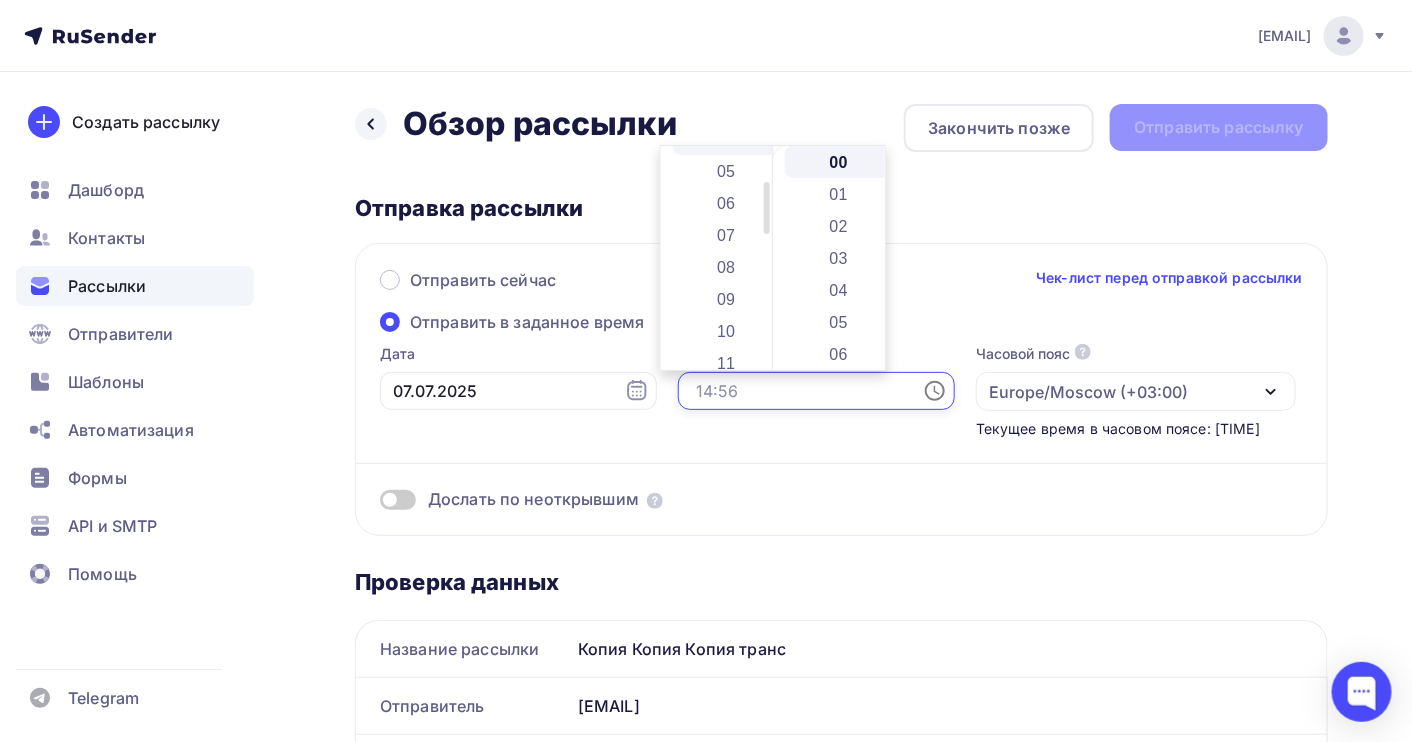 scroll, scrollTop: 266, scrollLeft: 0, axis: vertical 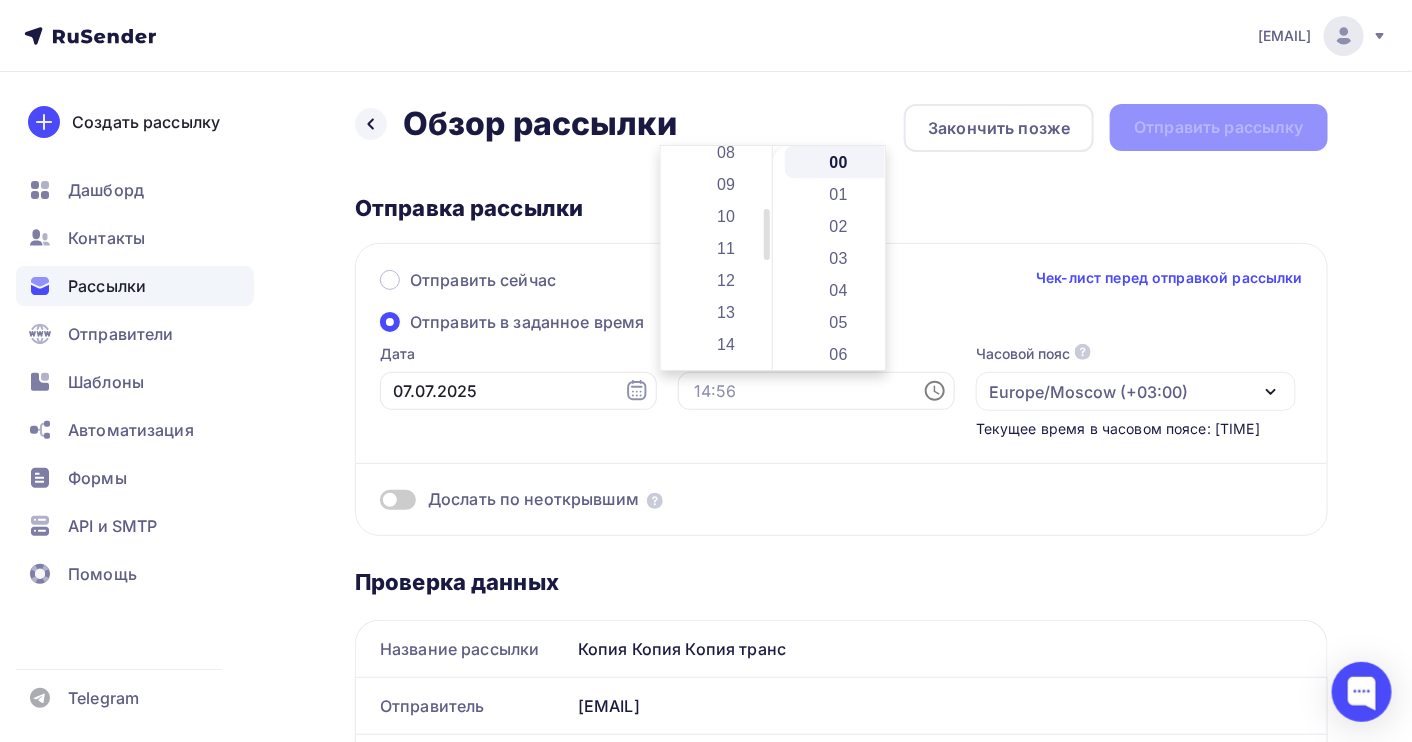 click on "12" at bounding box center (728, 280) 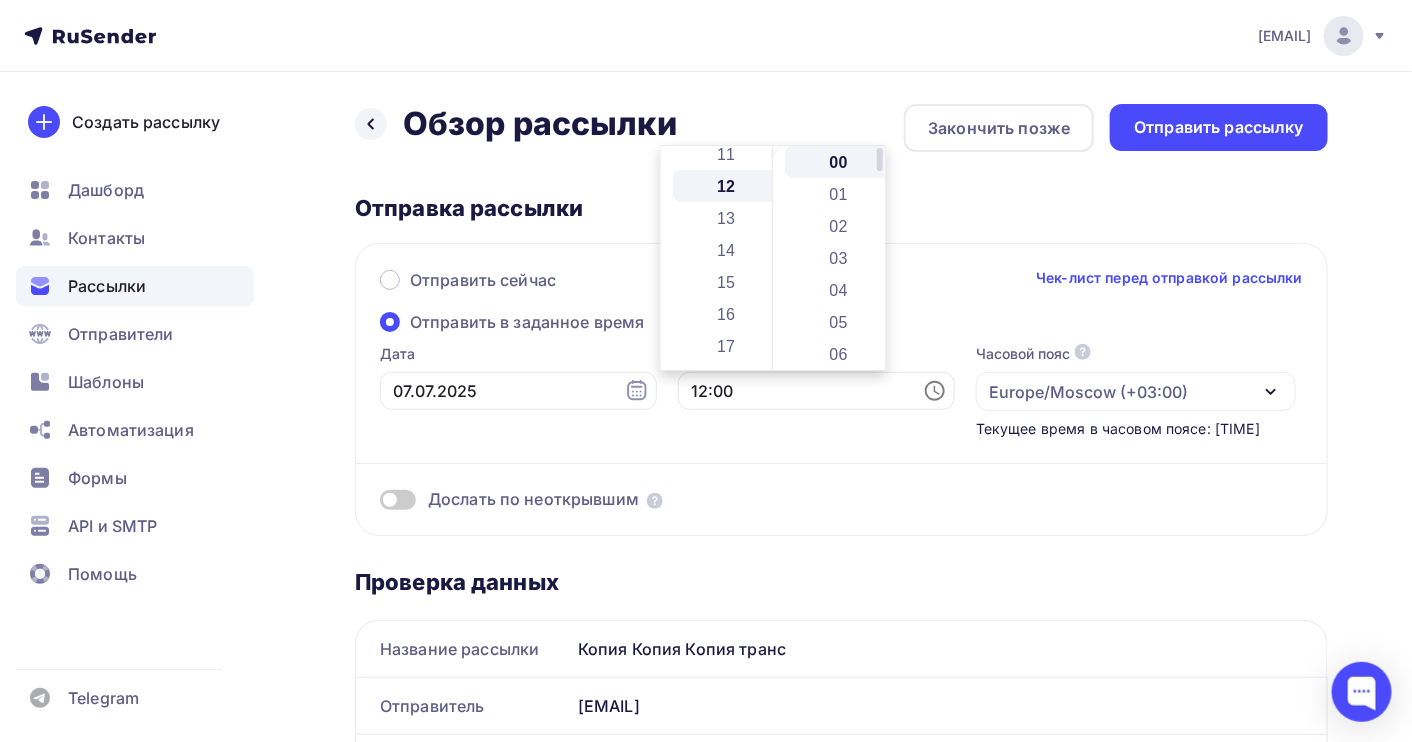 scroll, scrollTop: 383, scrollLeft: 0, axis: vertical 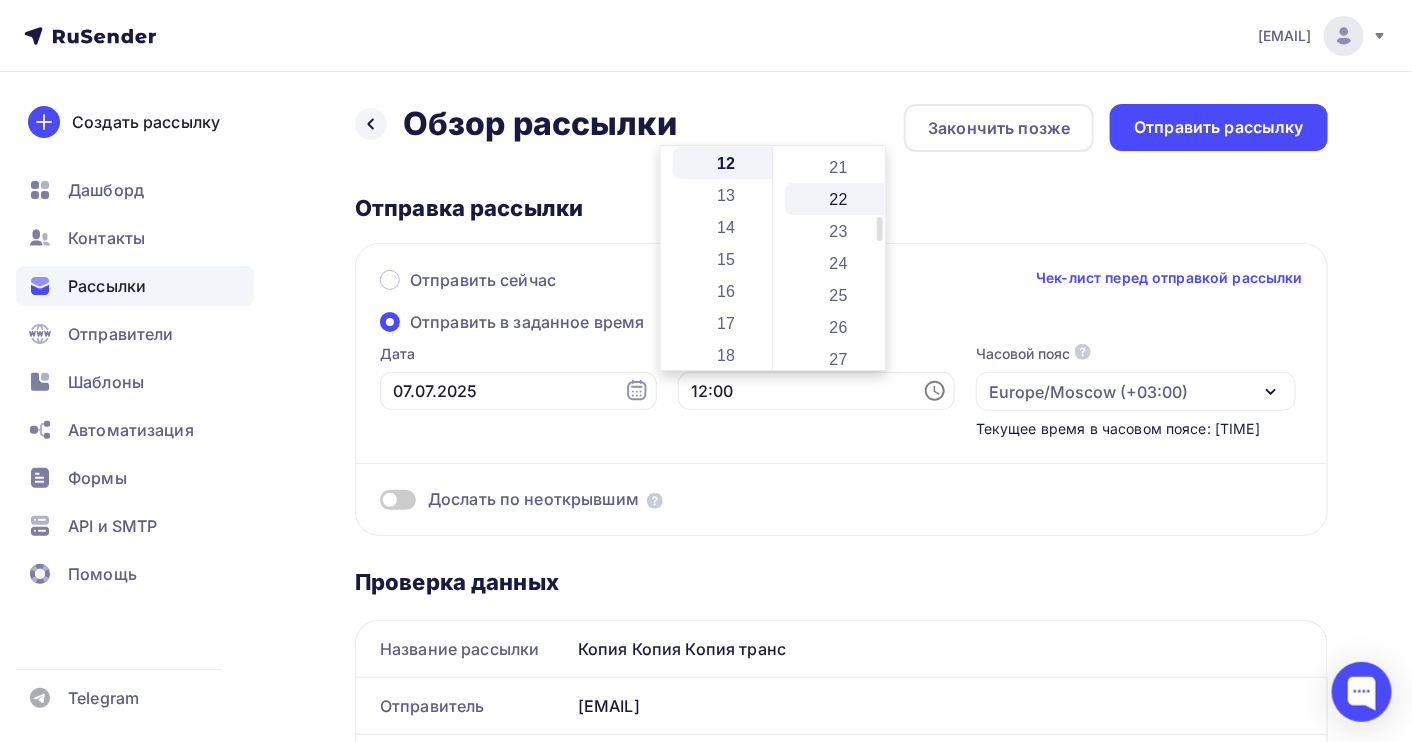 click on "26" at bounding box center (840, 327) 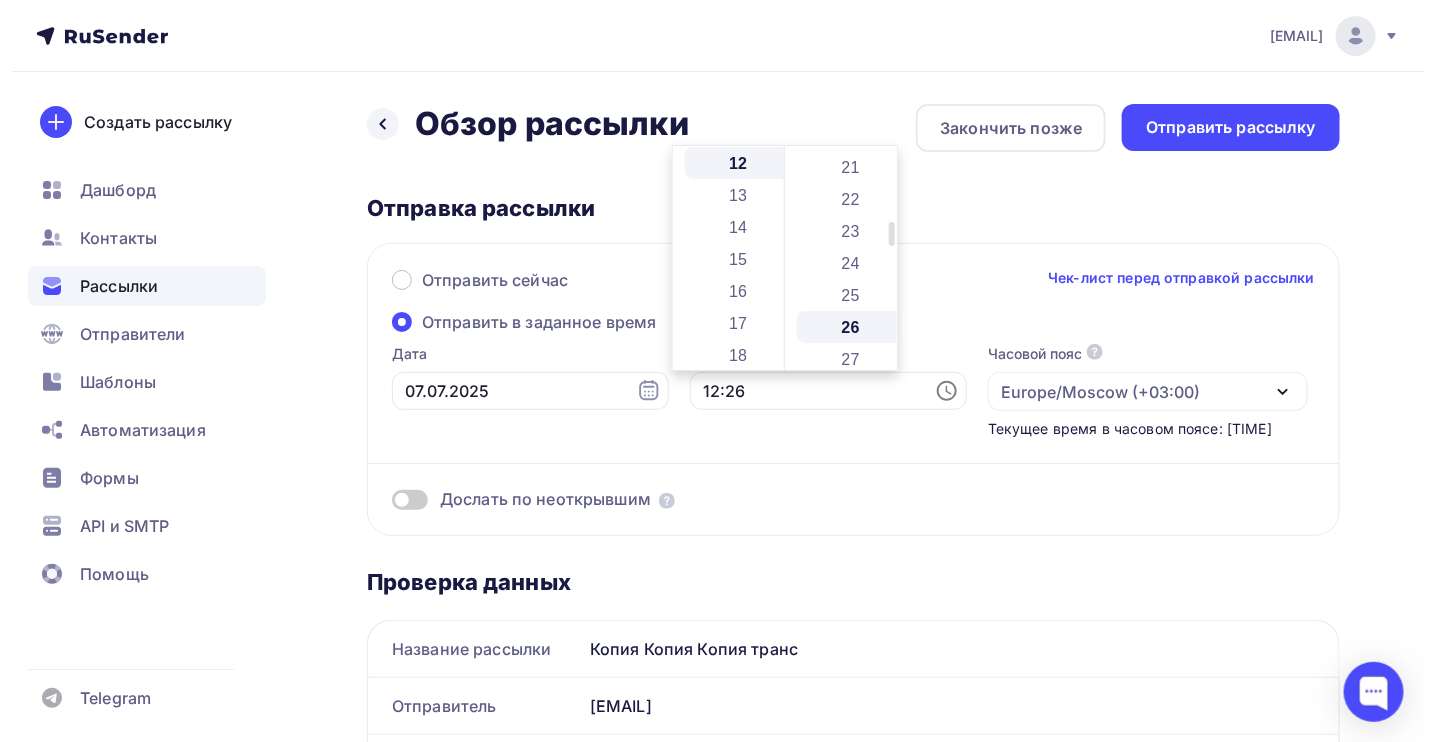 scroll, scrollTop: 831, scrollLeft: 0, axis: vertical 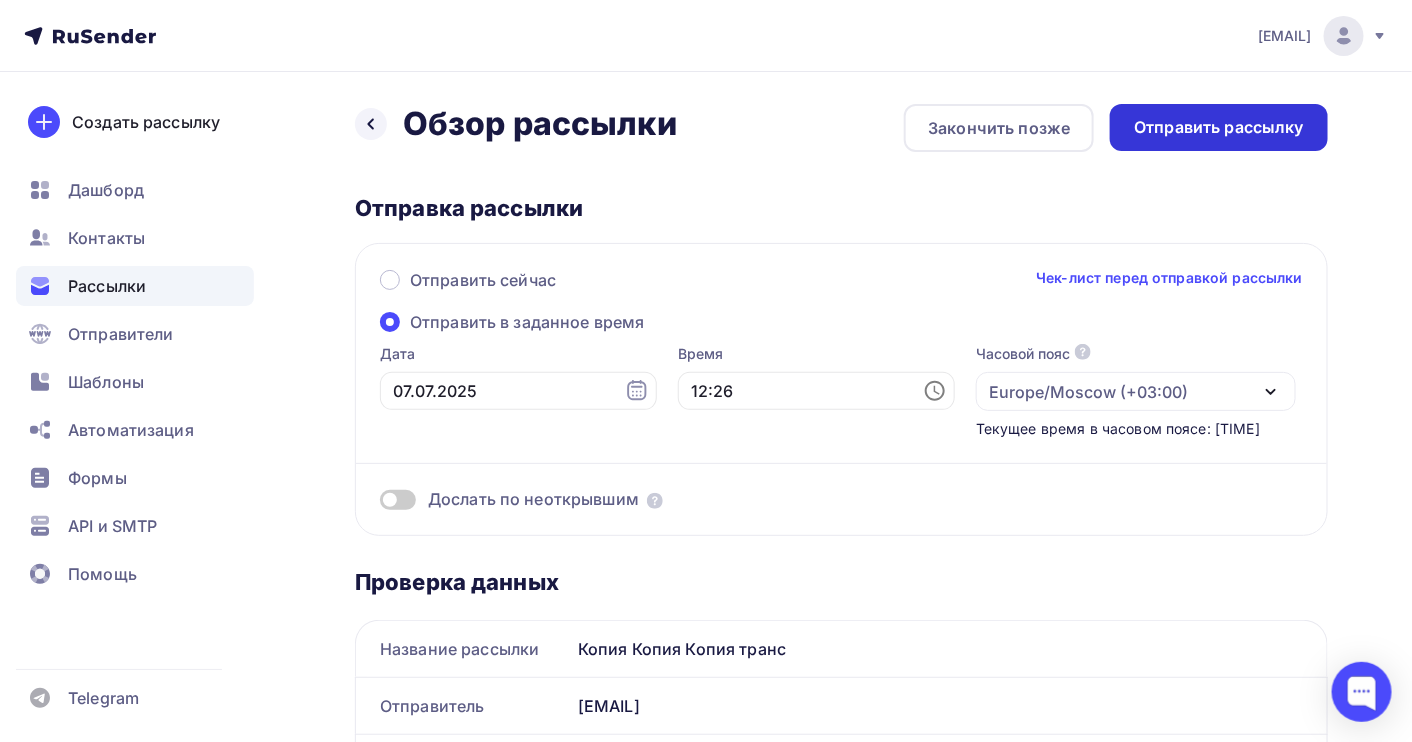 click on "Отправить рассылку" at bounding box center (1219, 127) 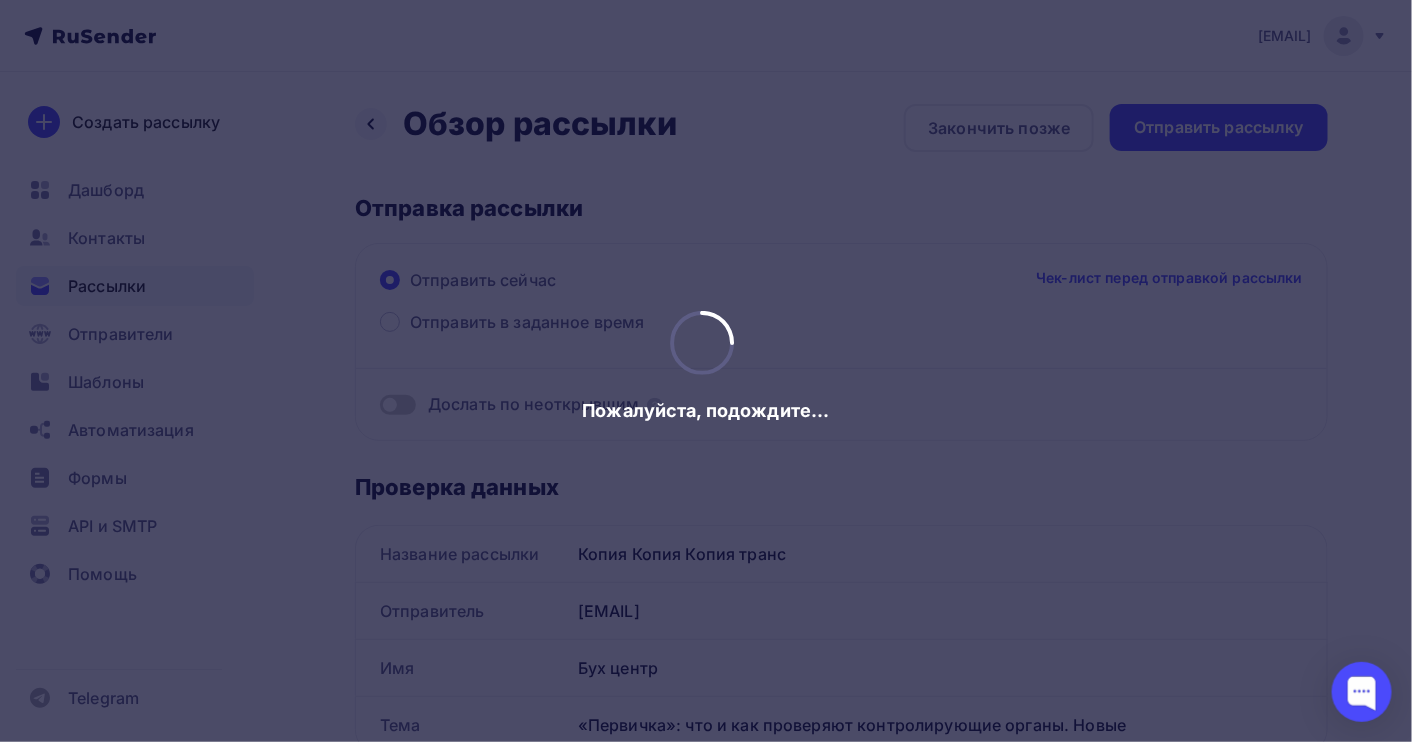 scroll, scrollTop: 0, scrollLeft: 0, axis: both 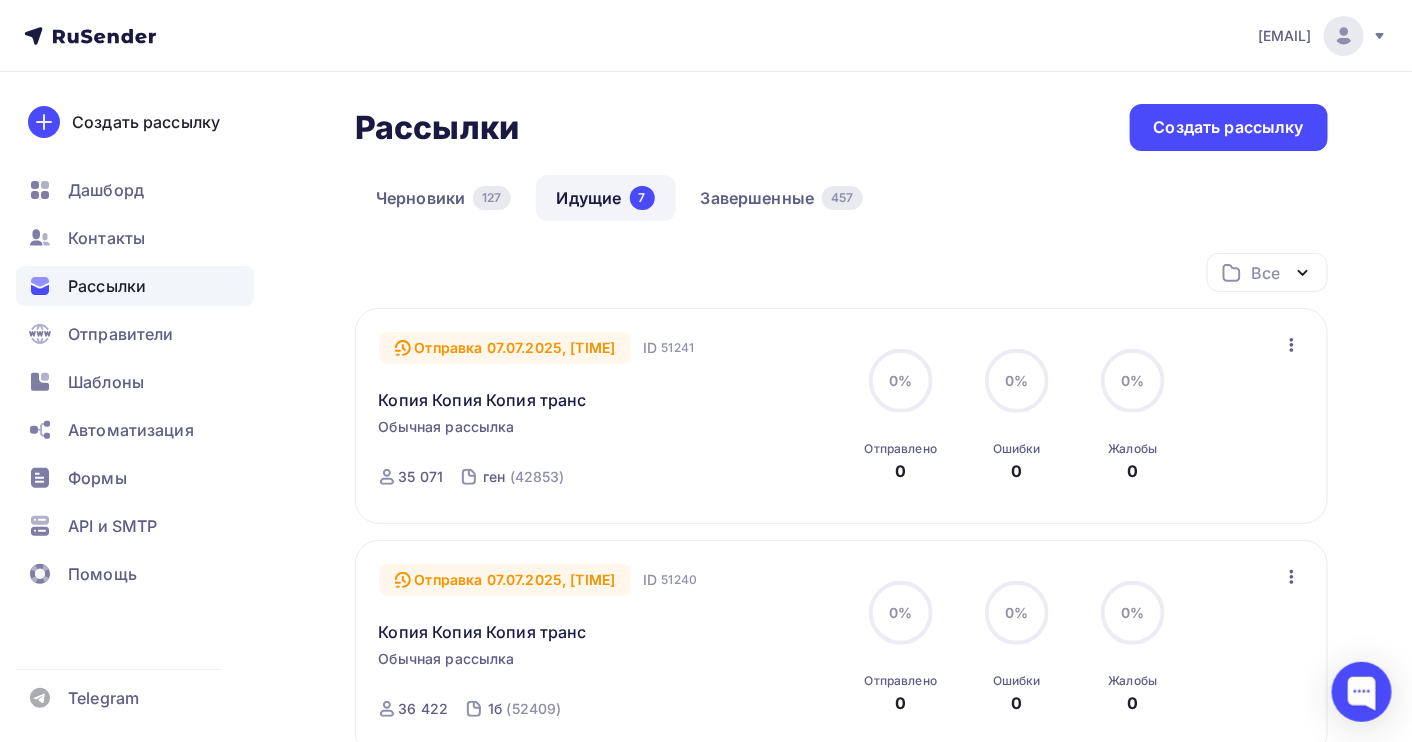 click on "Рассылки" at bounding box center [107, 286] 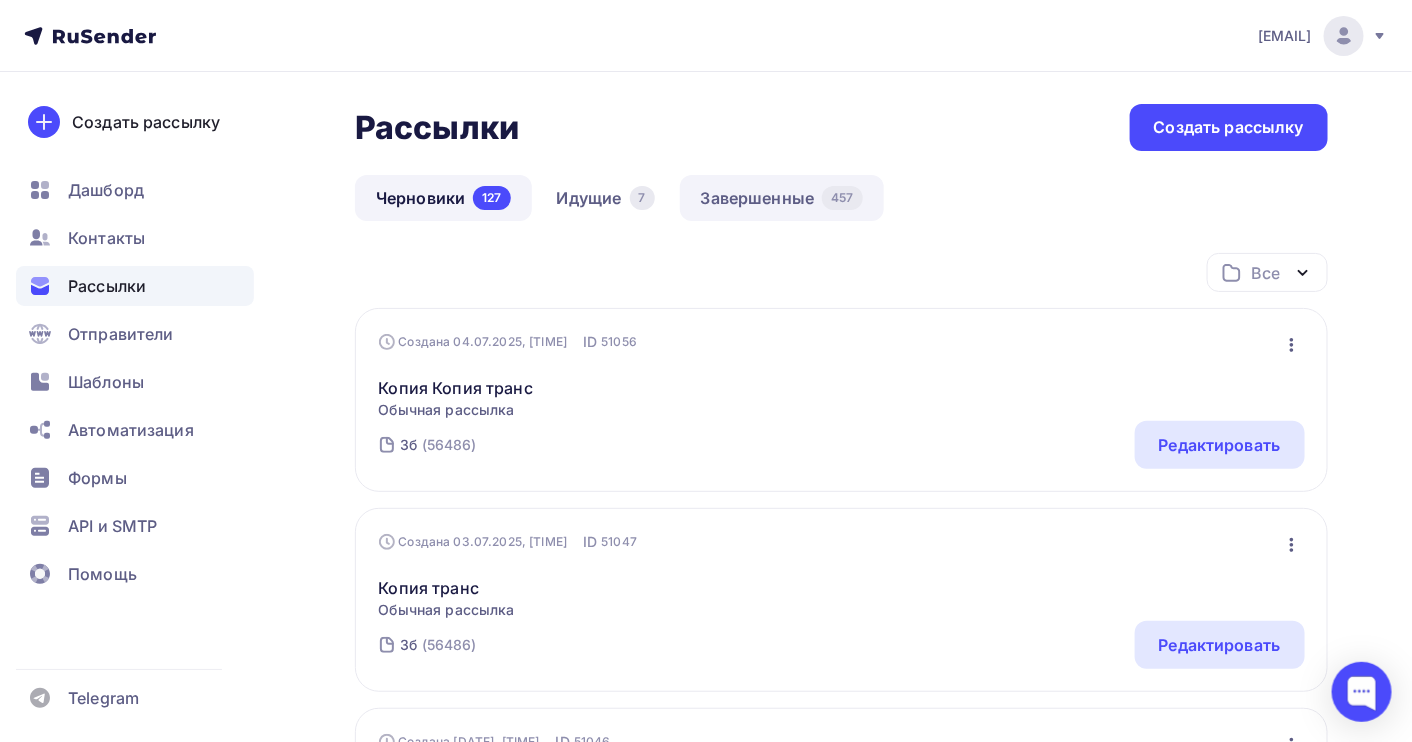 click on "Завершенные
457" at bounding box center [782, 198] 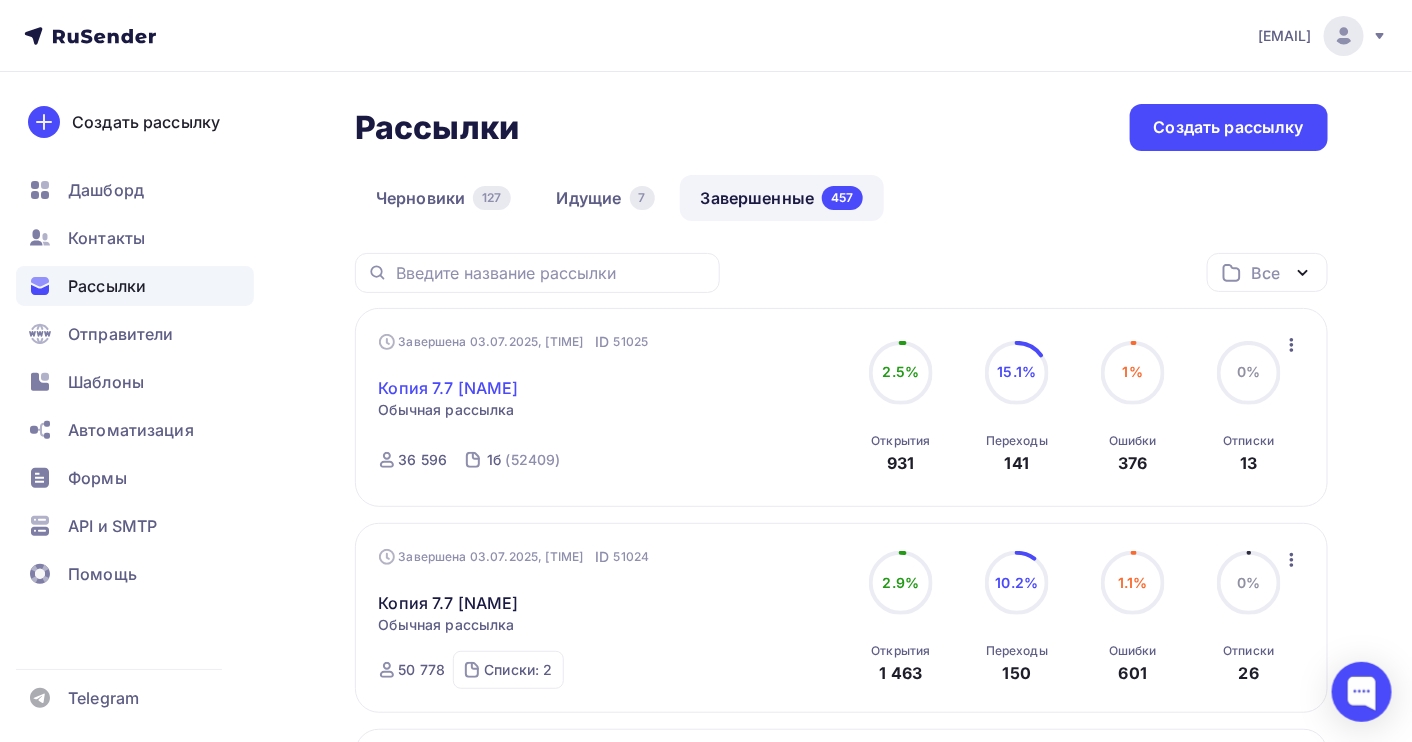 click on "Копия 7.7 [NAME]" at bounding box center [449, 388] 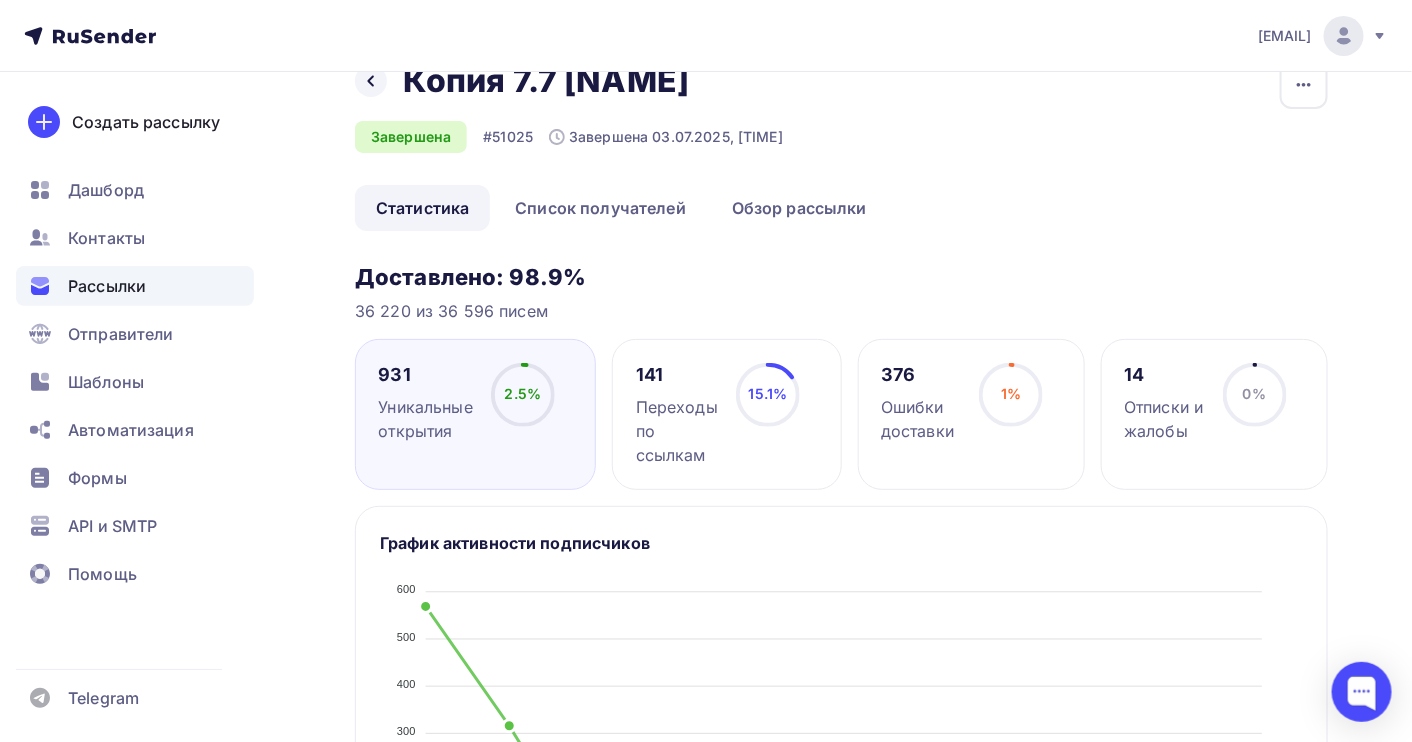scroll, scrollTop: 0, scrollLeft: 0, axis: both 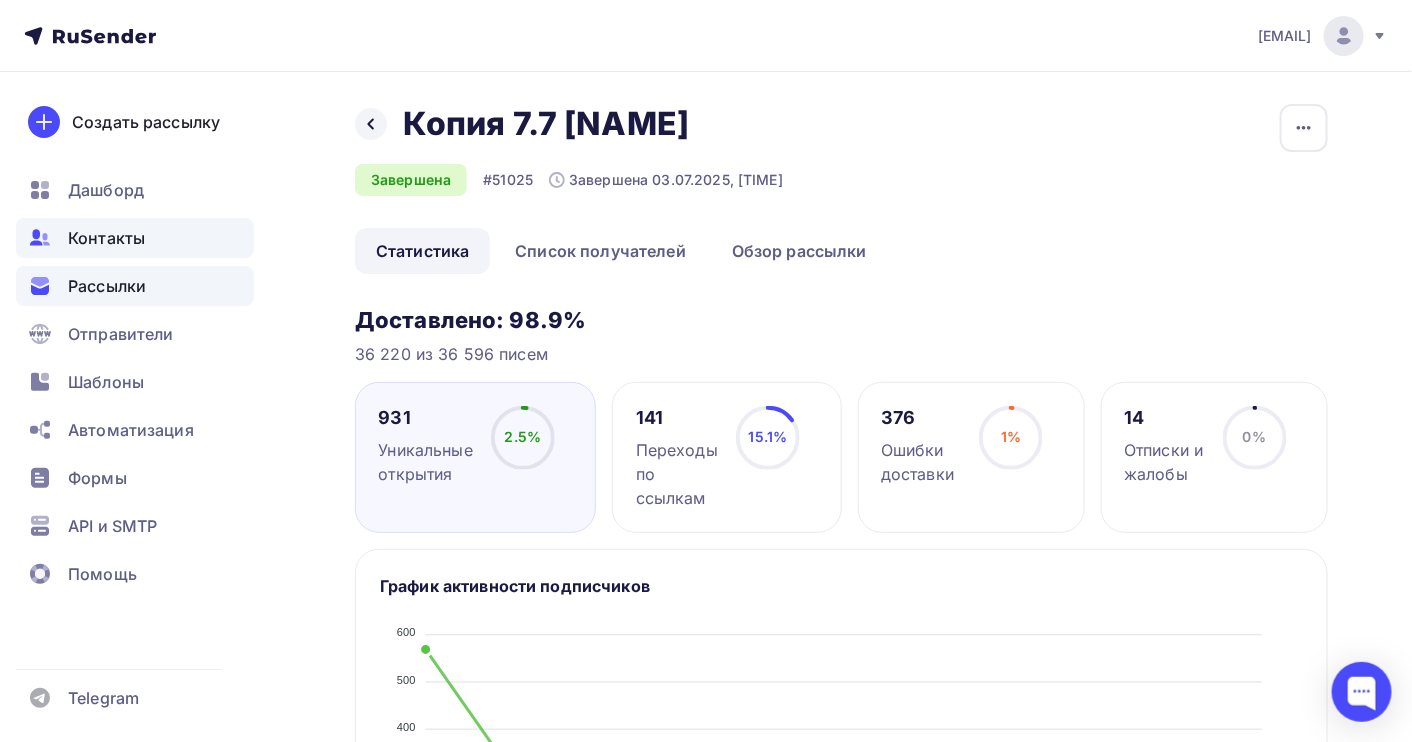 click on "Контакты" at bounding box center [106, 238] 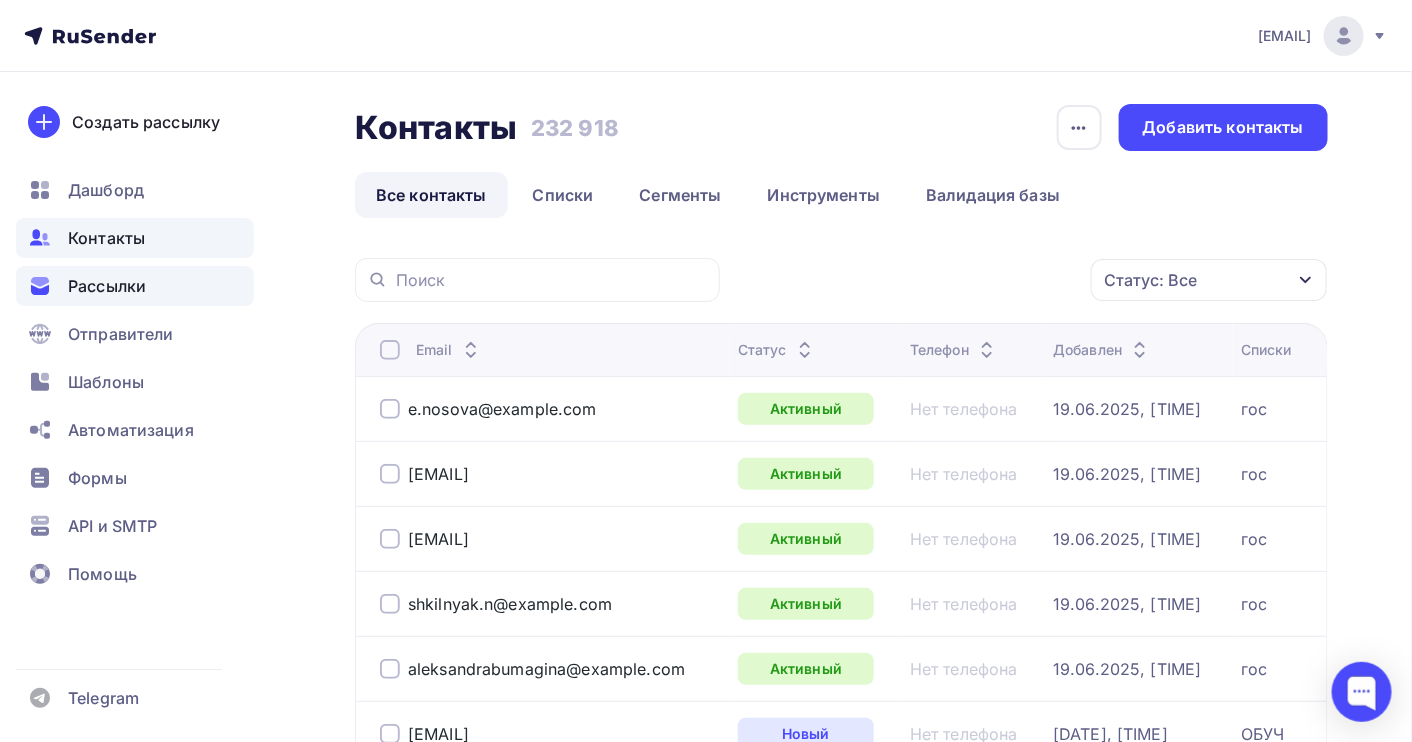 click on "Рассылки" at bounding box center (135, 286) 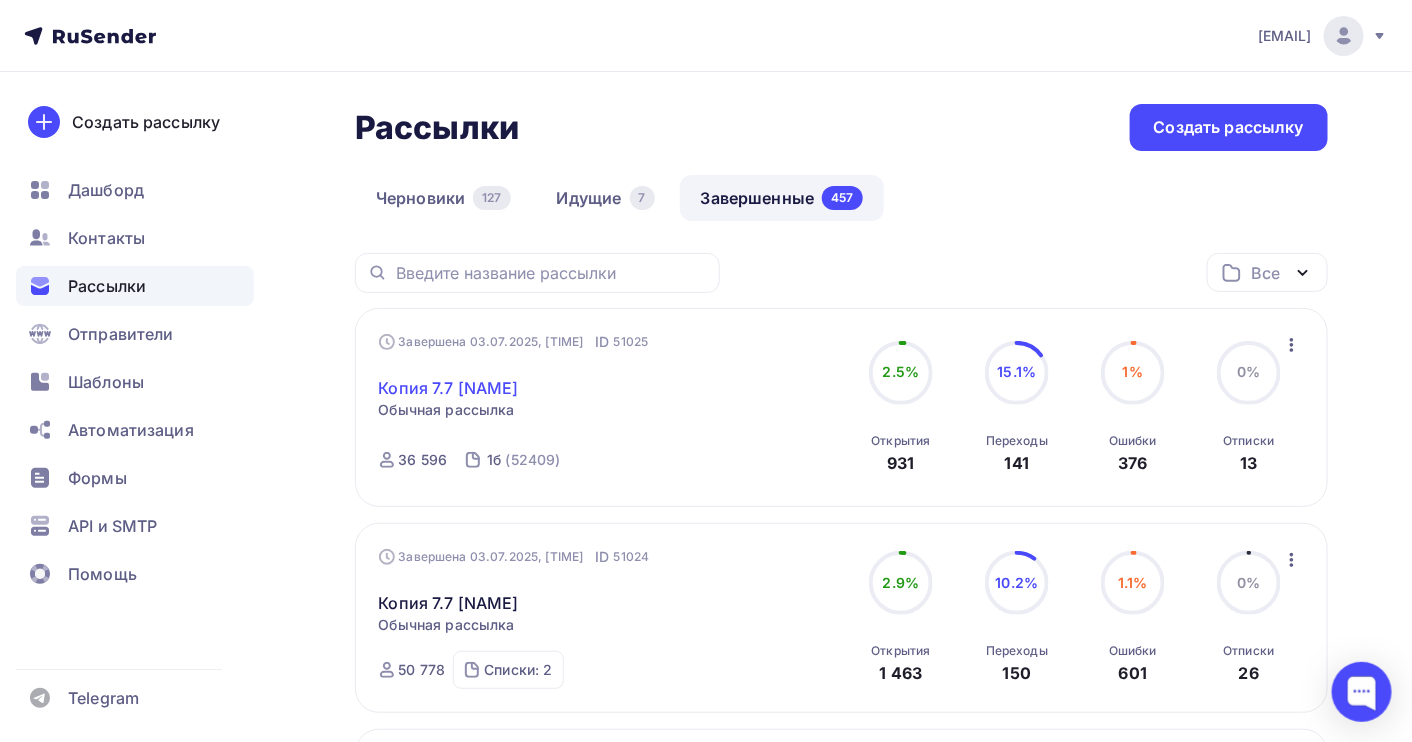 click on "Копия 7.7 [NAME]" at bounding box center [449, 388] 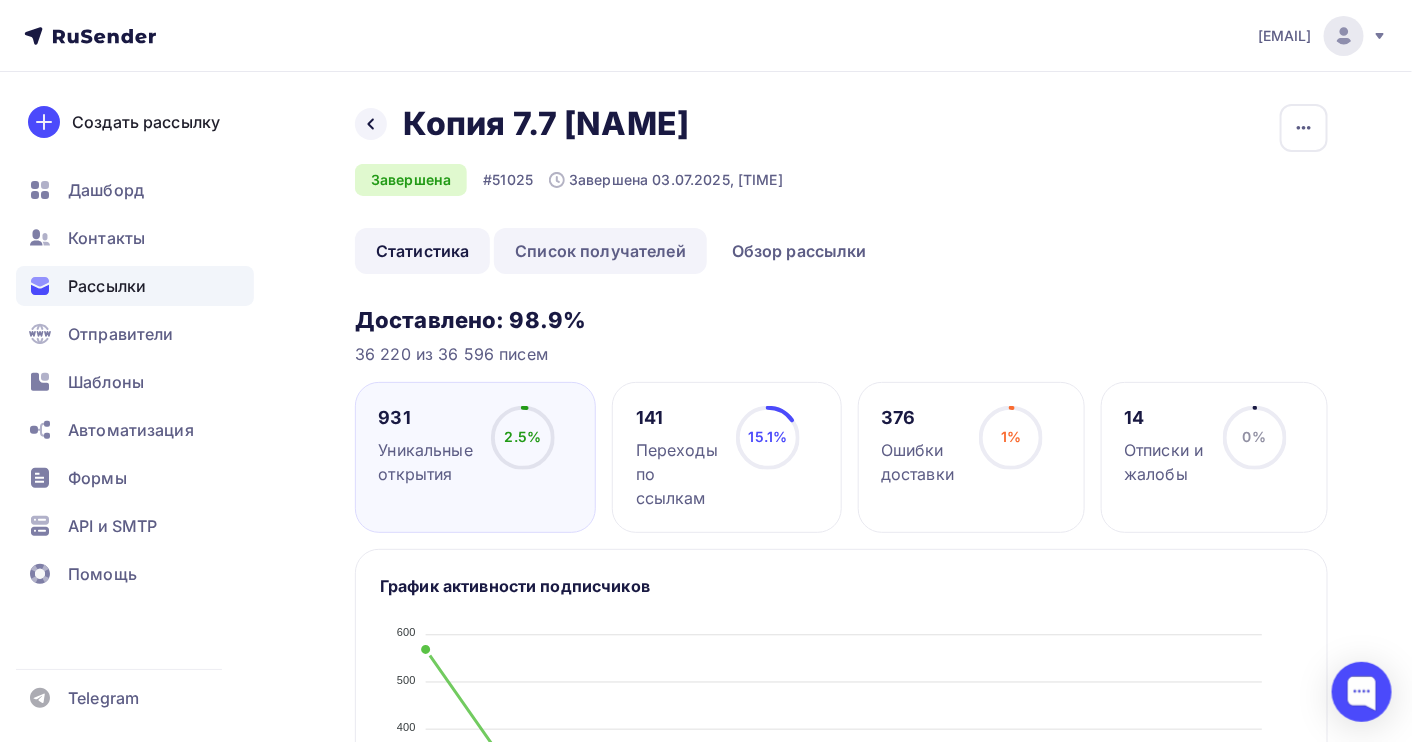 click on "Список получателей" at bounding box center (600, 251) 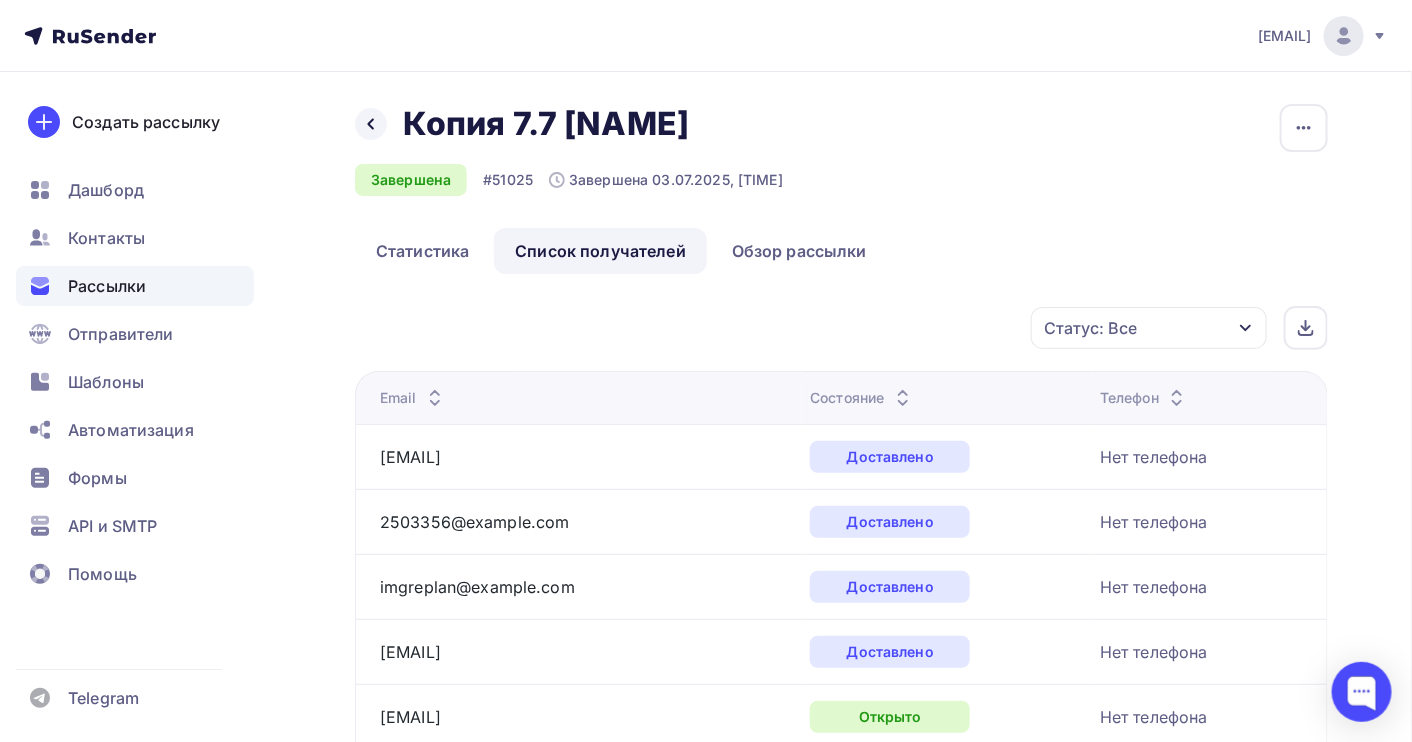click on "Рассылки" at bounding box center (135, 286) 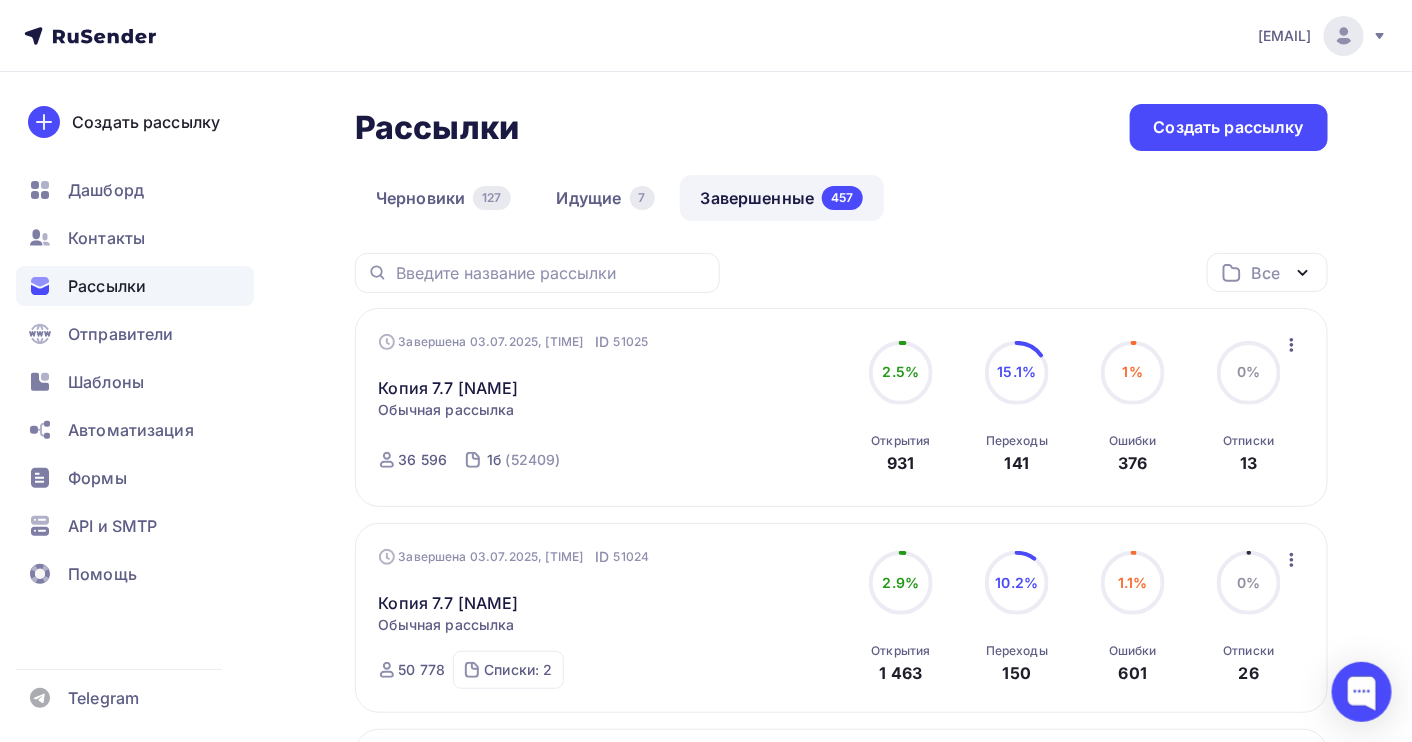 click on "Завершенные
457" at bounding box center [782, 198] 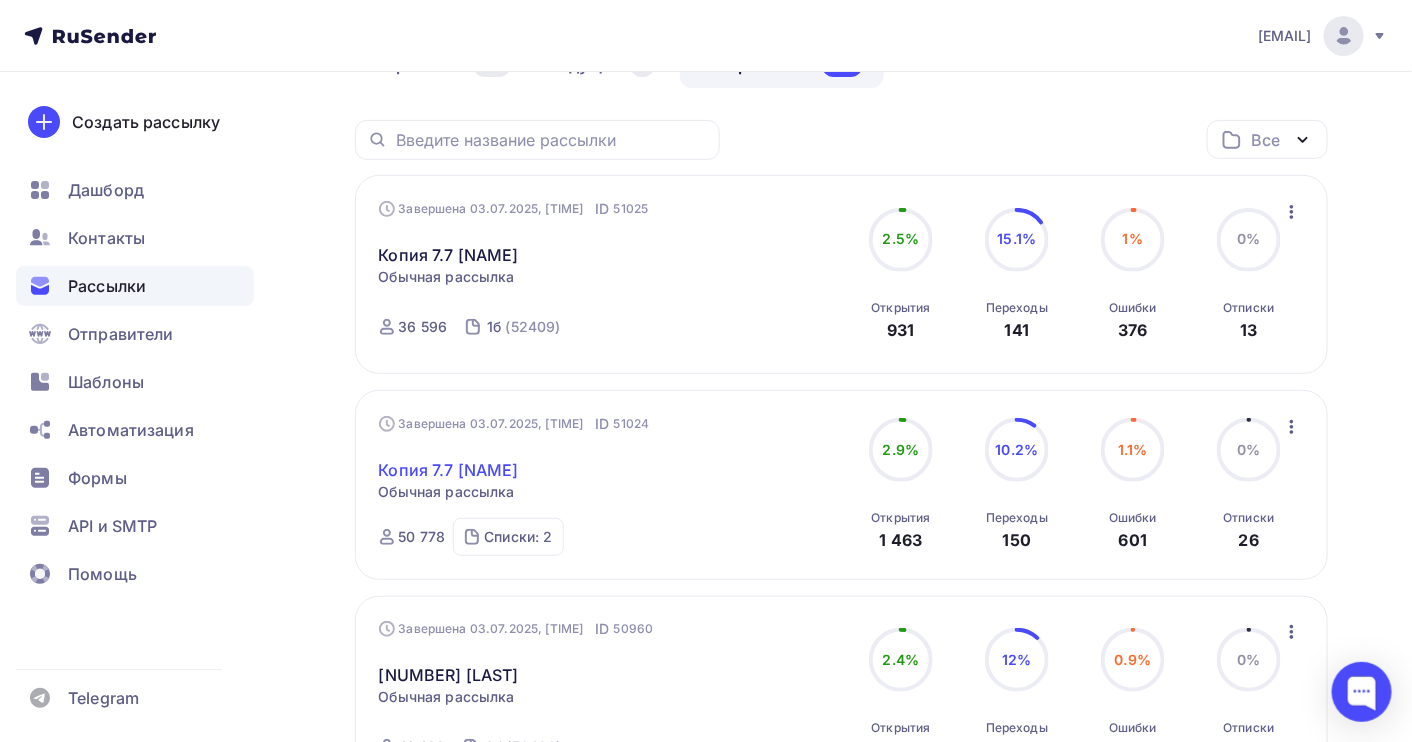 click on "Копия 7.7 [NAME]" at bounding box center [449, 470] 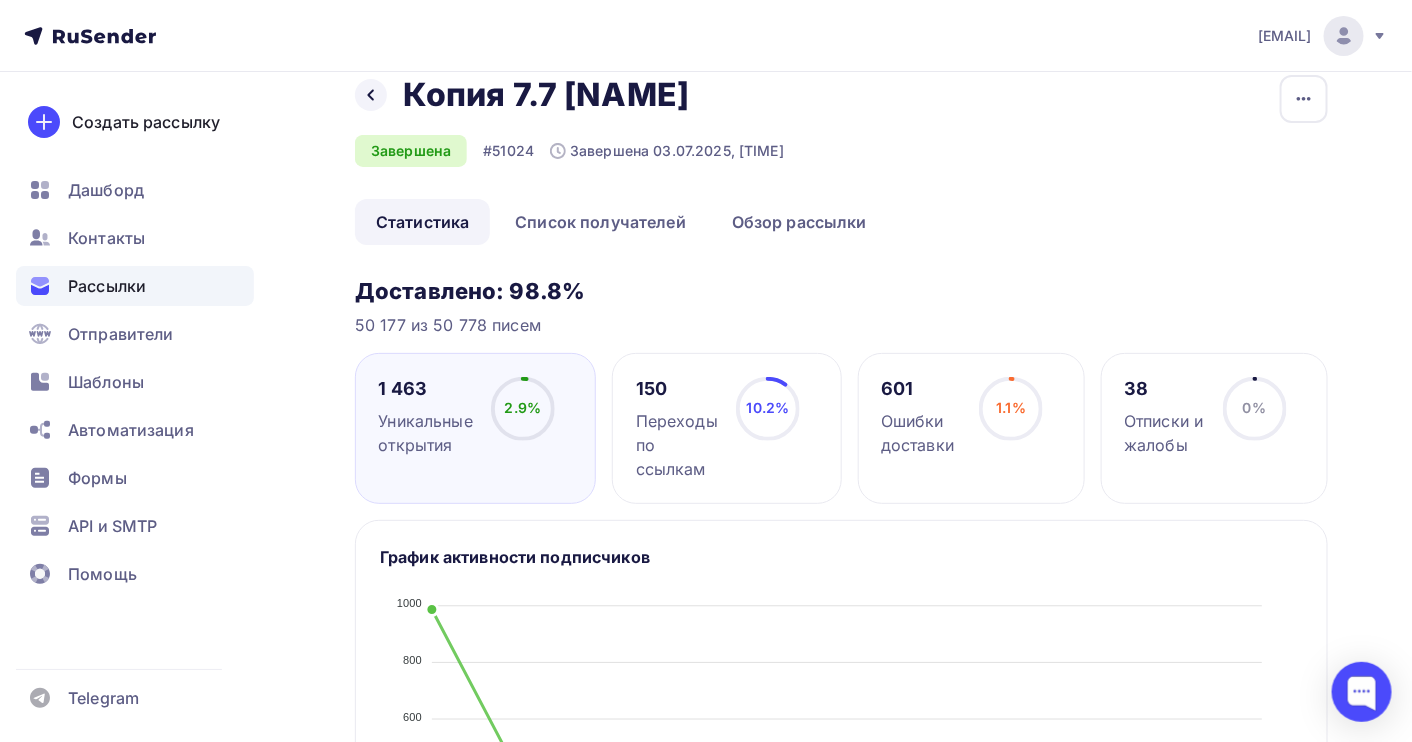 scroll, scrollTop: 0, scrollLeft: 0, axis: both 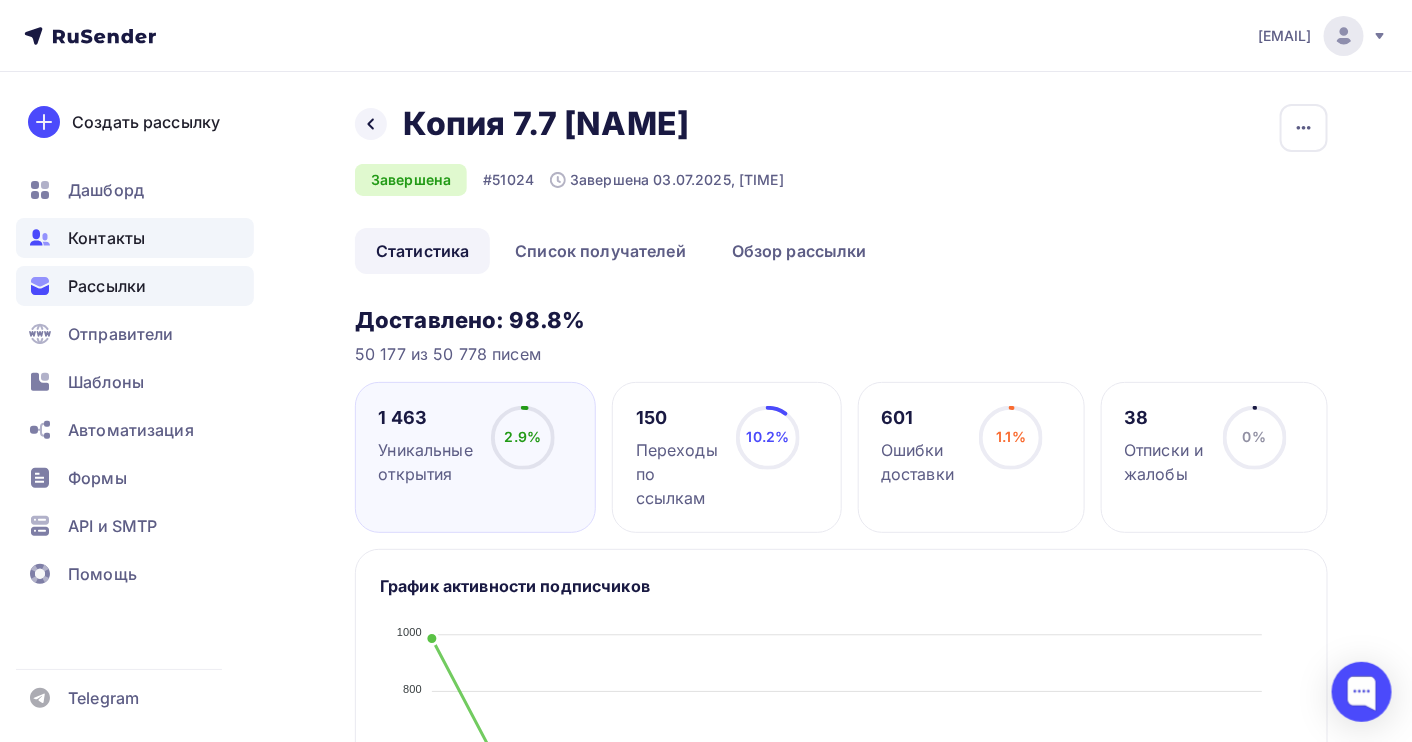 click on "Контакты" at bounding box center (106, 238) 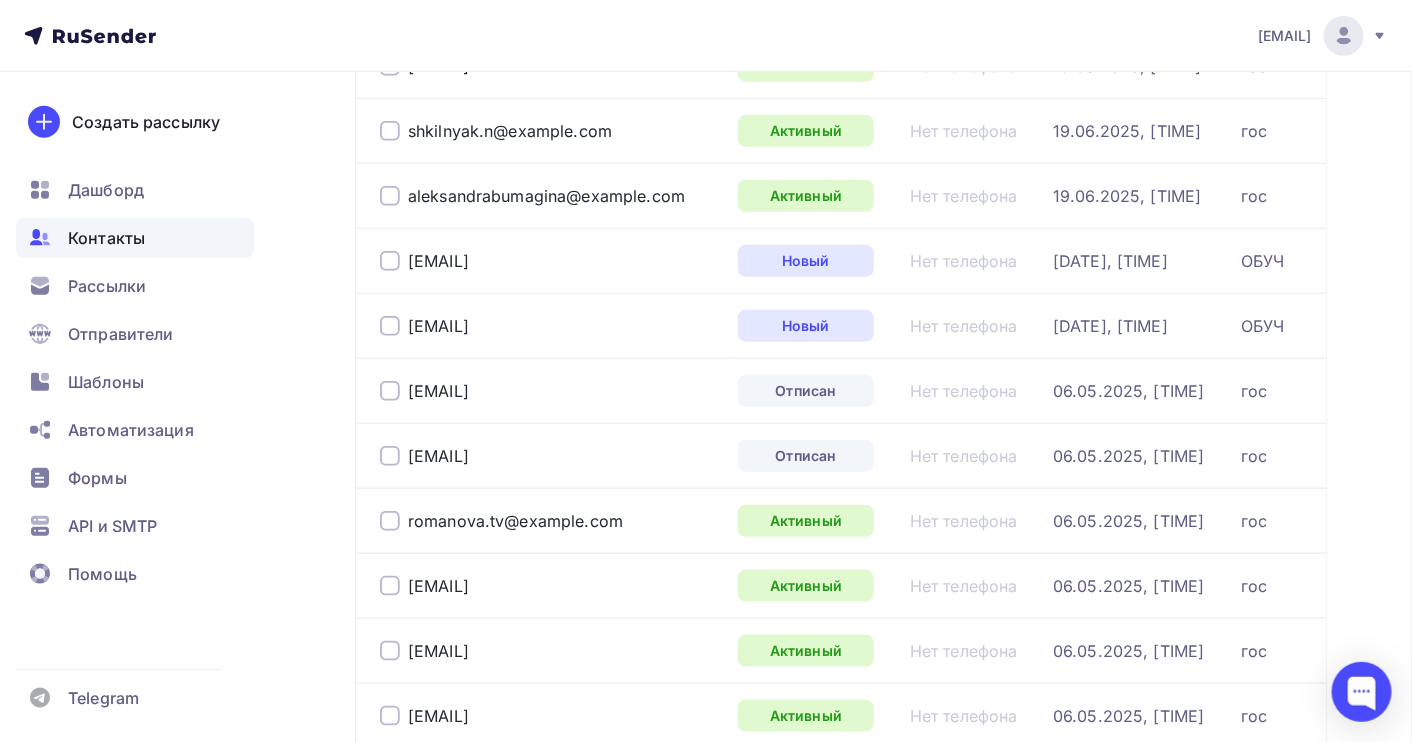 scroll, scrollTop: 533, scrollLeft: 0, axis: vertical 